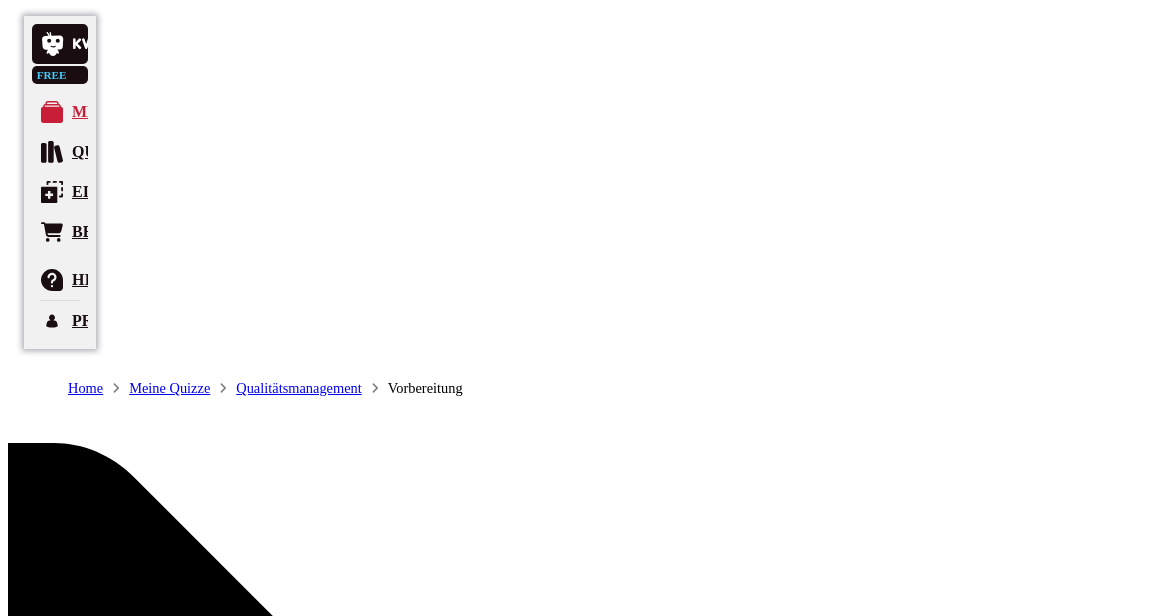 scroll, scrollTop: 81, scrollLeft: 0, axis: vertical 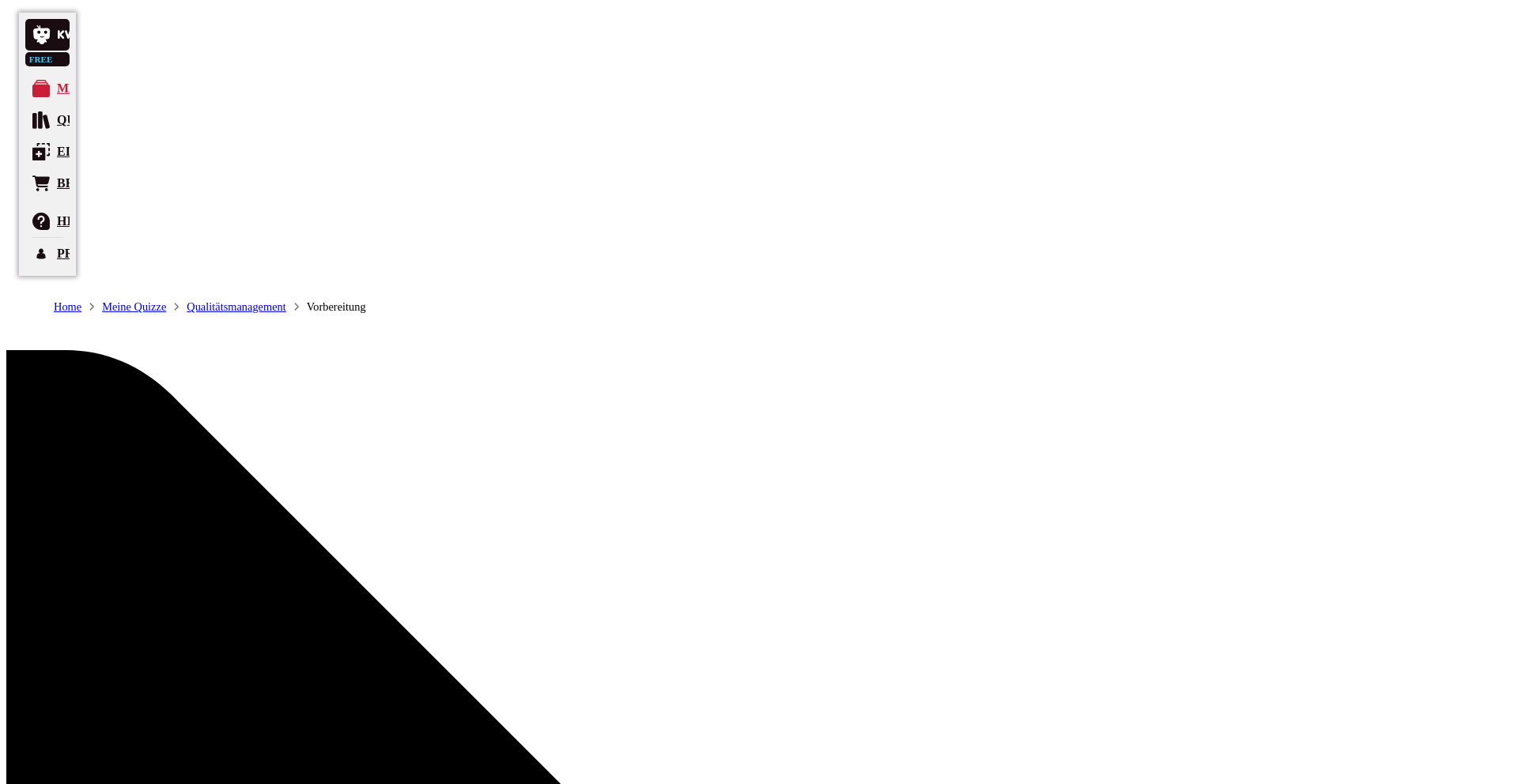 click at bounding box center (1441, 12795) 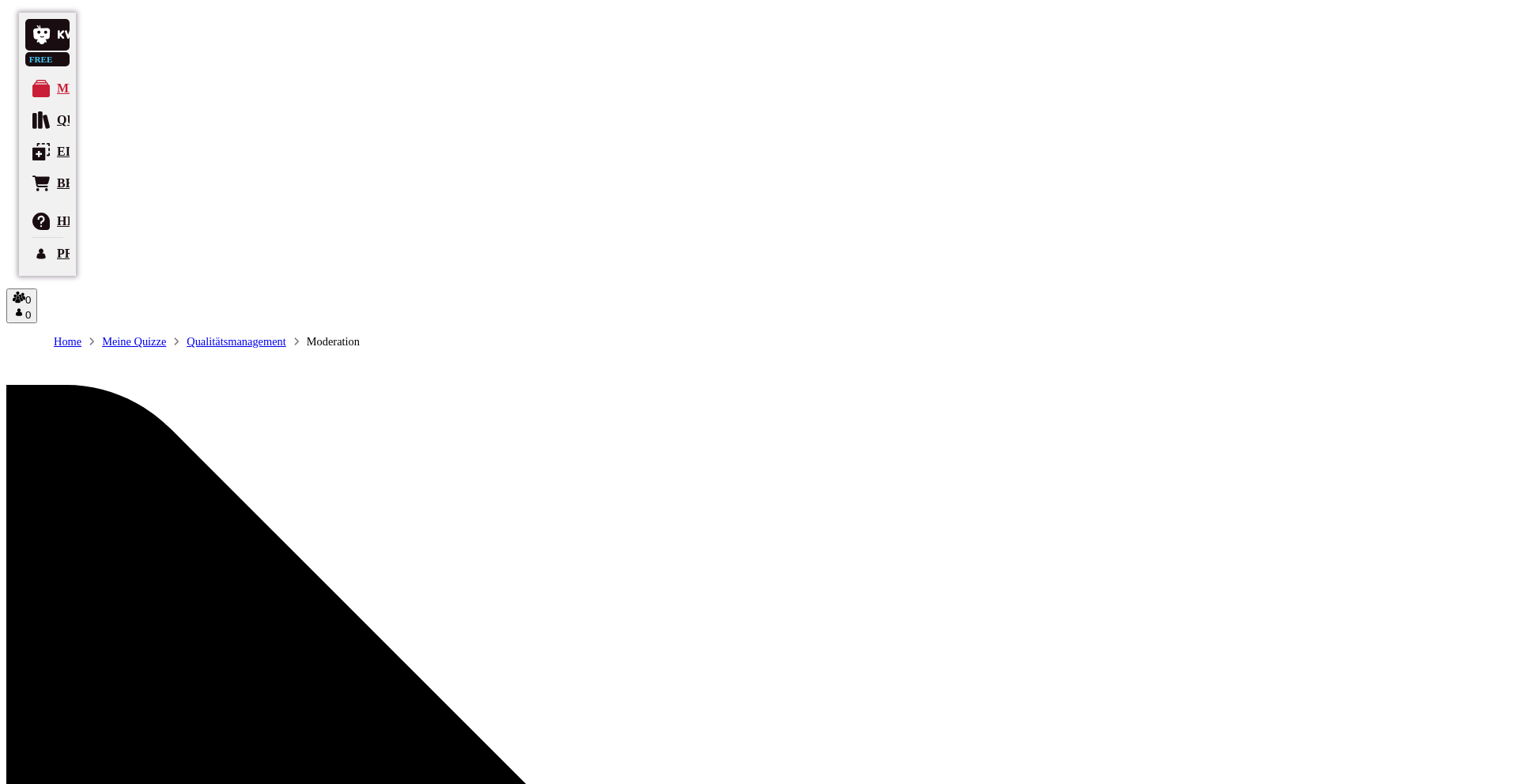 click on "Quiz abbrechen" at bounding box center (50, 12969) 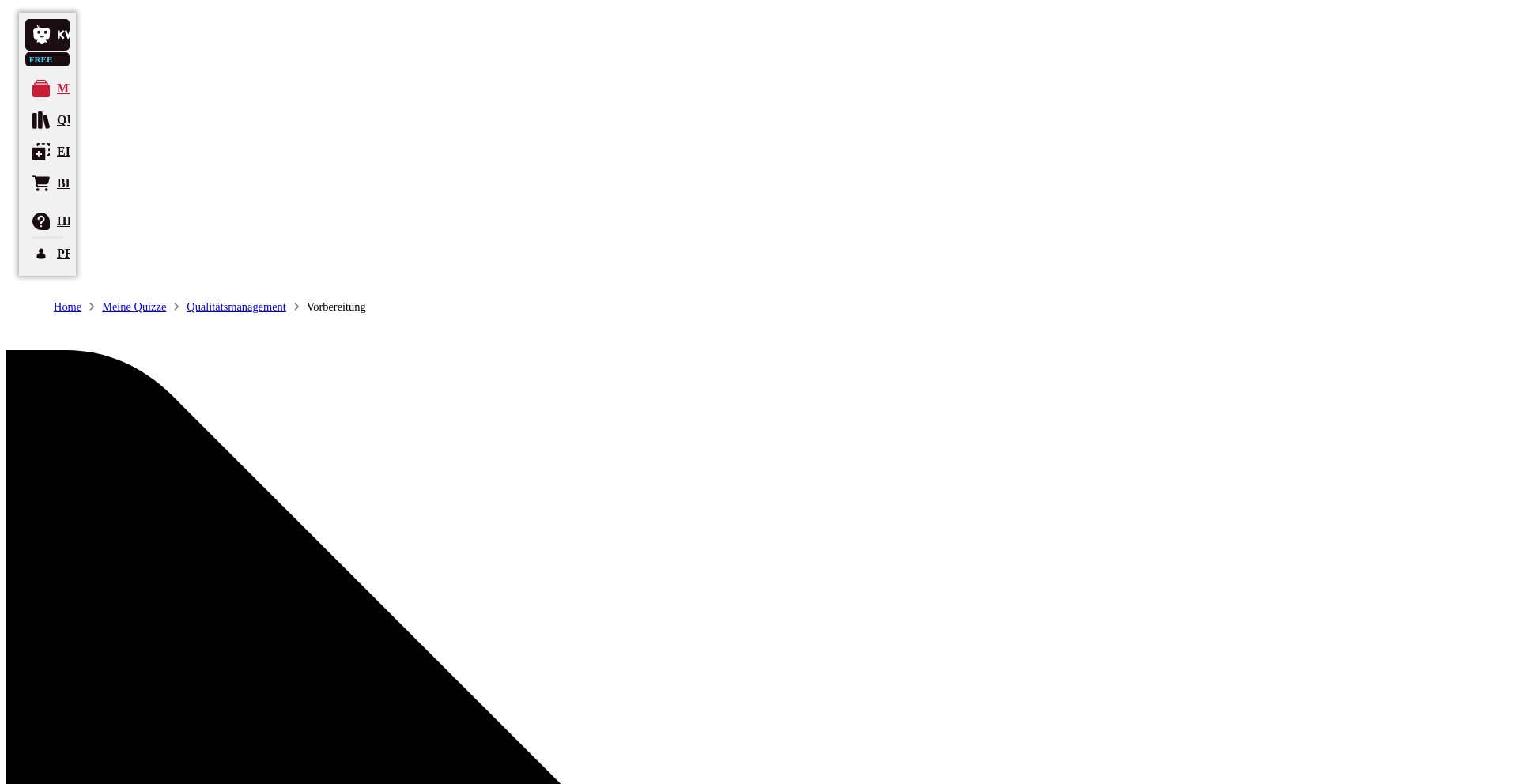 click on "Spieler einladen" at bounding box center [63, 12776] 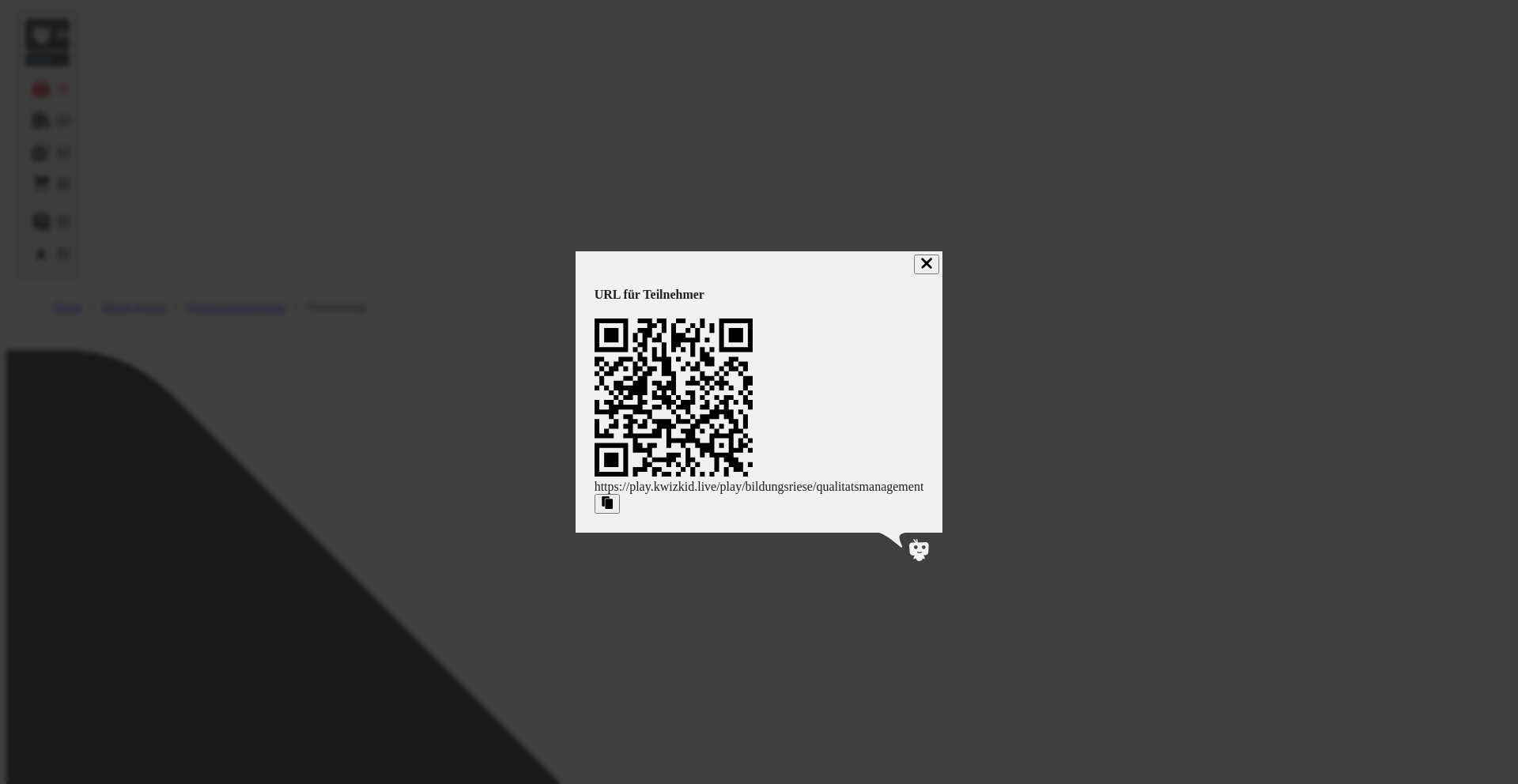 click at bounding box center (927, 263) 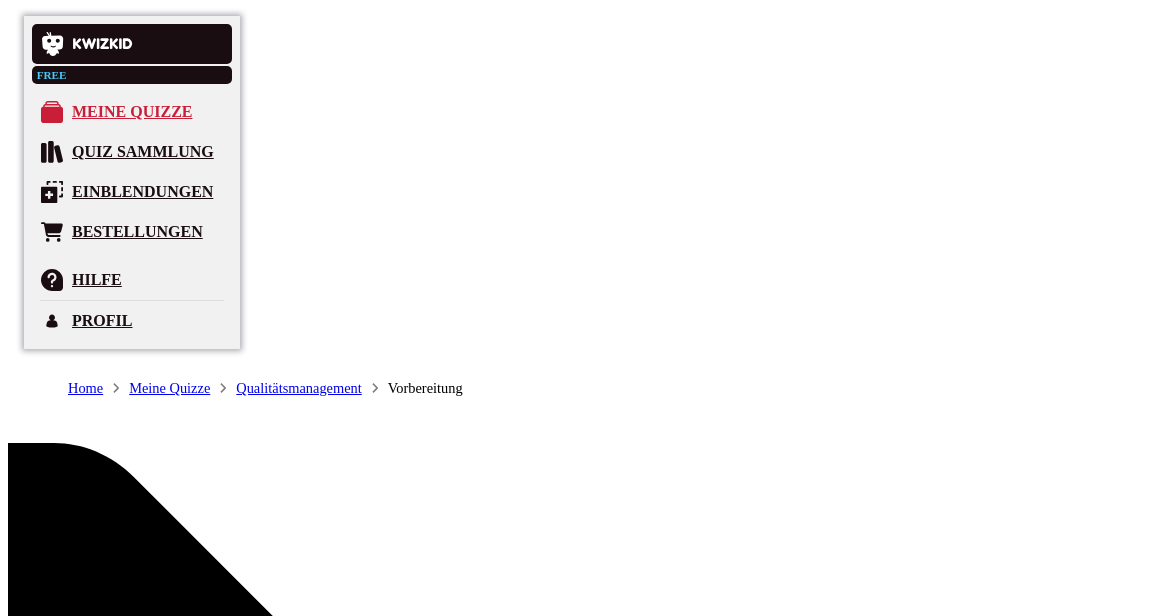 click on "URL kopieren" at bounding box center [994, 10063] 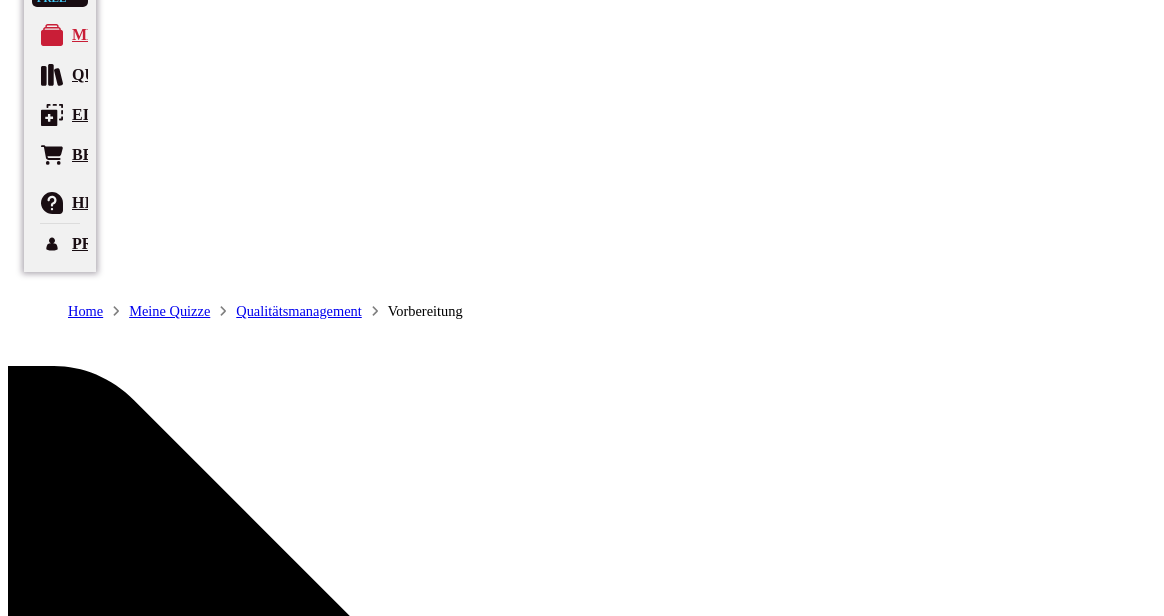 scroll, scrollTop: 81, scrollLeft: 0, axis: vertical 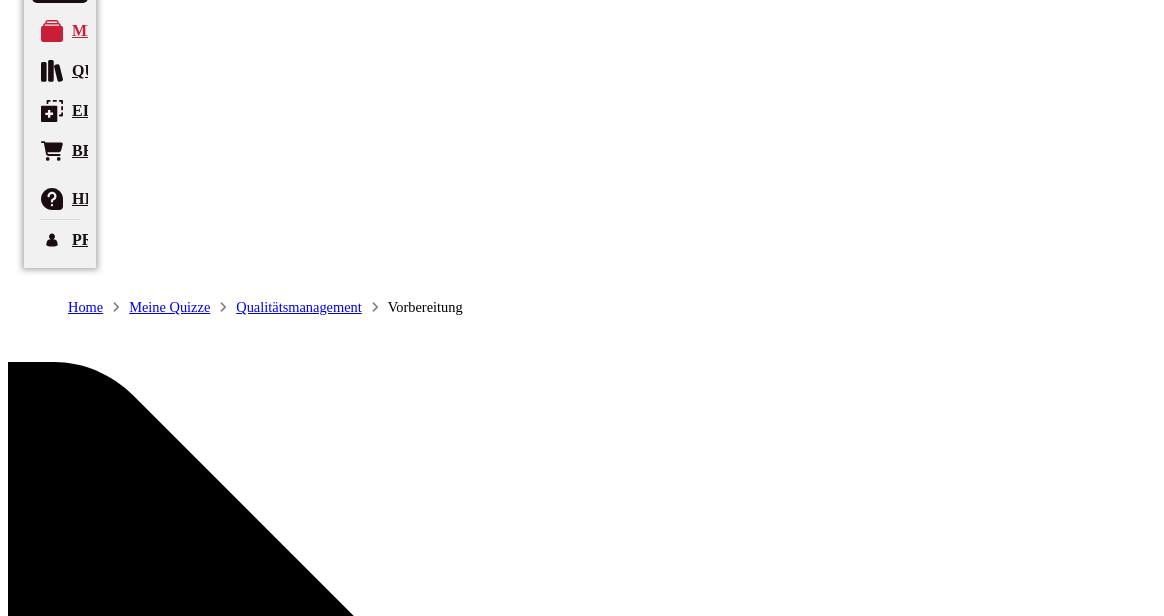 click on "Spieler einladen" at bounding box center [80, 10036] 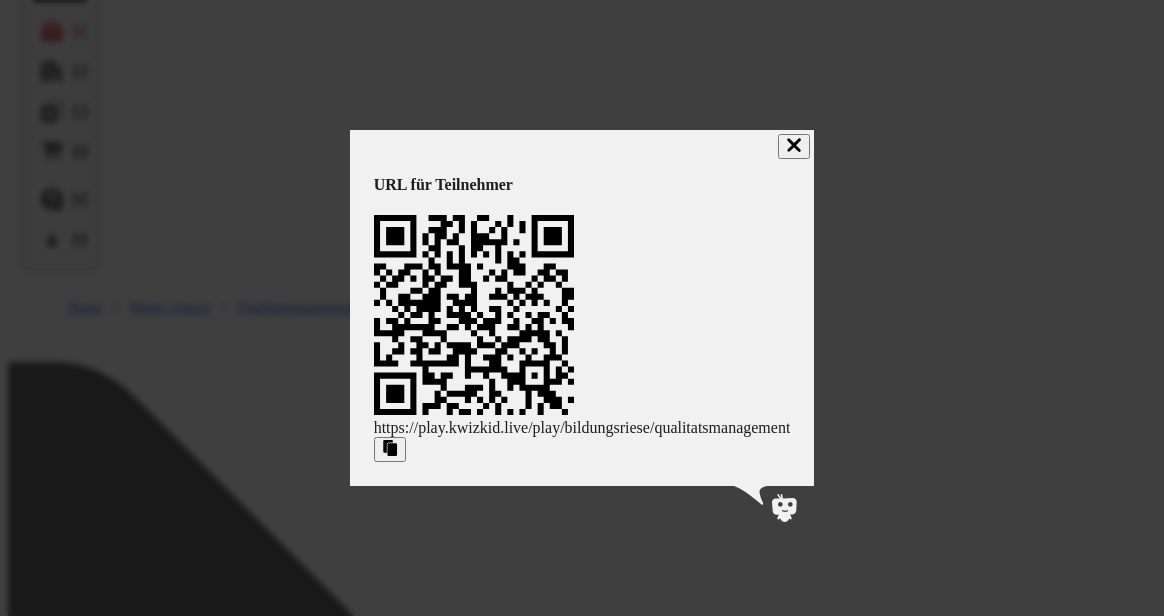 click at bounding box center (390, 448) 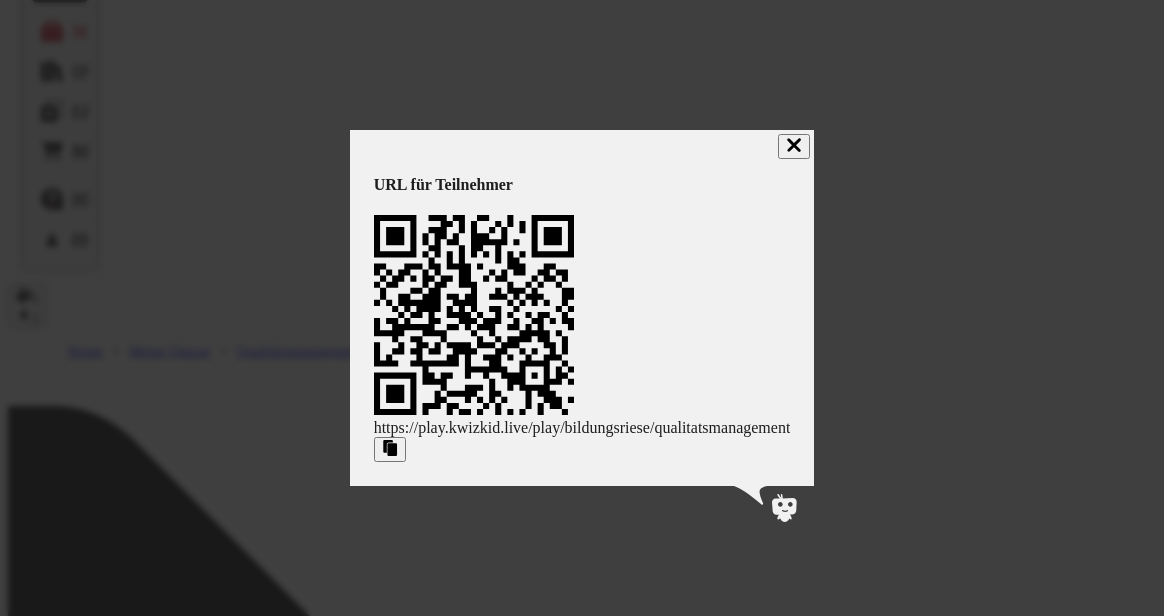 click at bounding box center [794, 146] 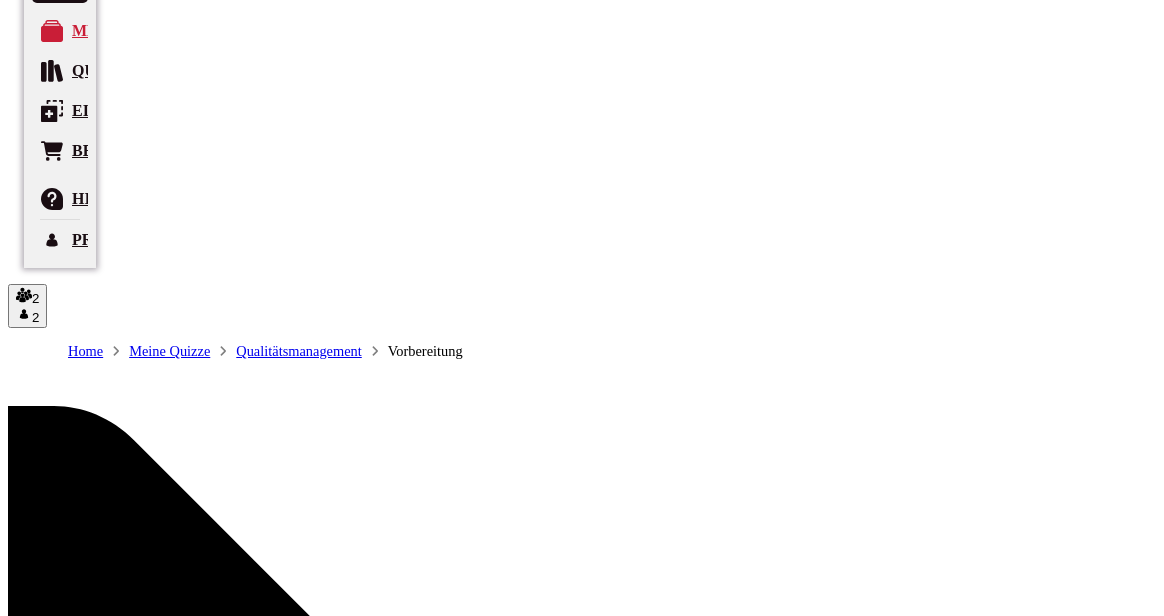 scroll, scrollTop: 0, scrollLeft: 0, axis: both 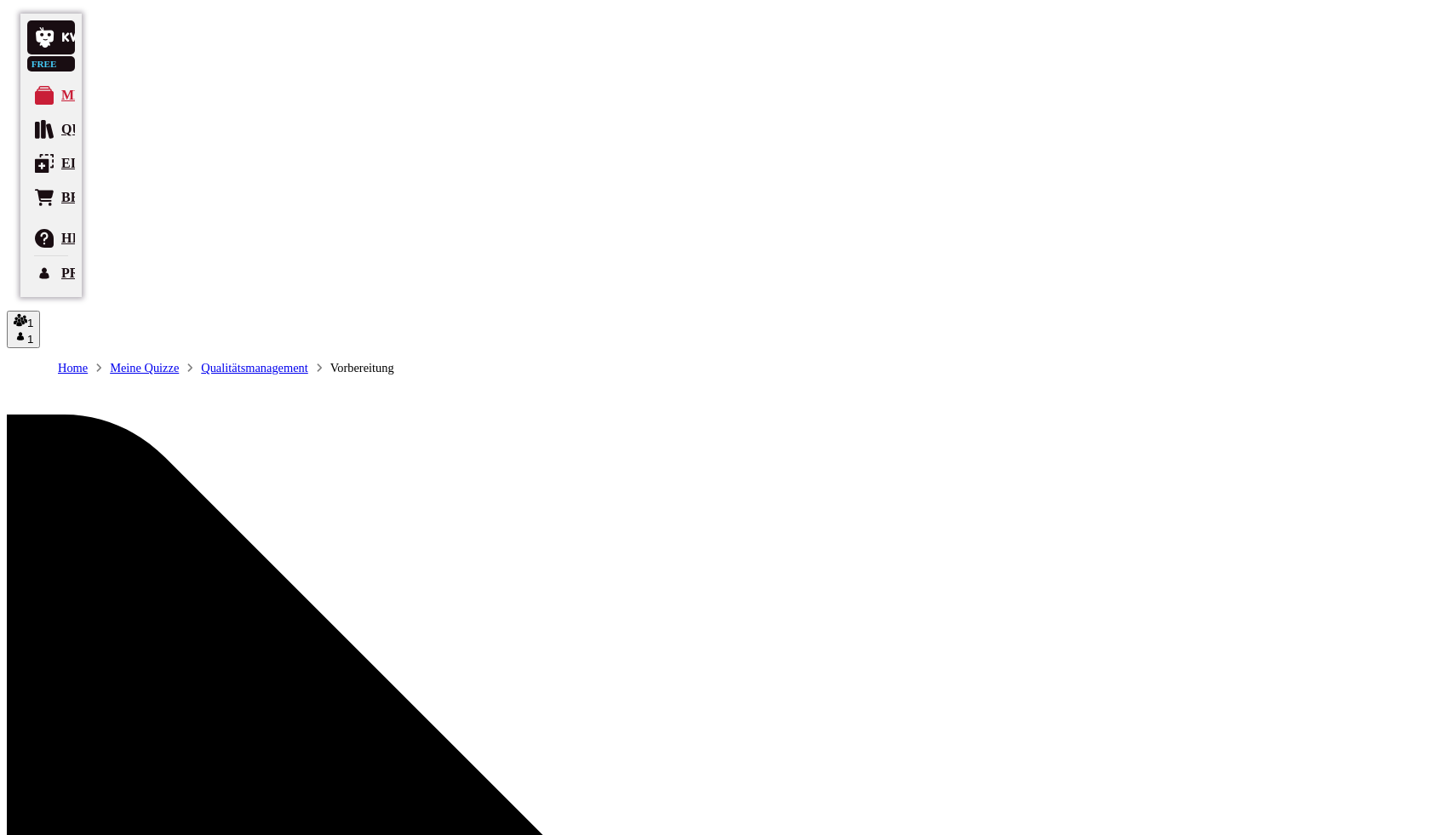 click on "offline ( 1 )" at bounding box center (565, 12539) 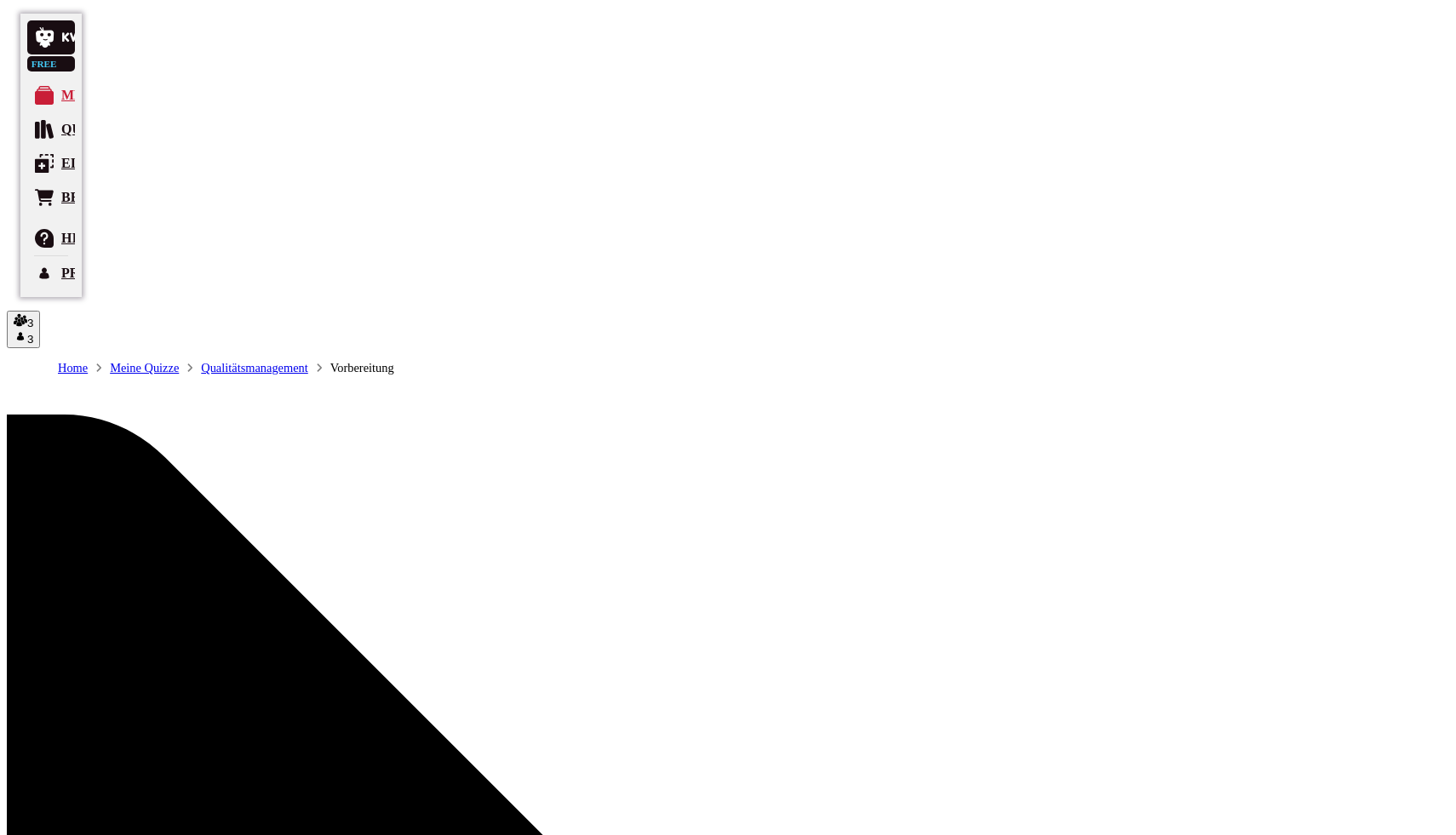 click on "Quiz starten" at bounding box center (65, 12368) 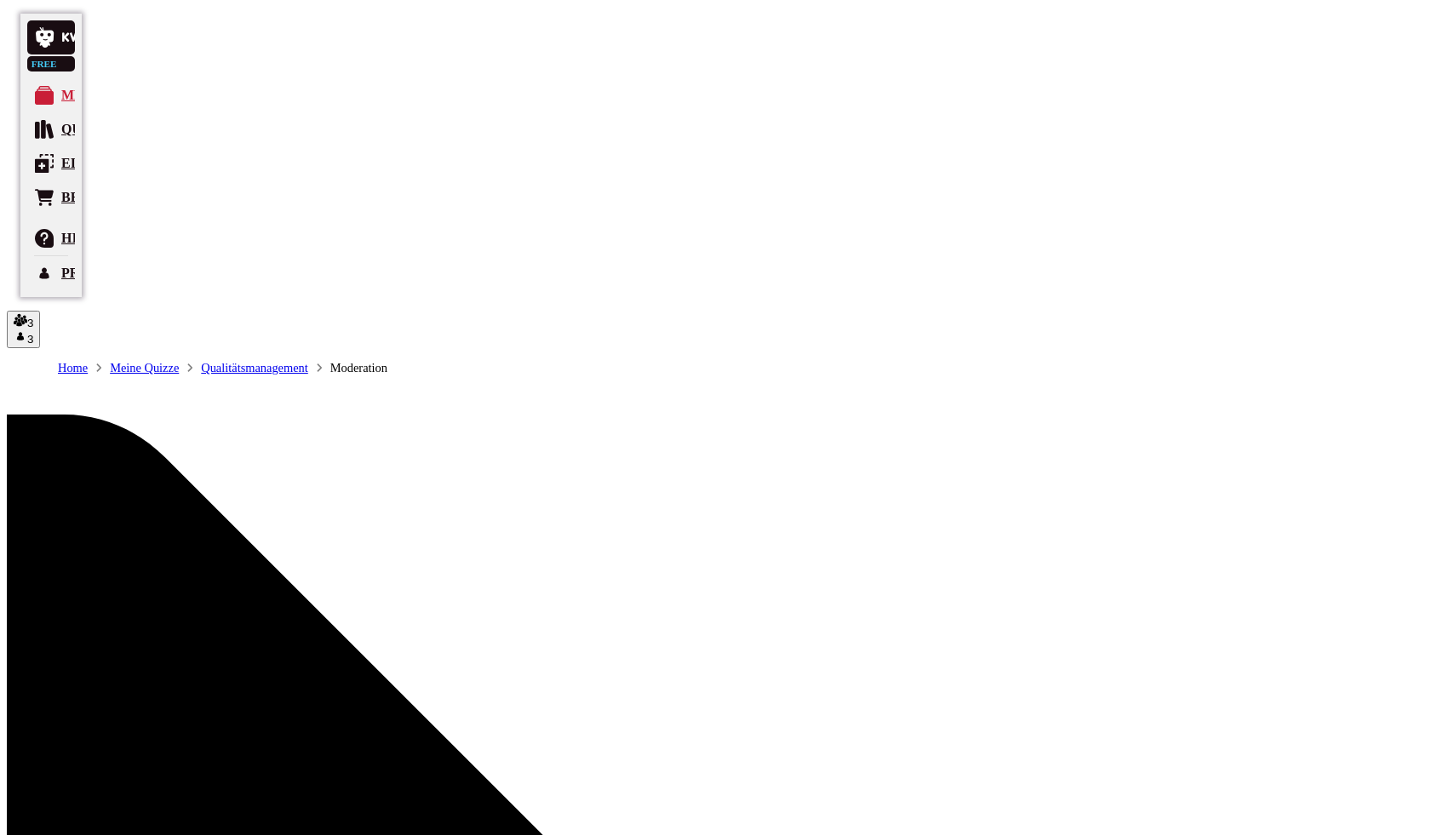 click at bounding box center (697, 12911) 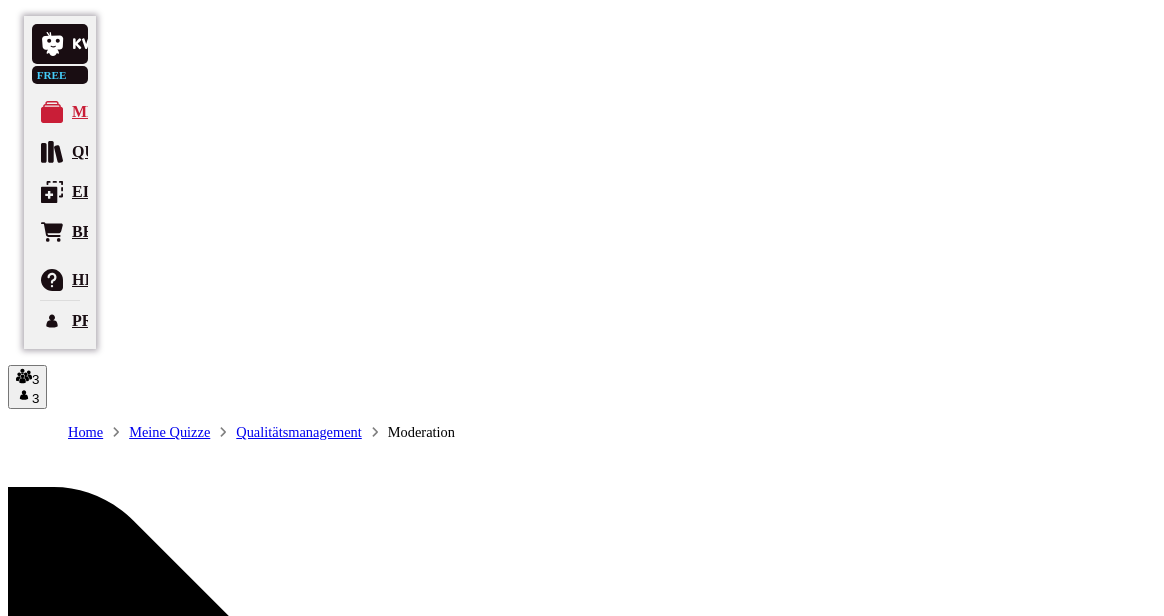 click at bounding box center [660, 10736] 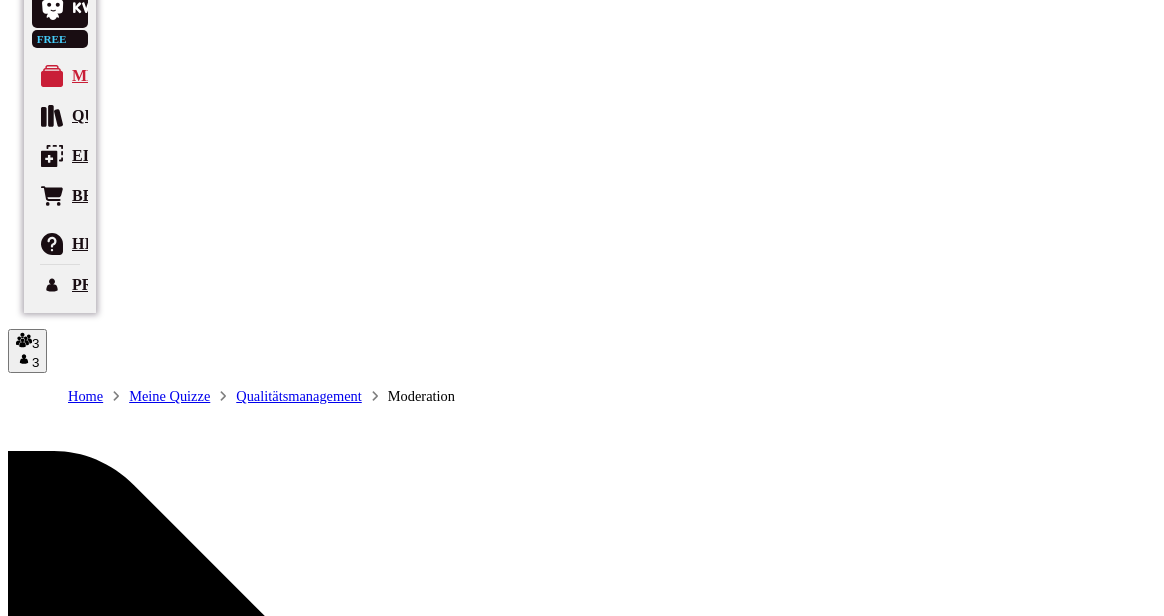 scroll, scrollTop: 49, scrollLeft: 0, axis: vertical 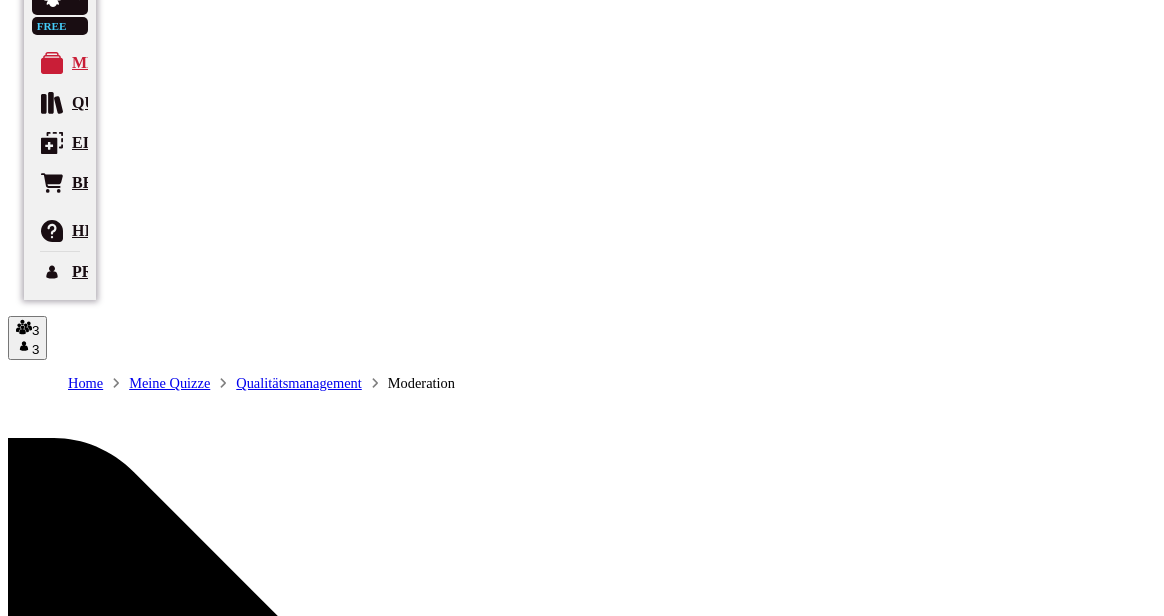 click on "„Frage 4“ freigeben" at bounding box center (81, 10361) 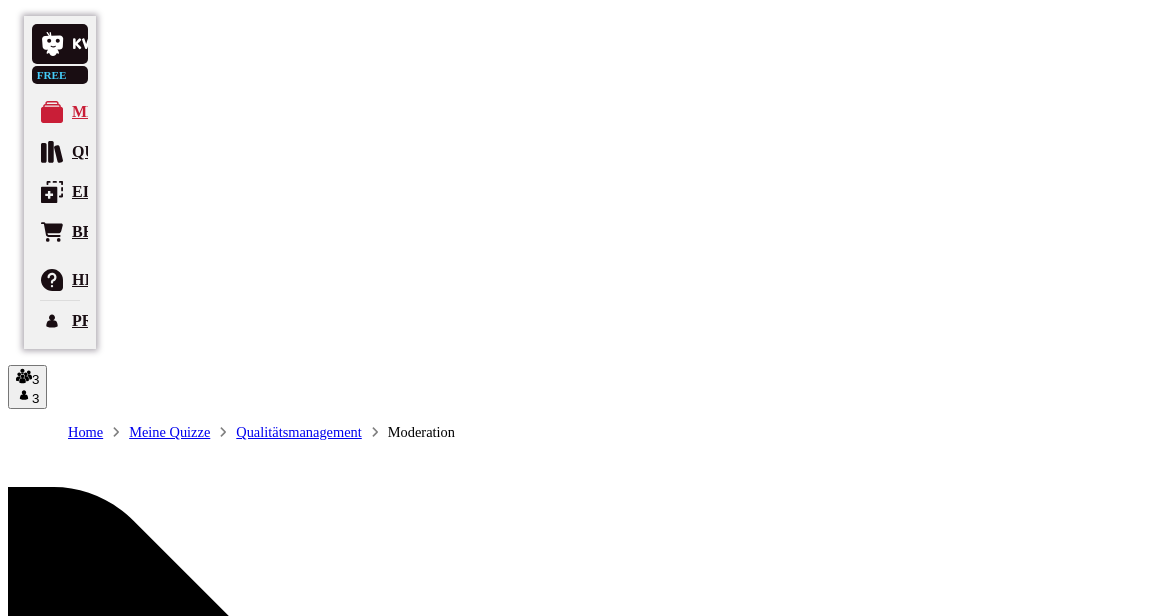 click on "„Frage 5“ freigeben" at bounding box center [73, 10412] 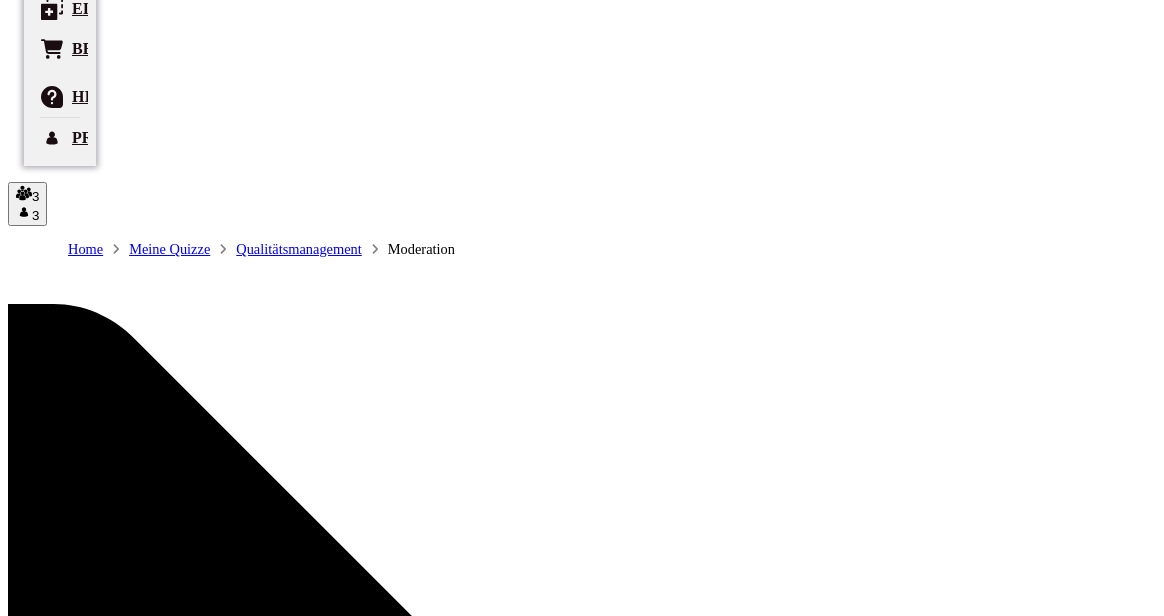 scroll, scrollTop: 201, scrollLeft: 0, axis: vertical 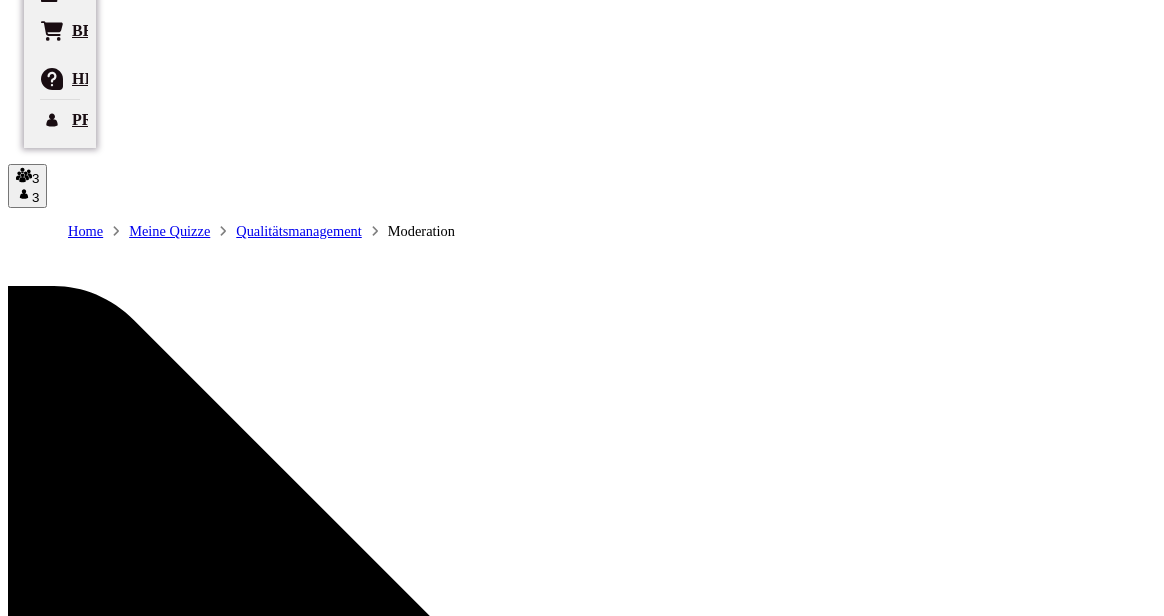 click on "„Frage 6“ freigeben" at bounding box center [81, 10219] 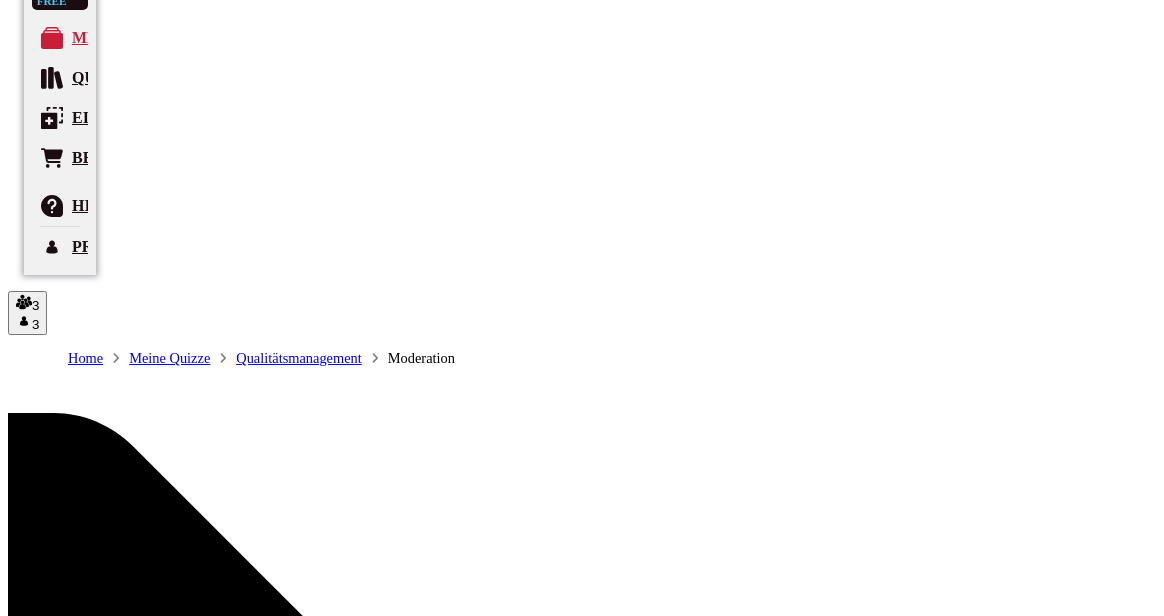 click at bounding box center (635, 10644) 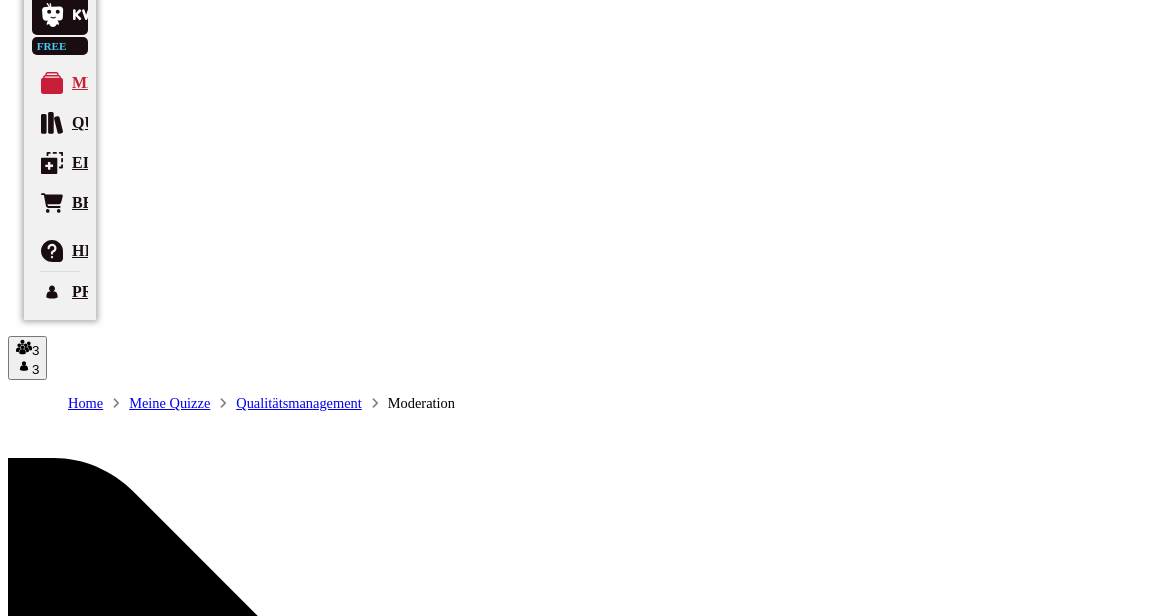 click at bounding box center [655, 10725] 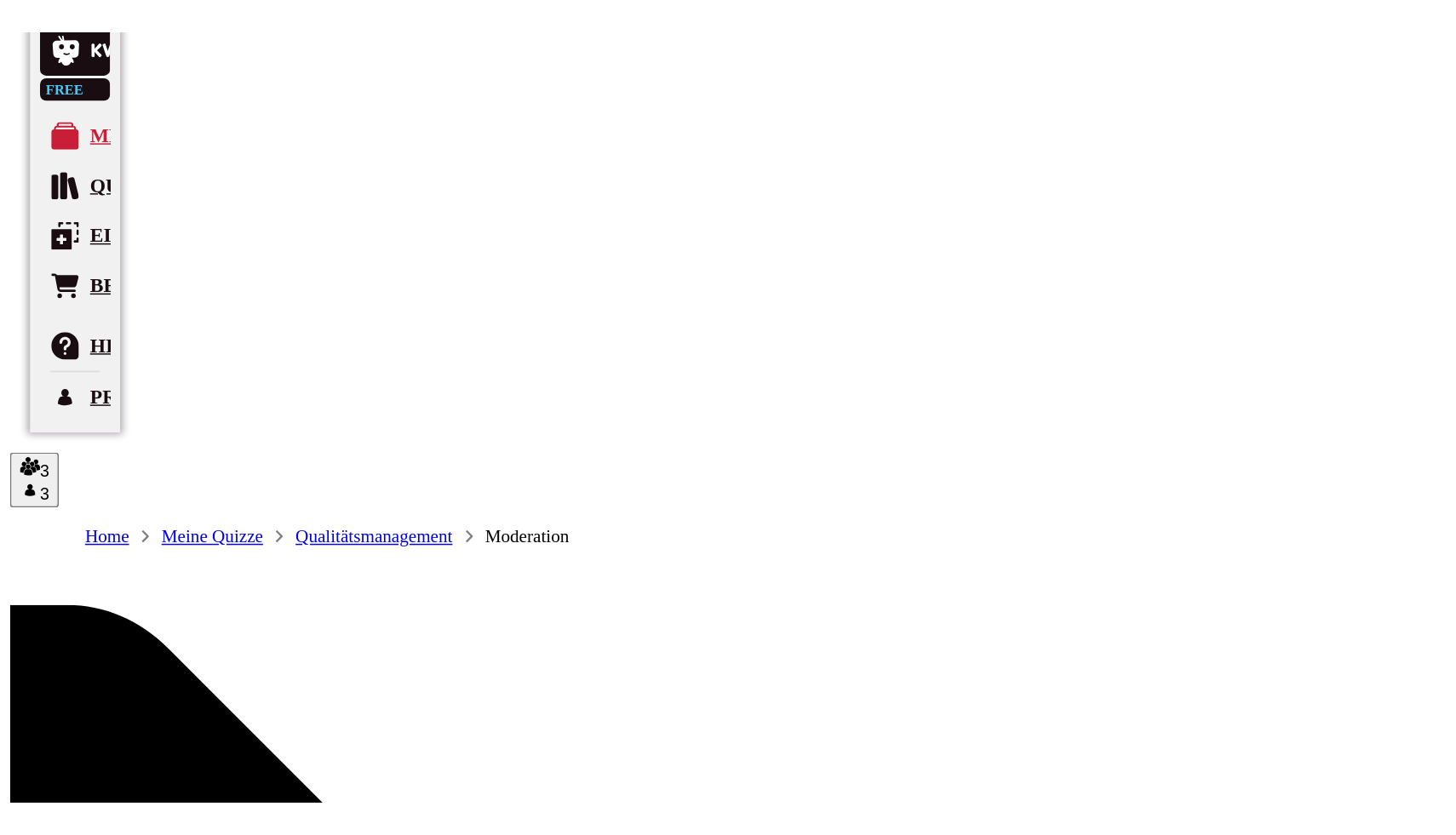 scroll, scrollTop: 0, scrollLeft: 0, axis: both 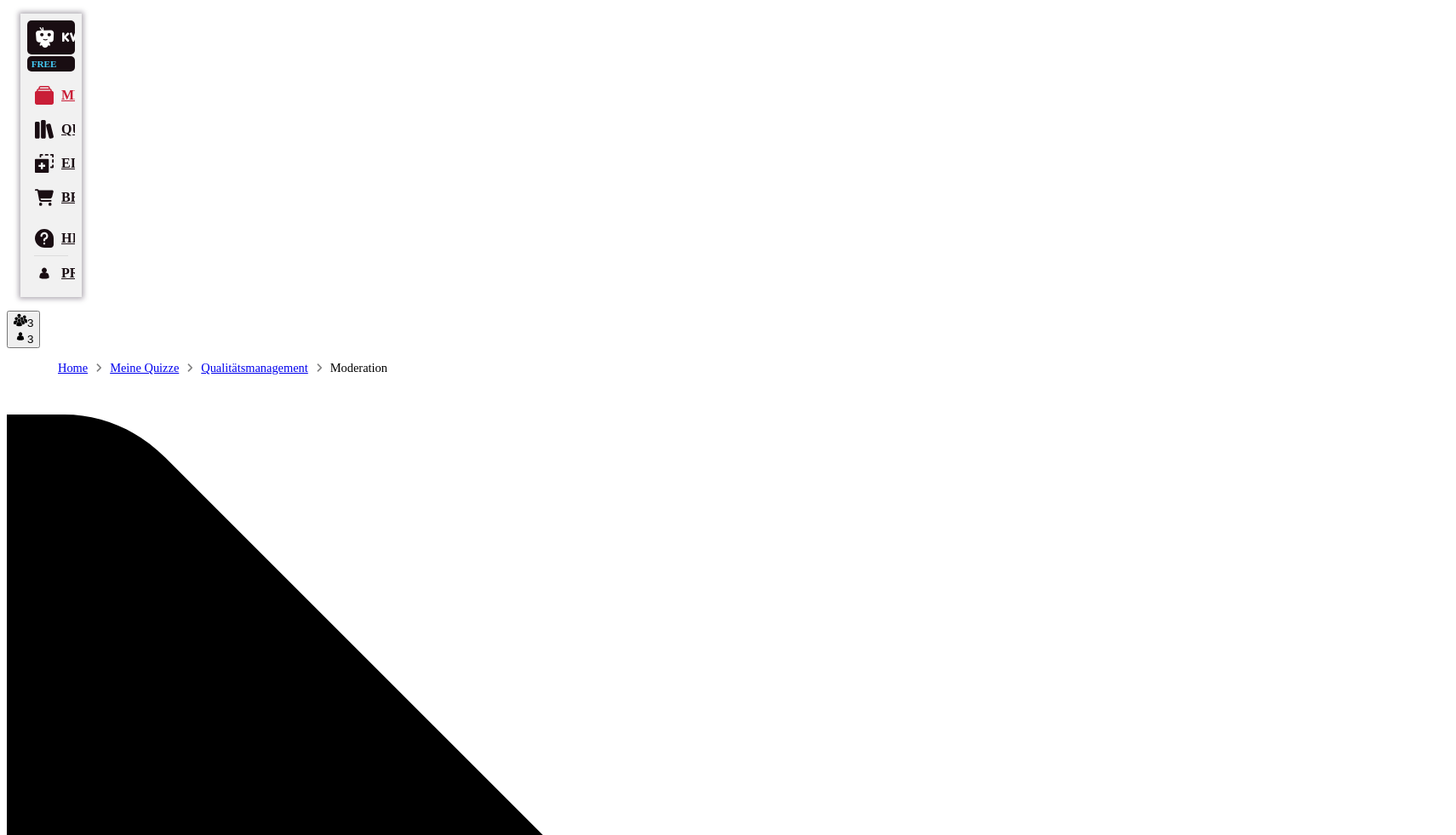 click on "„Frage 11“ freigeben" at bounding box center (72, 12579) 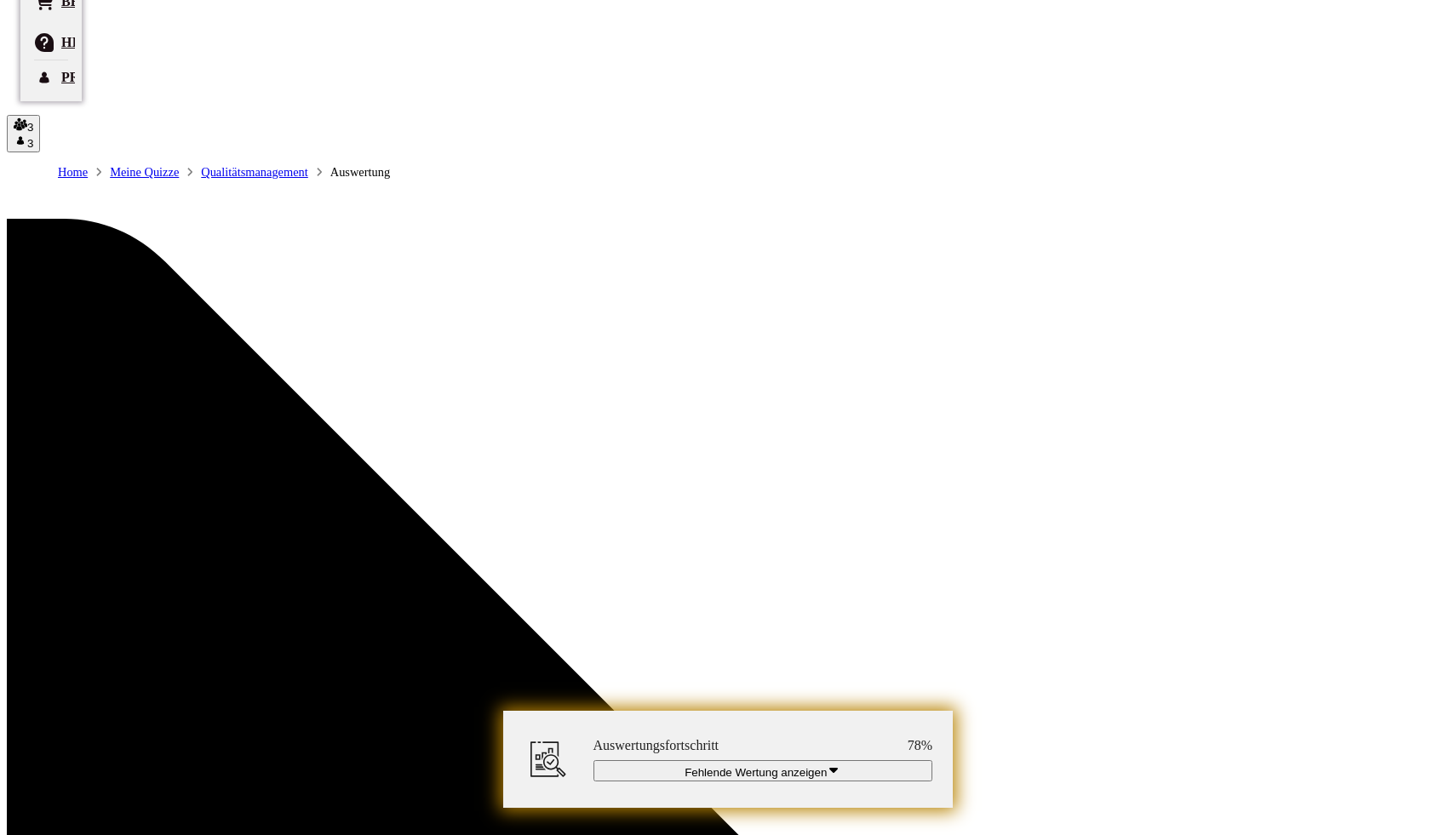 scroll, scrollTop: 229, scrollLeft: 0, axis: vertical 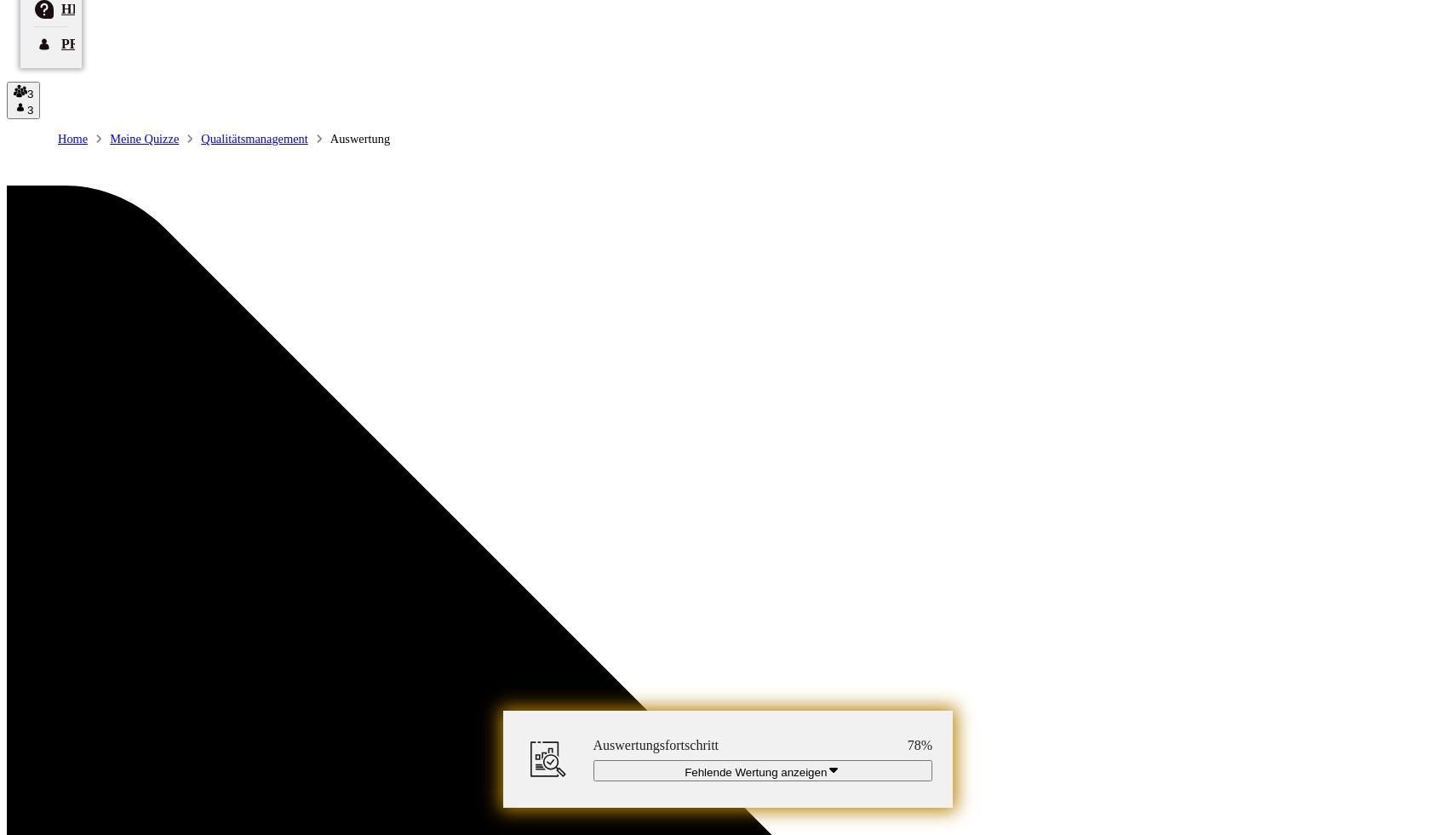 click on "Fehlende Wertung anzeigen" at bounding box center [763, 770] 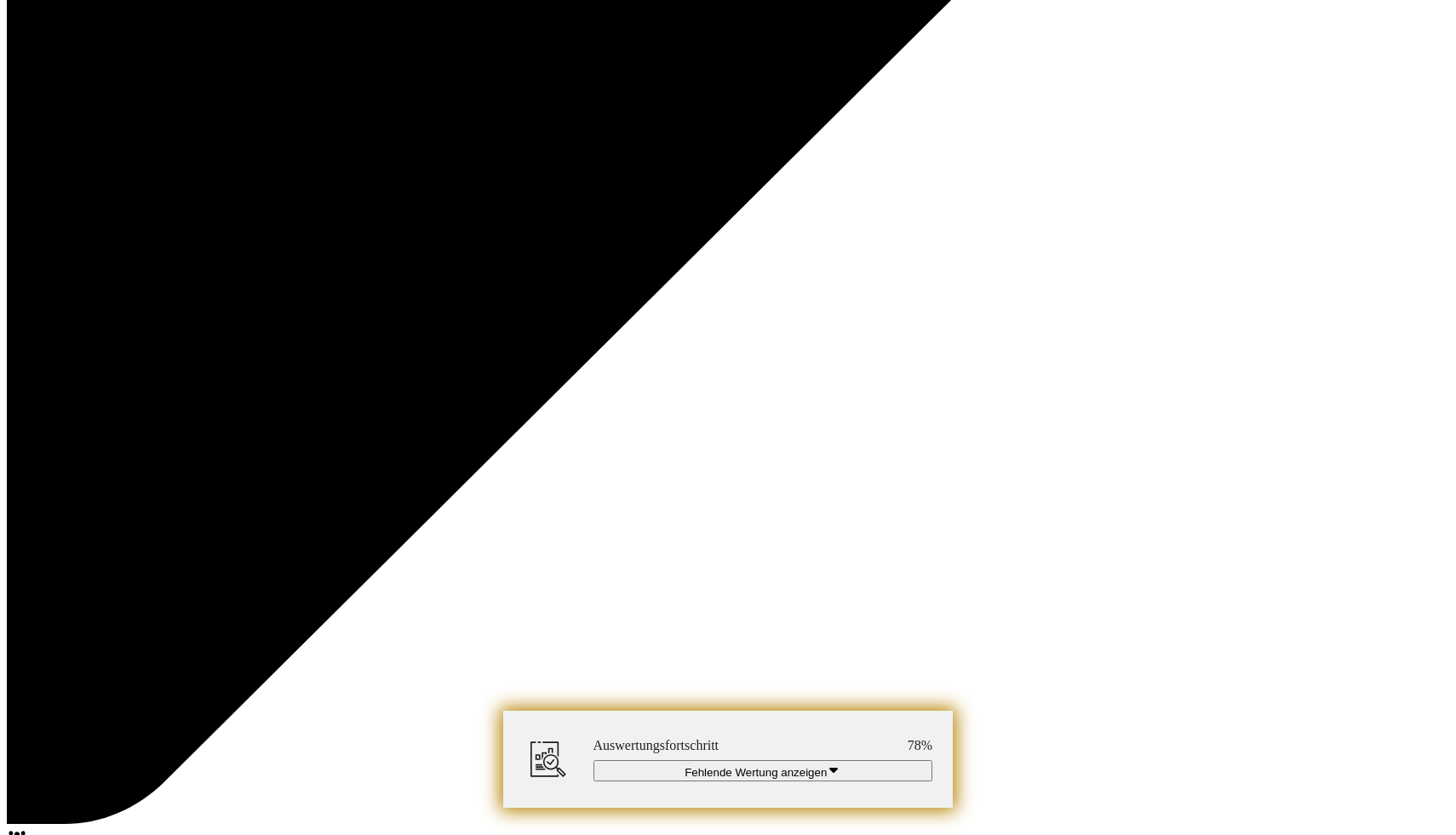 scroll, scrollTop: 2555, scrollLeft: 0, axis: vertical 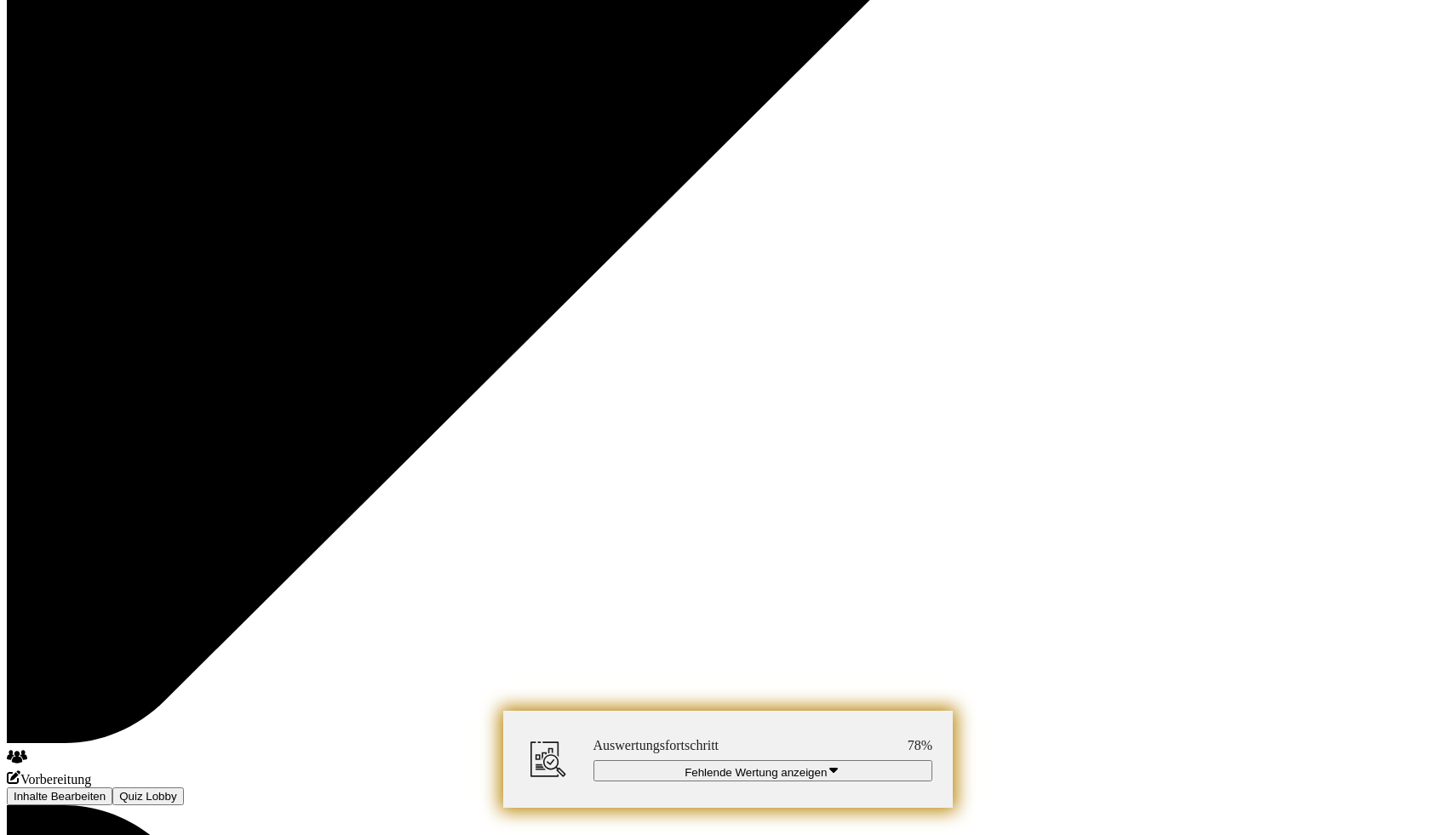 click at bounding box center [396, 12517] 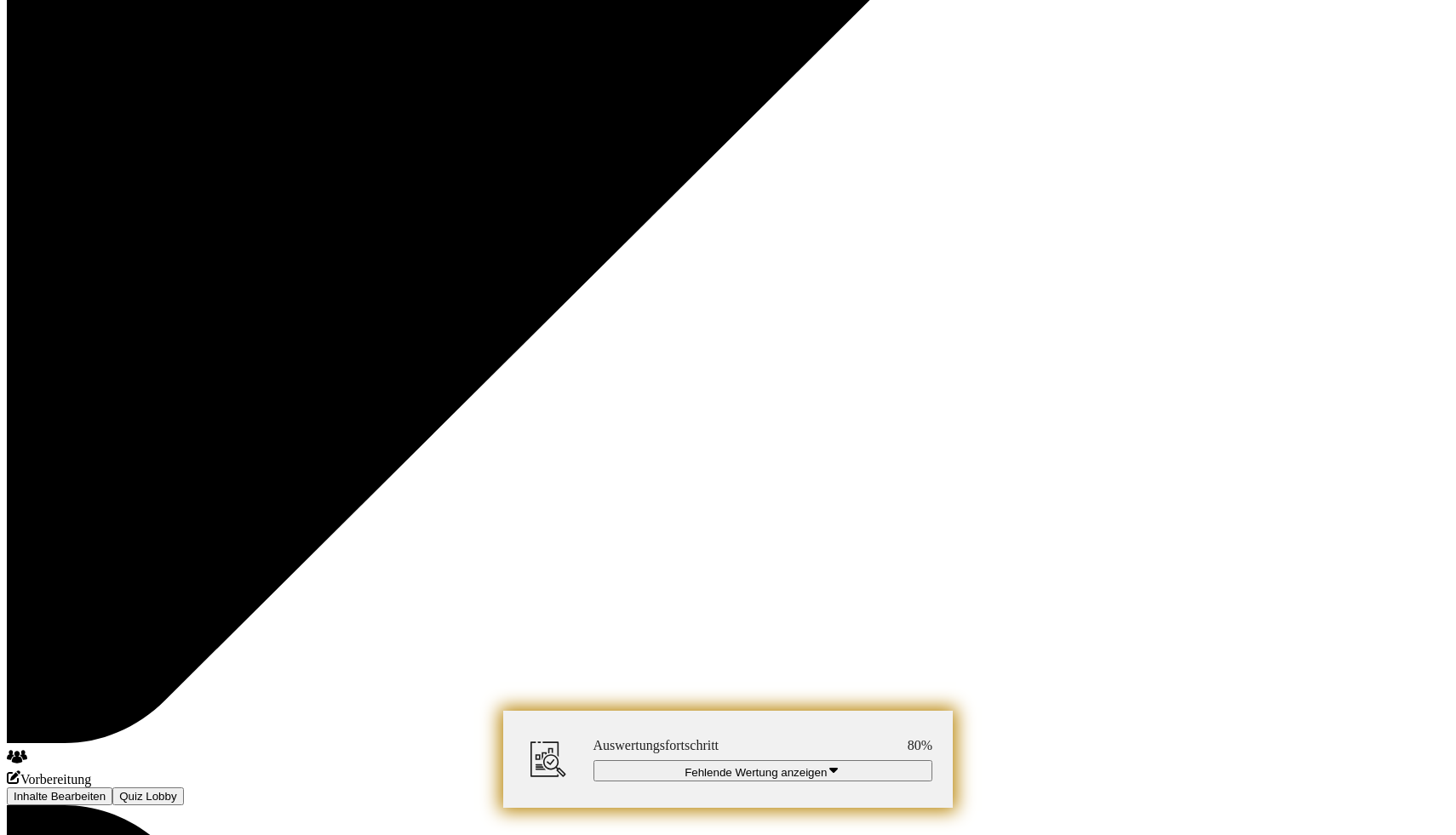 click at bounding box center [396, 12517] 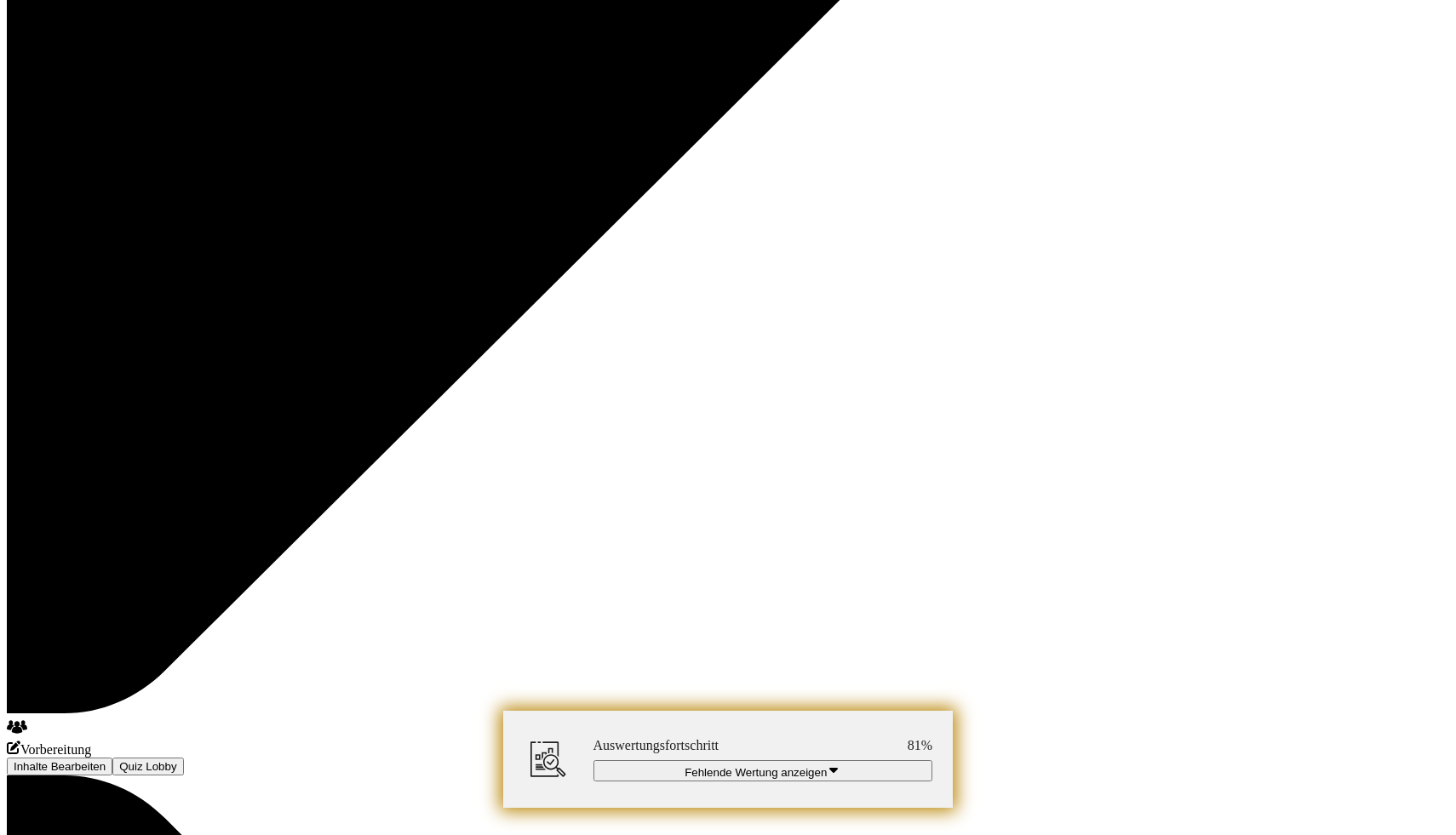scroll, scrollTop: 2652, scrollLeft: 0, axis: vertical 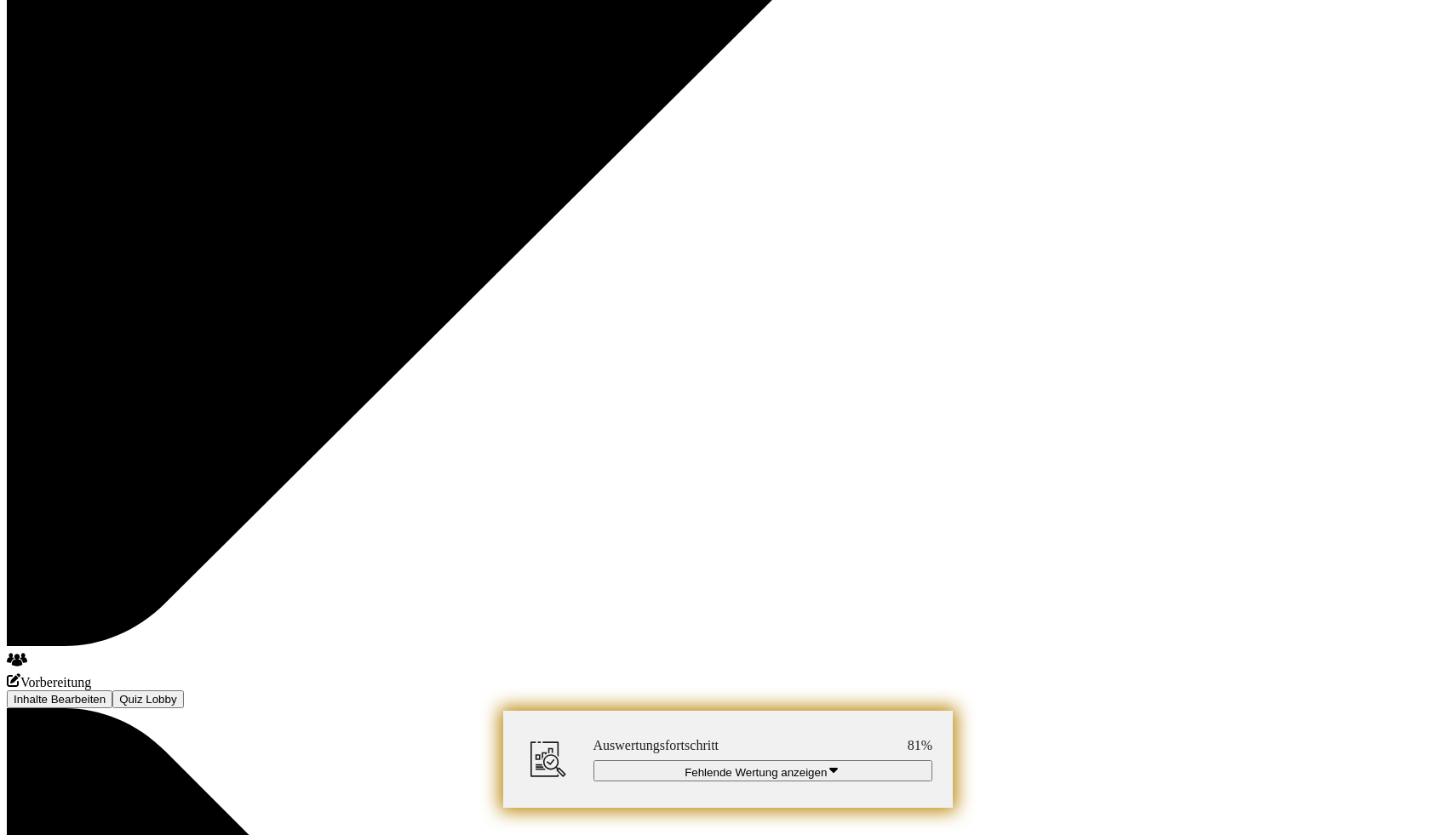 click at bounding box center (423, 12422) 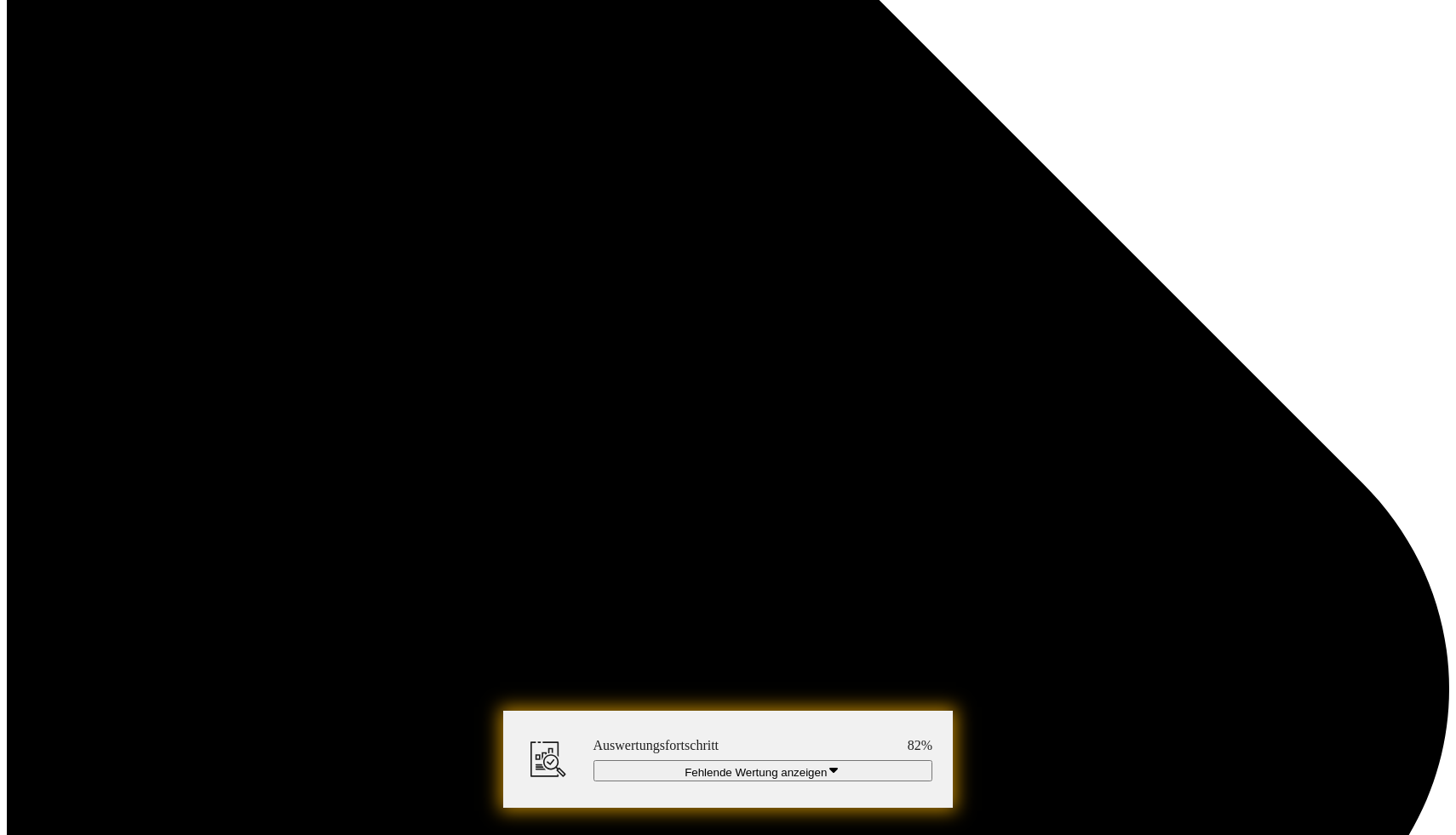 scroll, scrollTop: 4120, scrollLeft: 0, axis: vertical 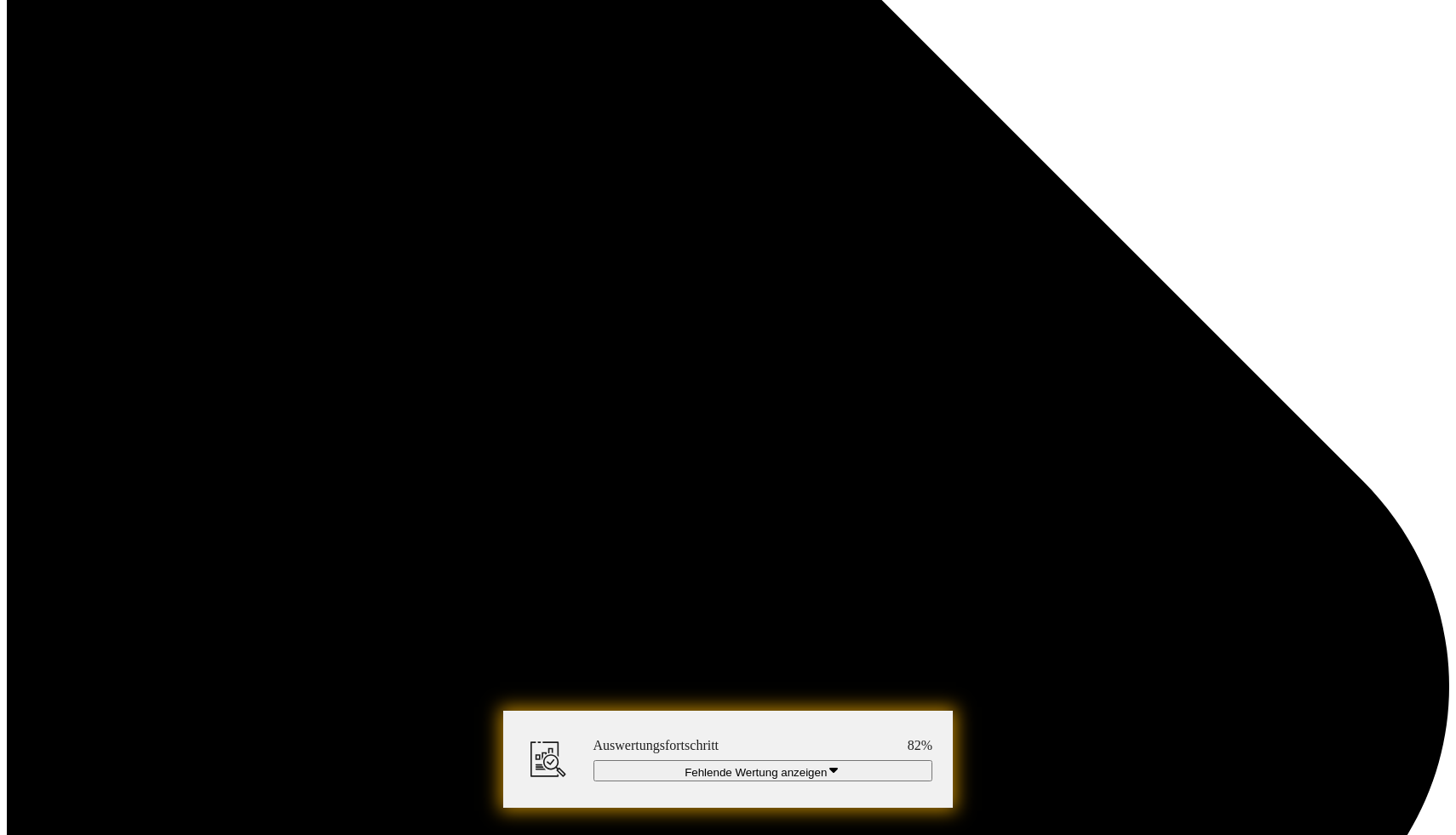 click at bounding box center (396, 12476) 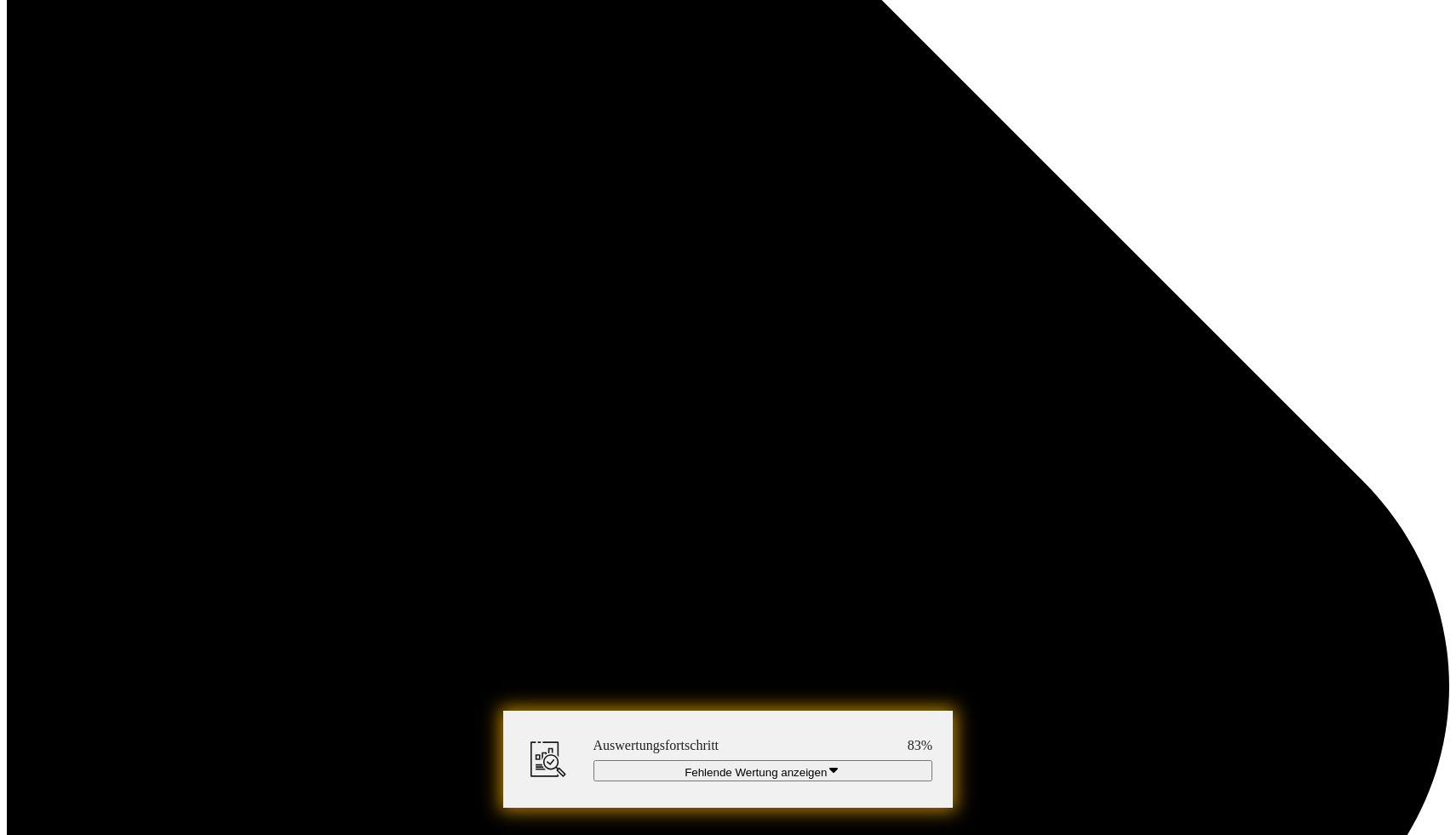 click at bounding box center [396, 12476] 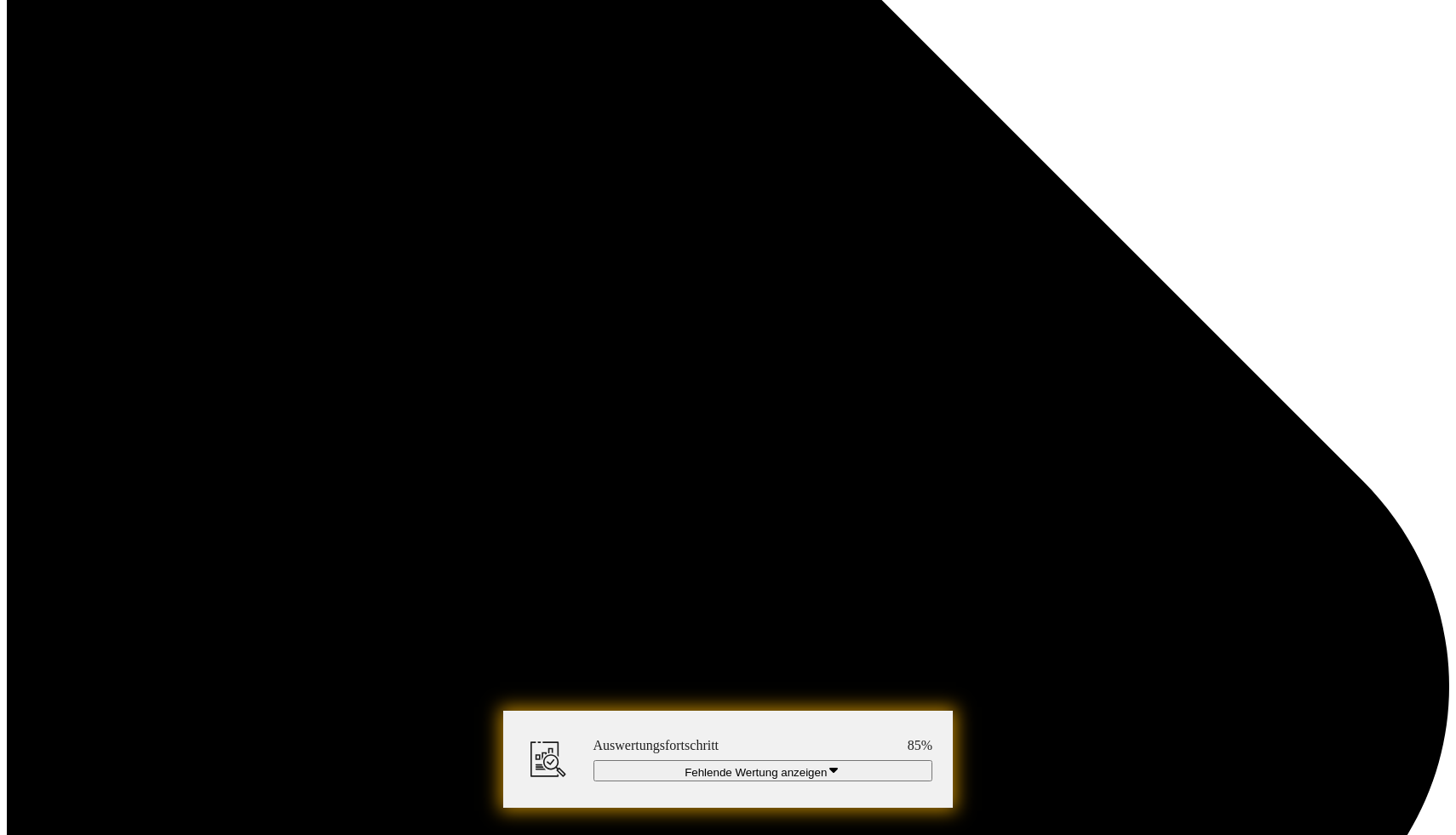click at bounding box center [396, 12476] 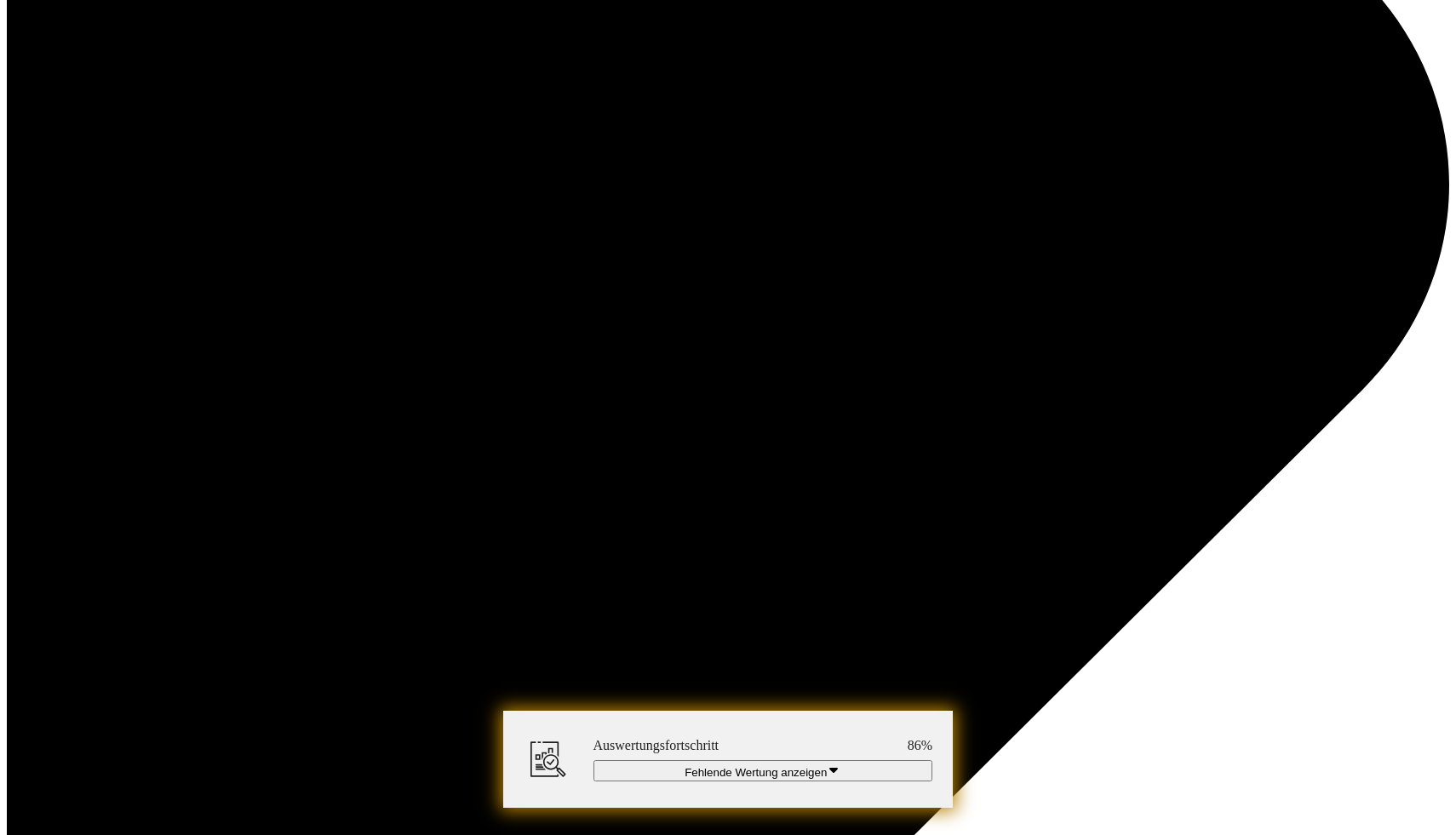scroll, scrollTop: 4625, scrollLeft: 0, axis: vertical 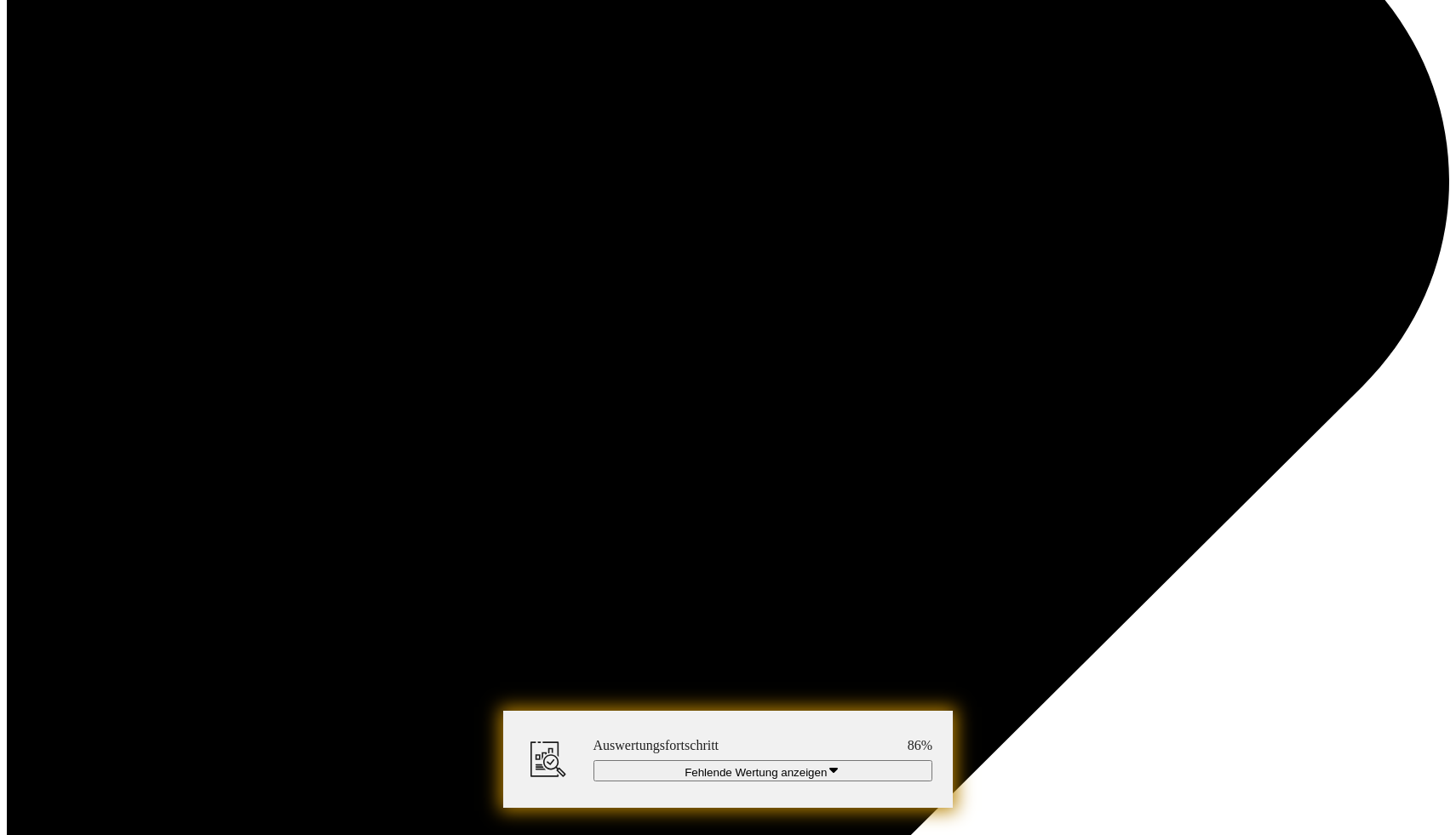 click at bounding box center [396, 12471] 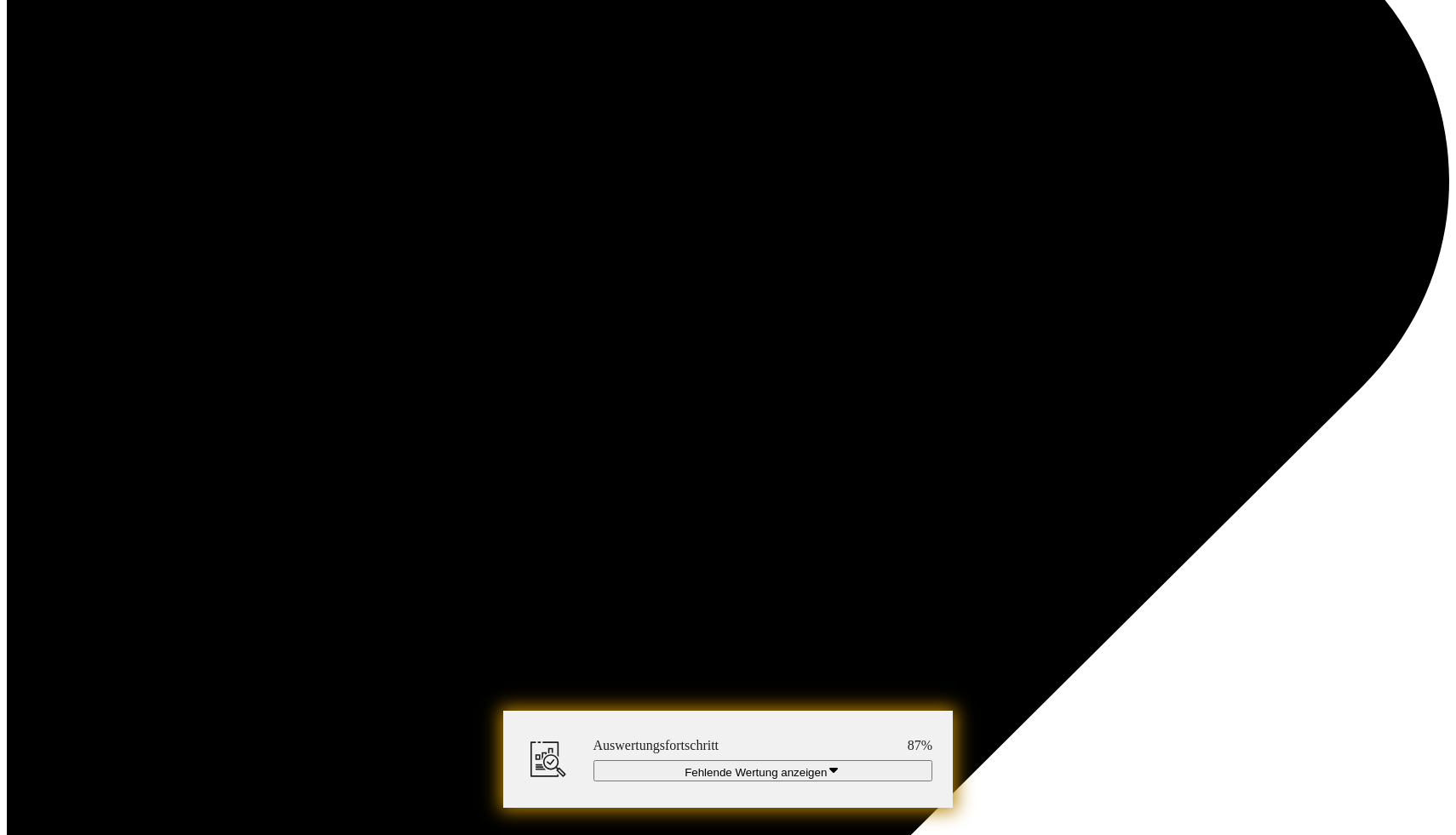 click at bounding box center (396, 12471) 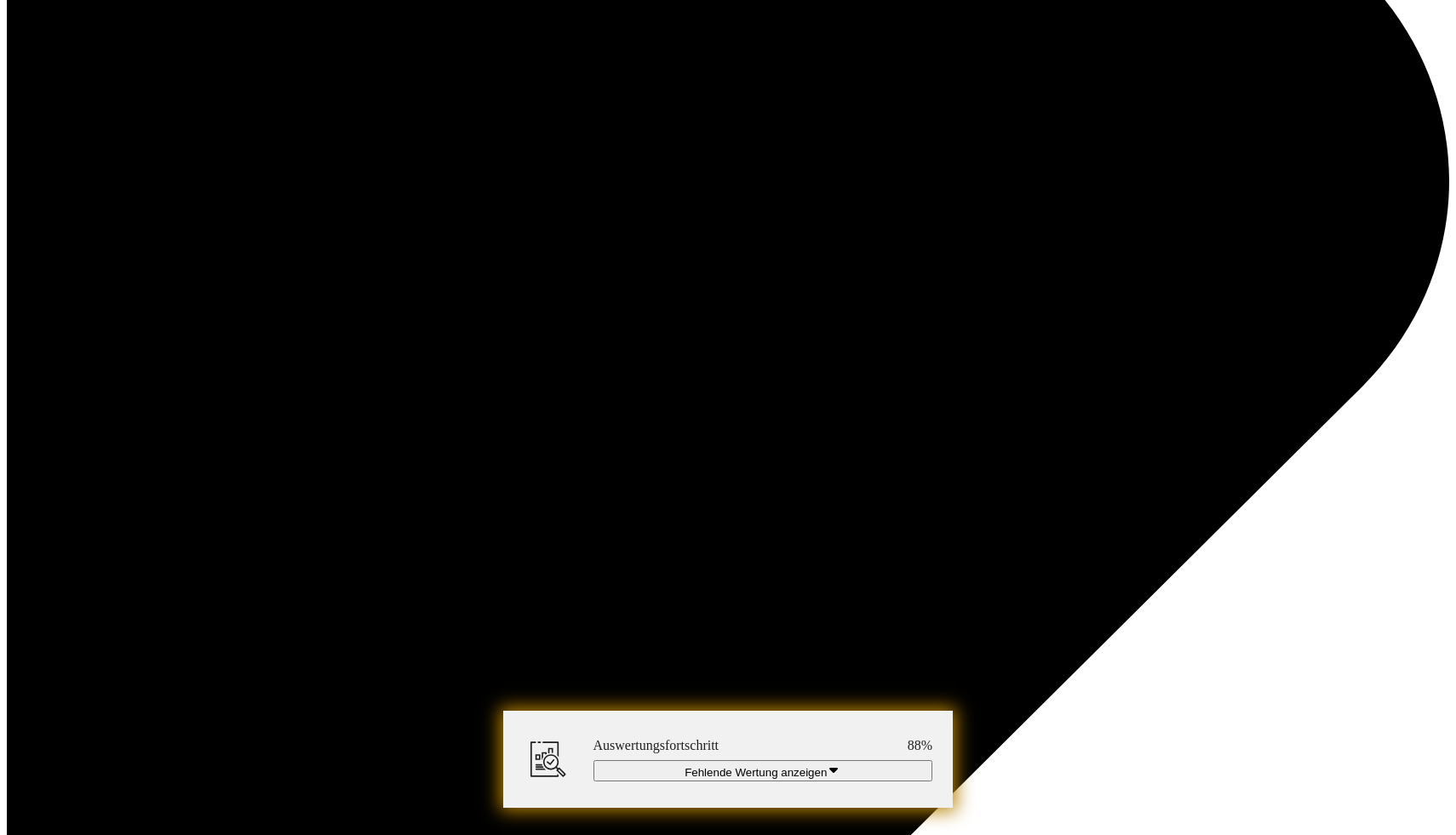 click at bounding box center (396, 12471) 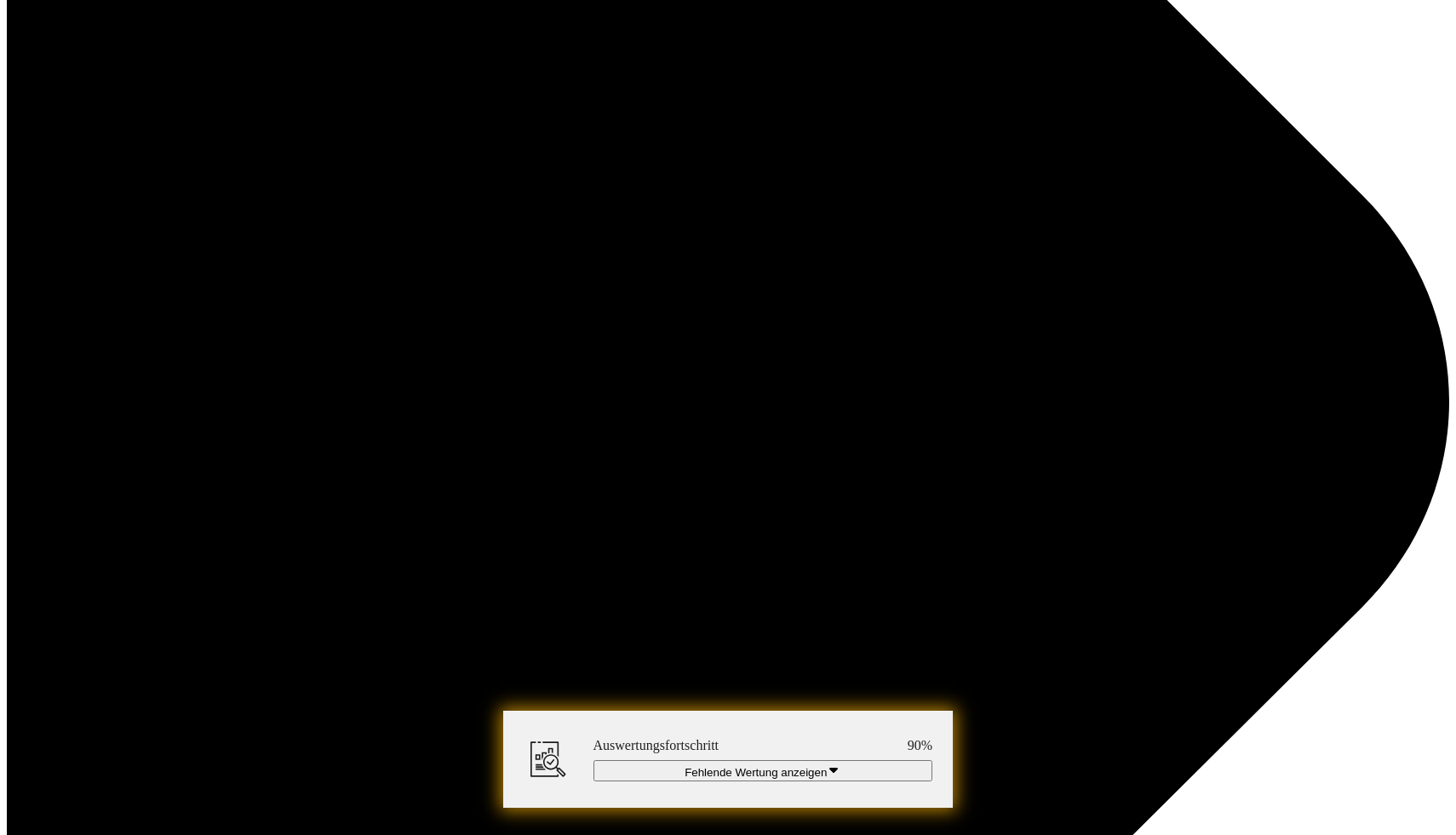 scroll, scrollTop: 7363, scrollLeft: 0, axis: vertical 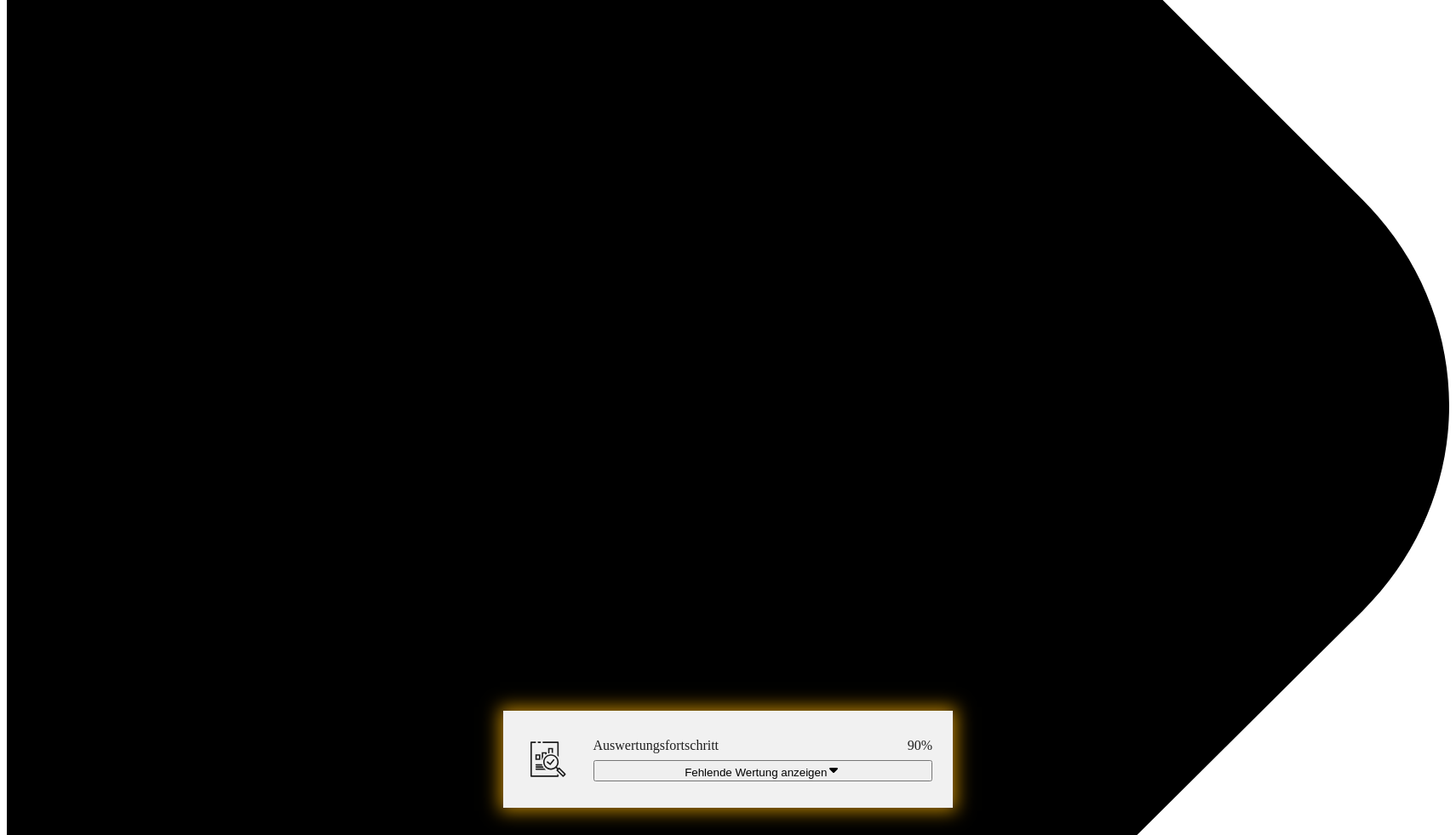 click at bounding box center [396, 12662] 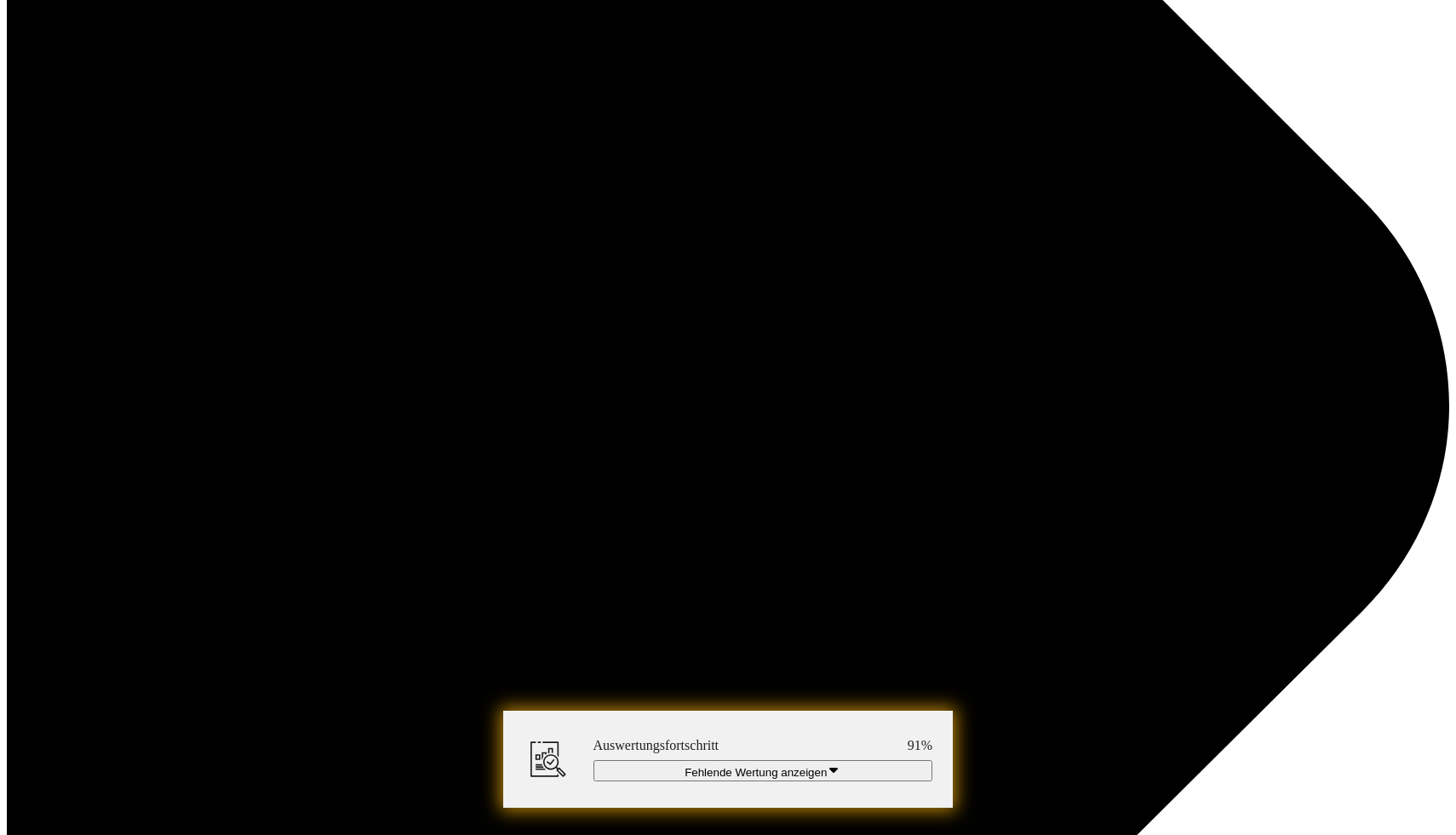 click at bounding box center (396, 12662) 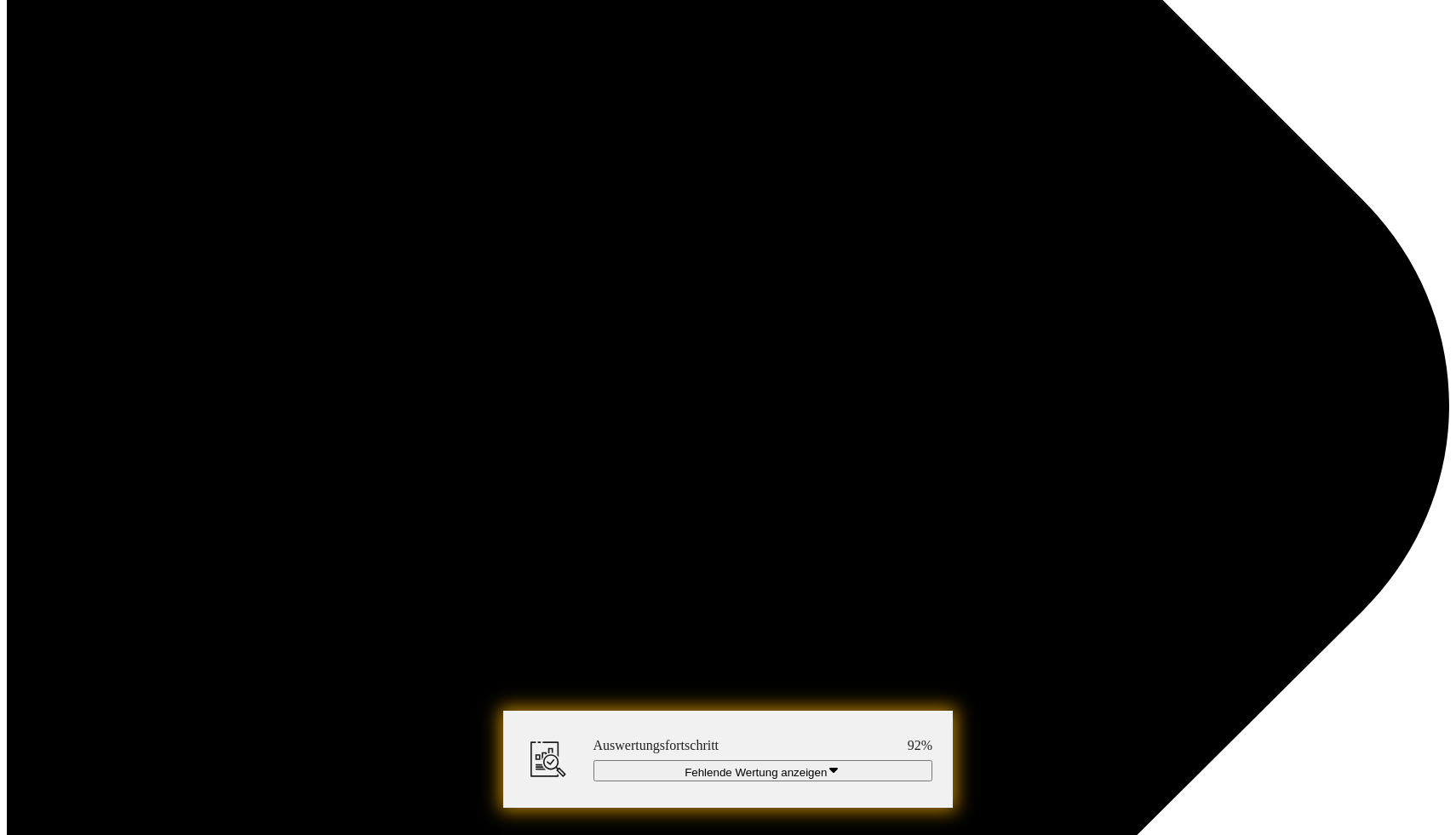 click at bounding box center [868, 12662] 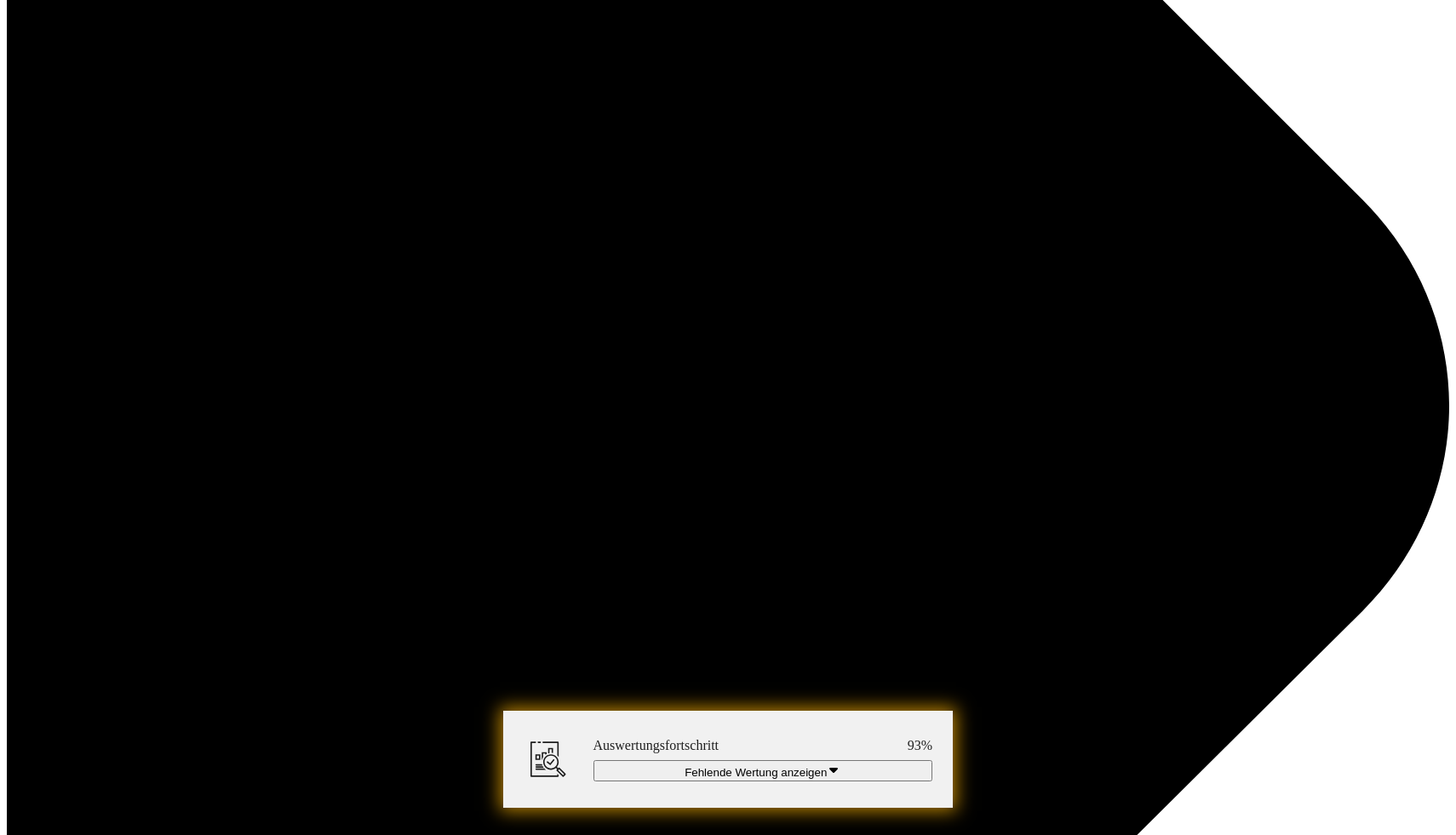 click at bounding box center [868, 12662] 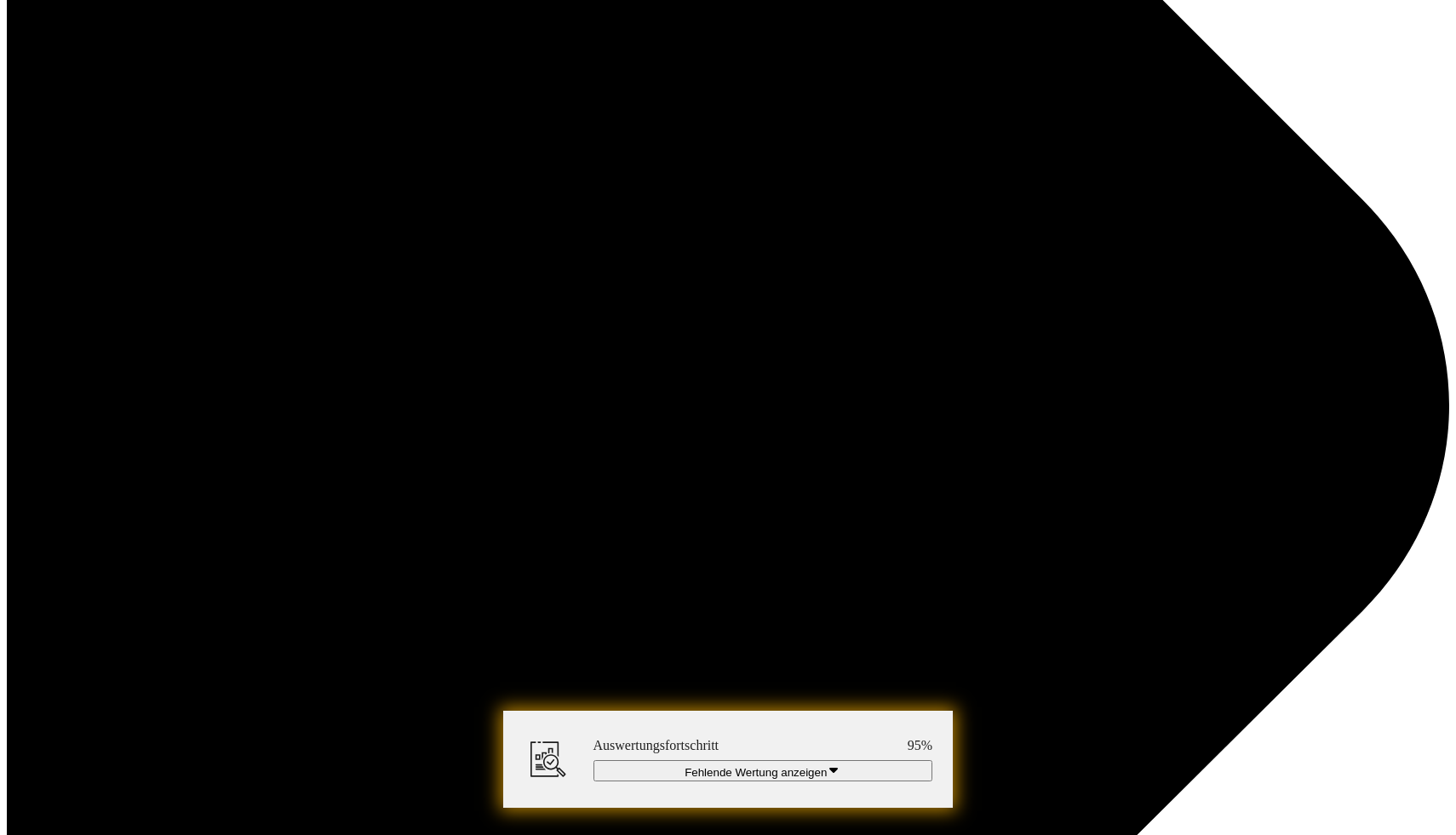 click at bounding box center (868, 12662) 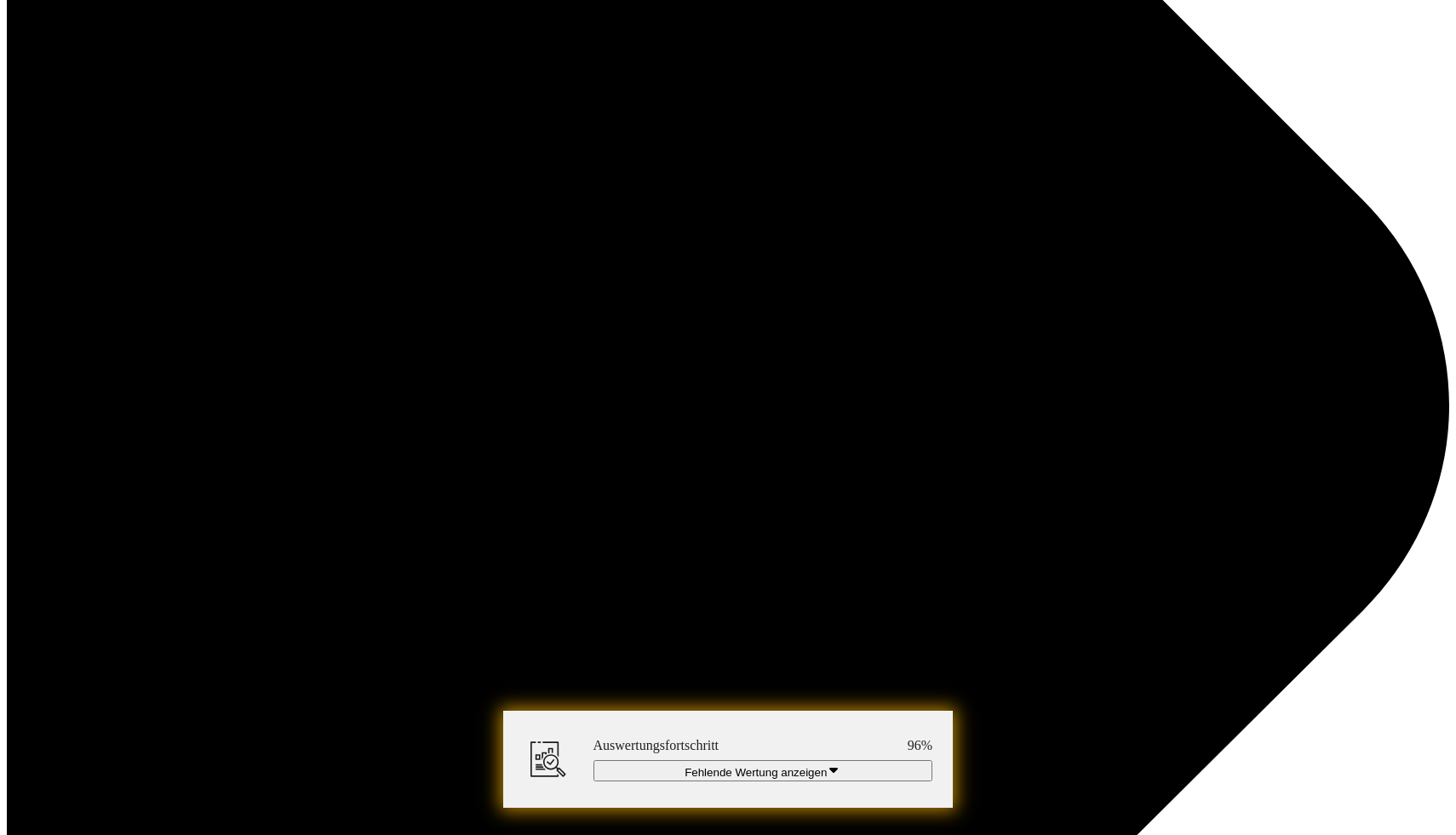 click at bounding box center [396, 5408] 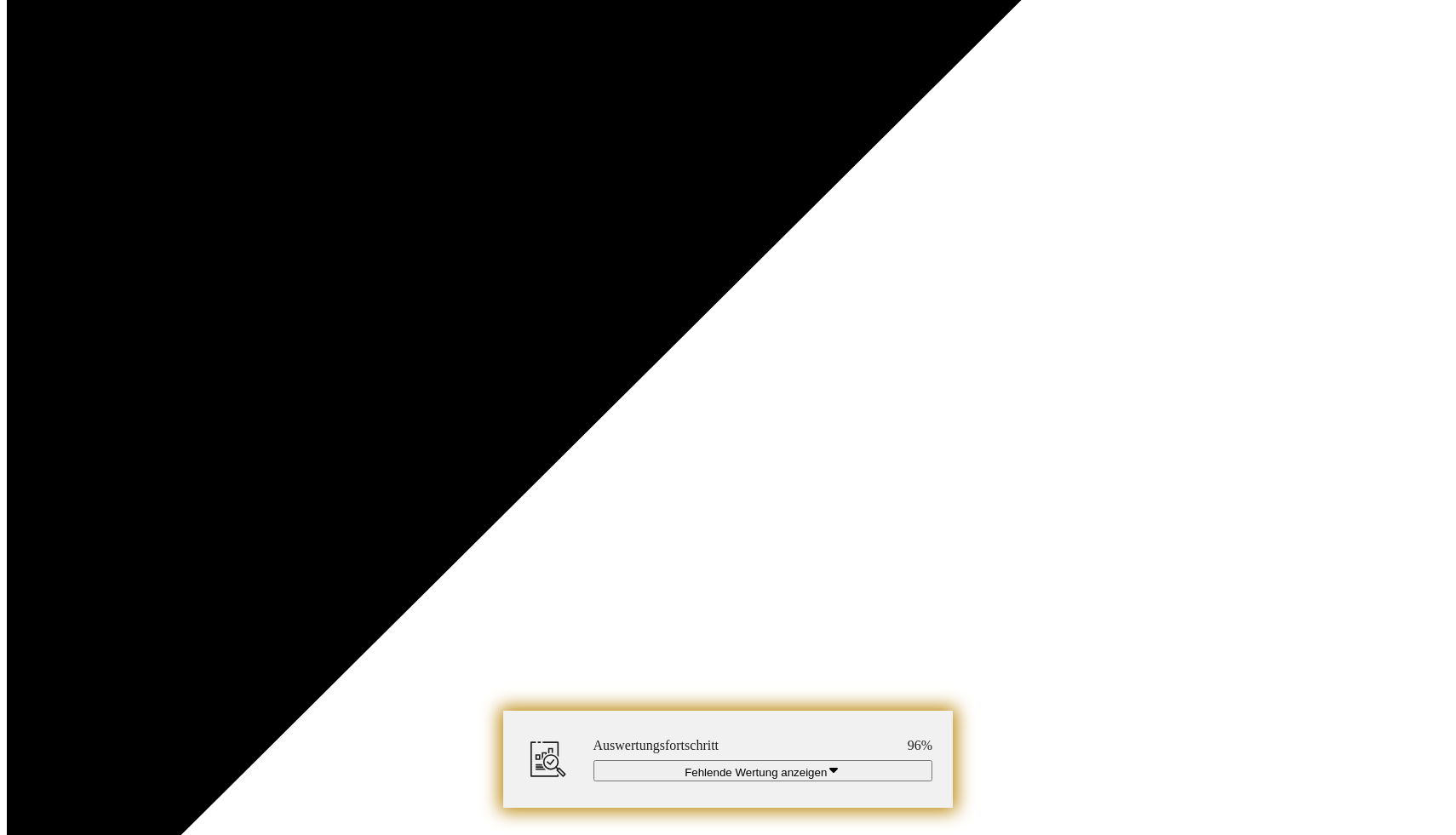 scroll, scrollTop: 8324, scrollLeft: 0, axis: vertical 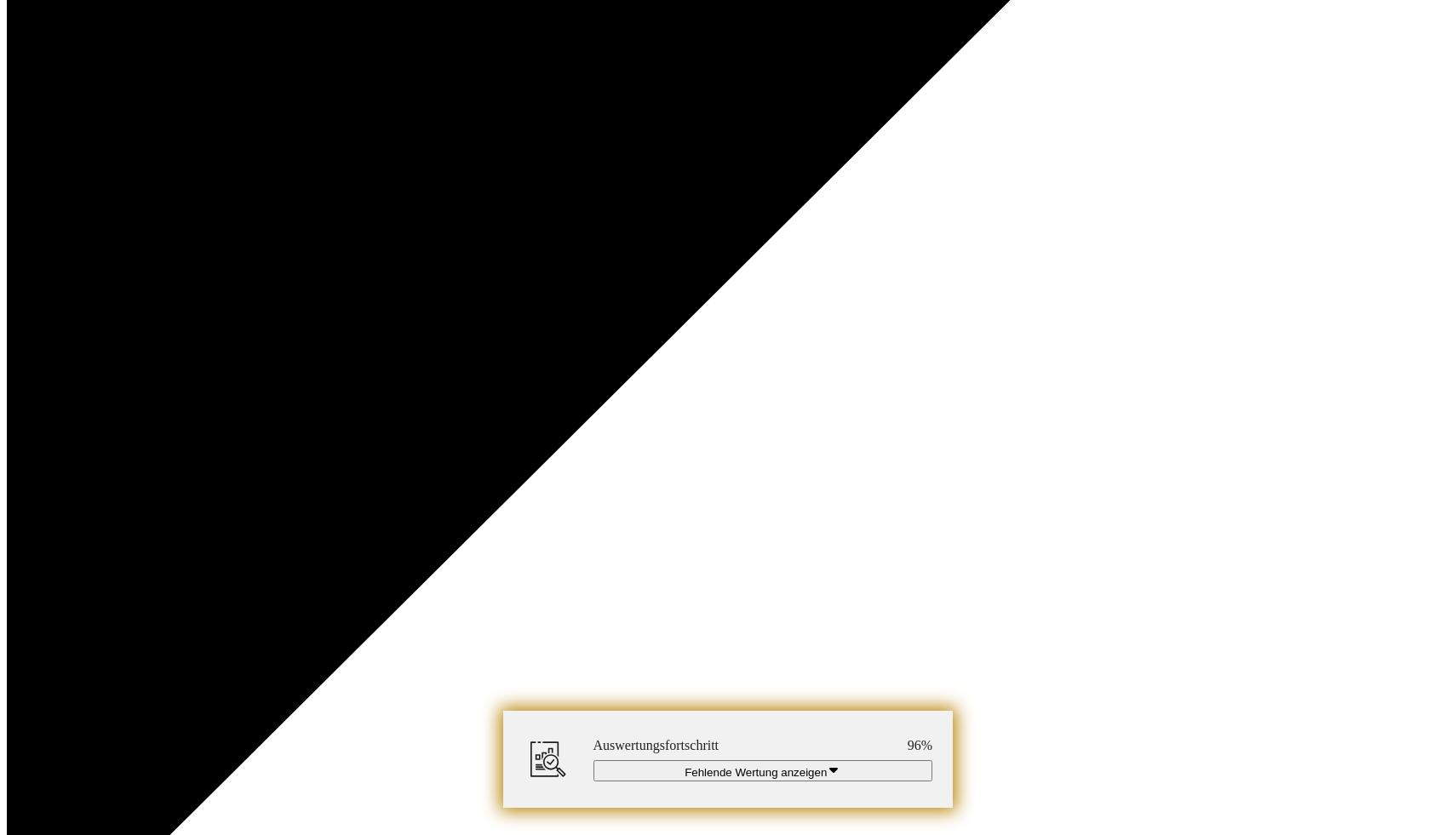 click at bounding box center (396, 12763) 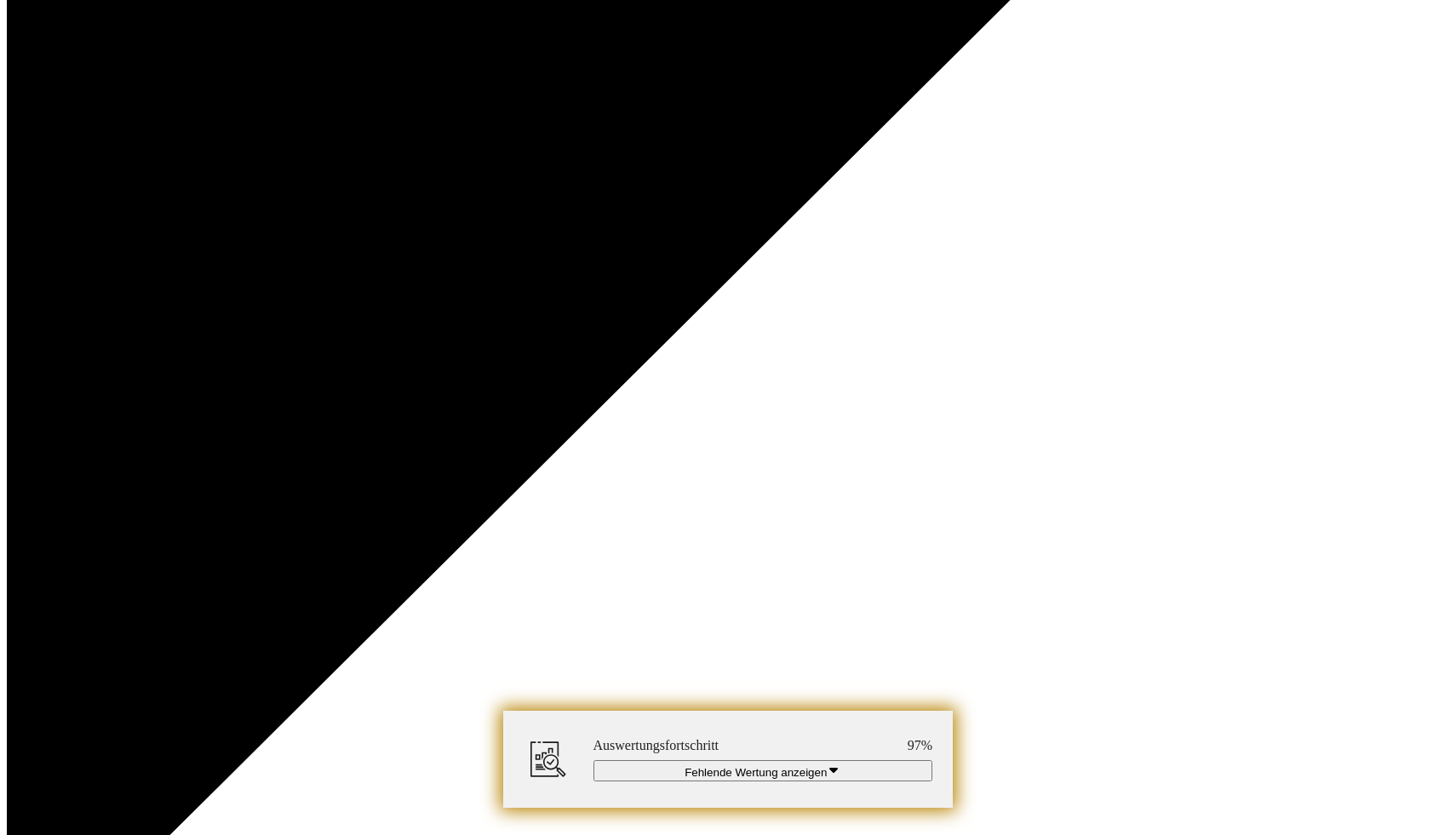 click at bounding box center [396, 12763] 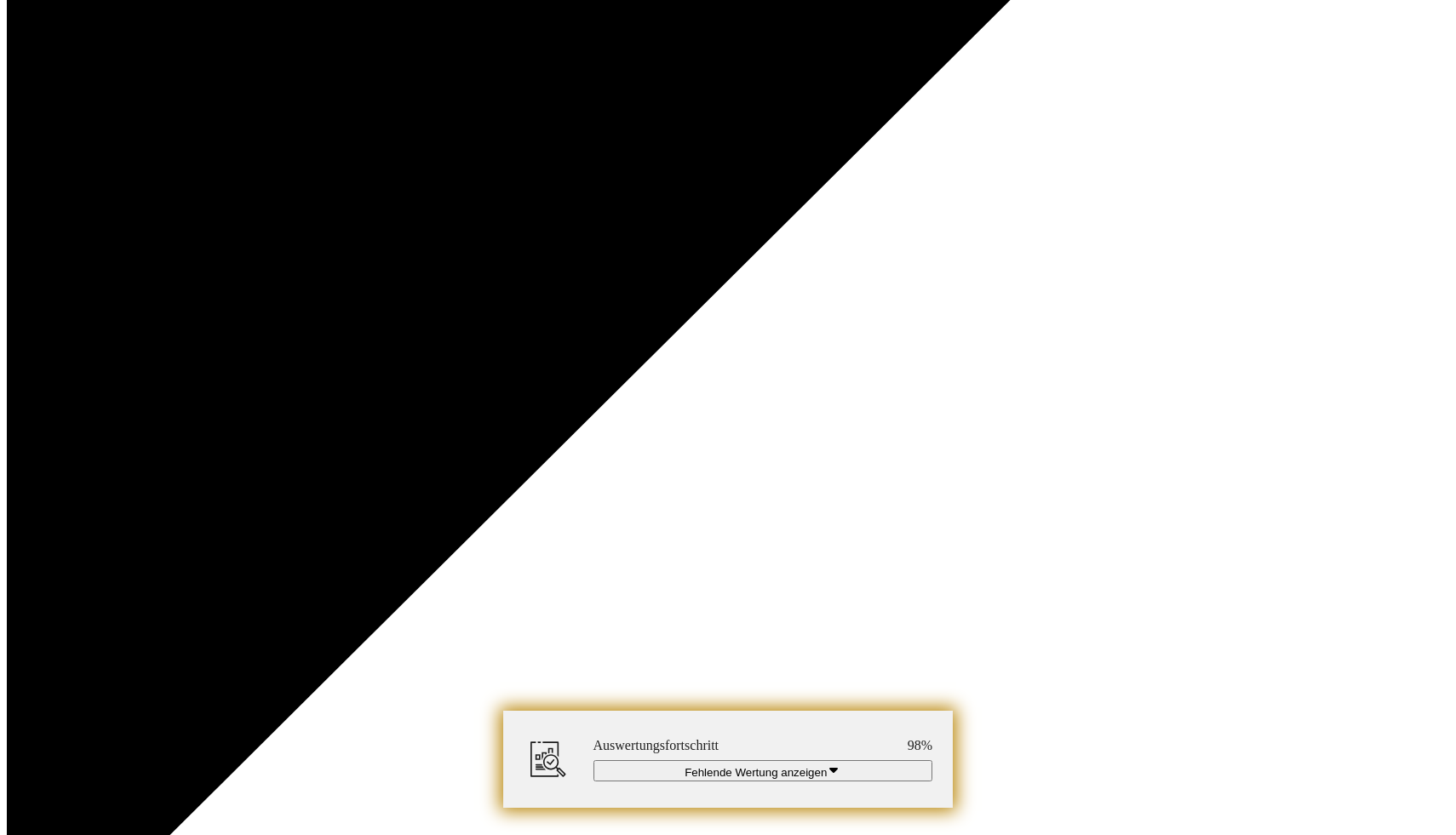 click at bounding box center [396, 12763] 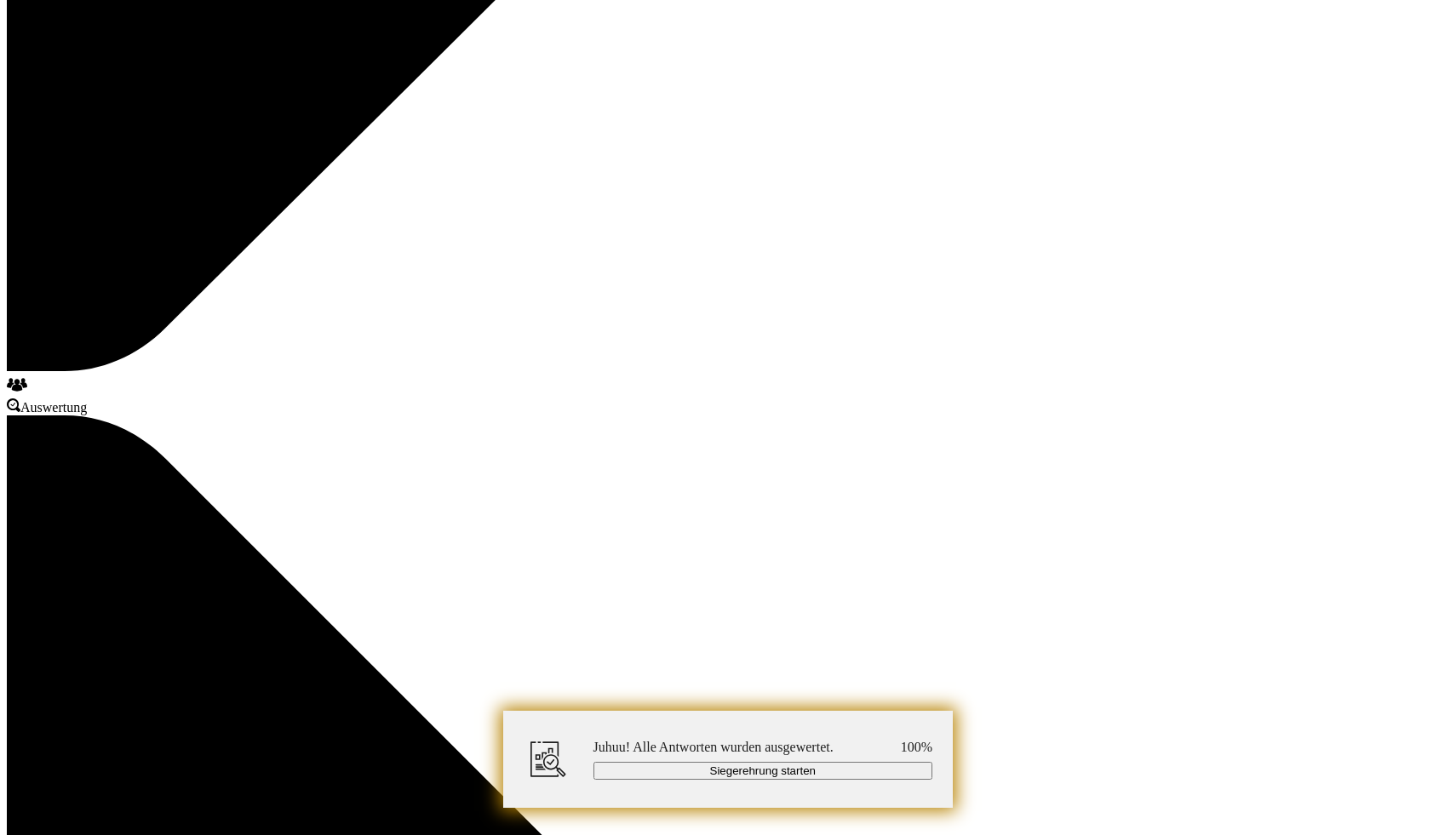 scroll, scrollTop: 9129, scrollLeft: 0, axis: vertical 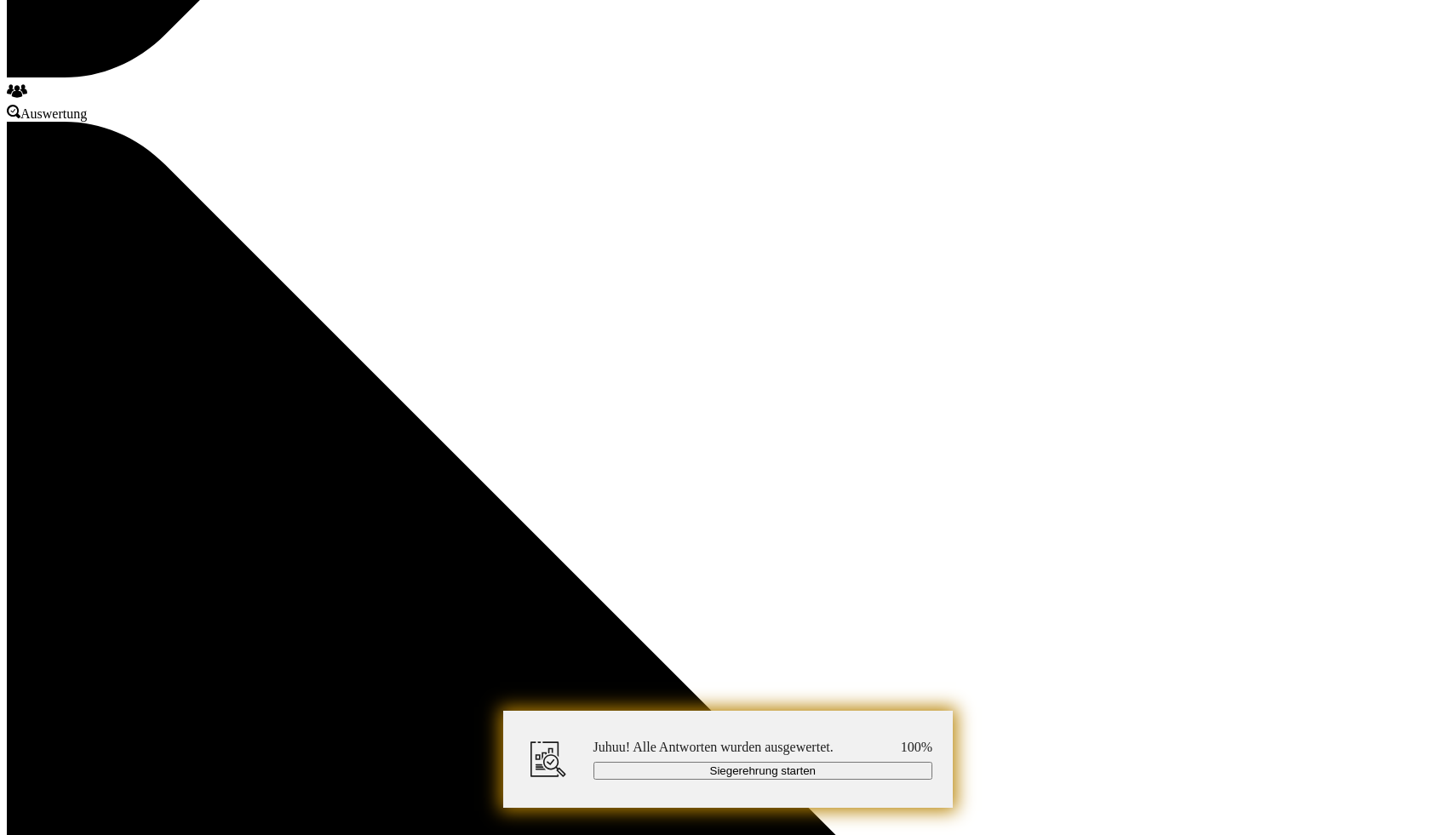 click on "Siegerehrung starten" at bounding box center [763, 770] 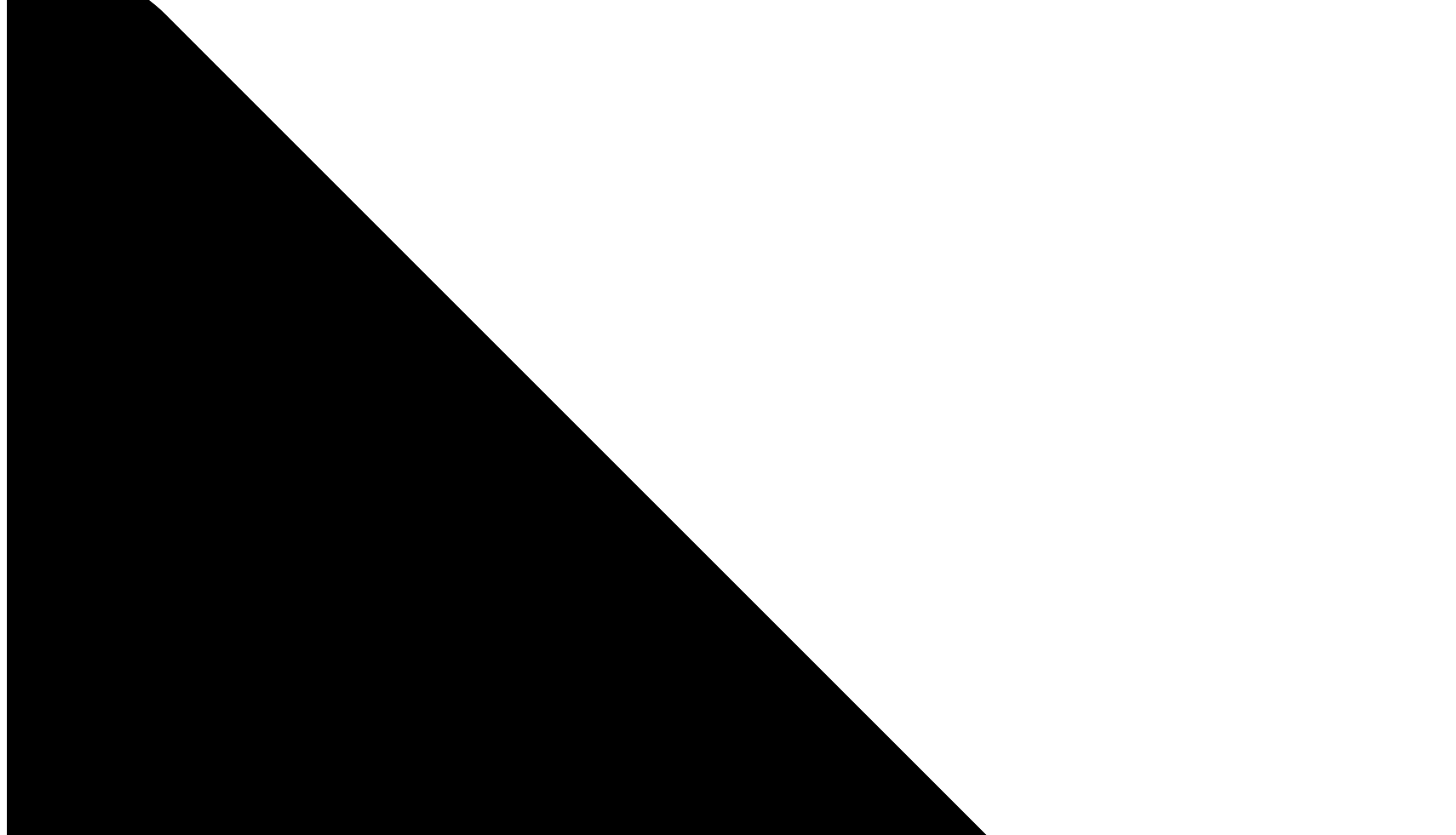 scroll, scrollTop: 0, scrollLeft: 0, axis: both 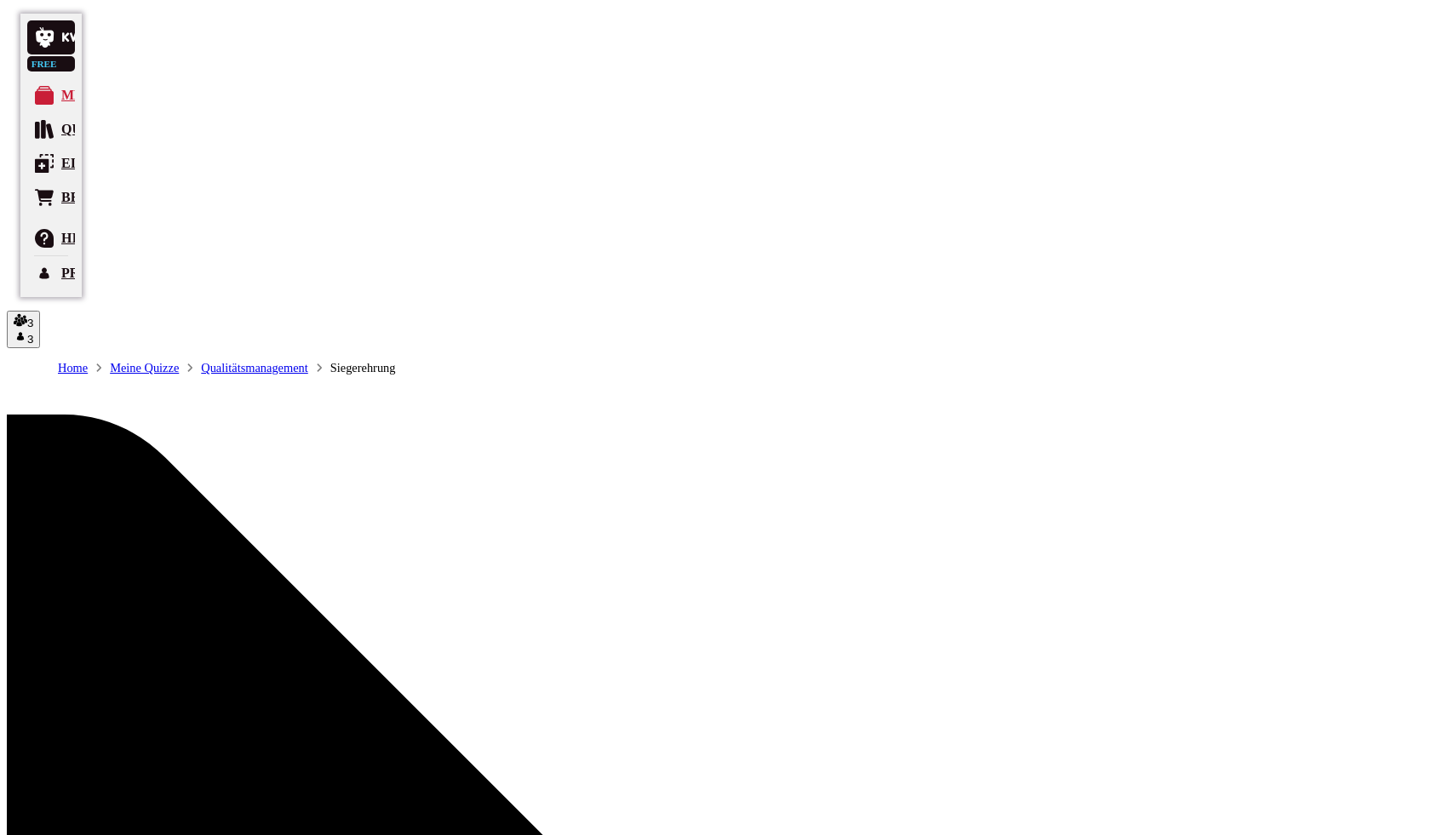 click on "Jetzt aufdecken" at bounding box center (413, 12316) 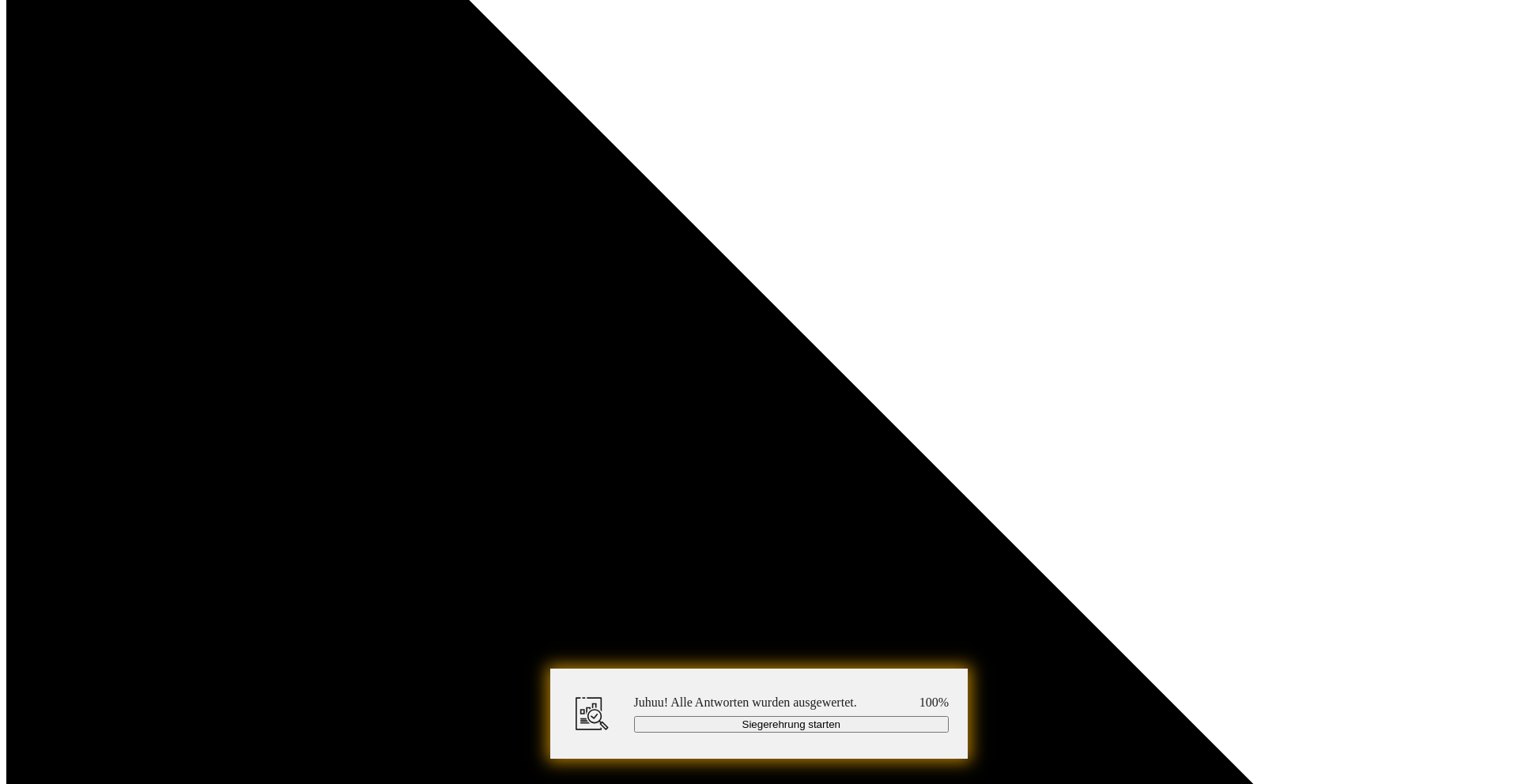 scroll, scrollTop: 728, scrollLeft: 0, axis: vertical 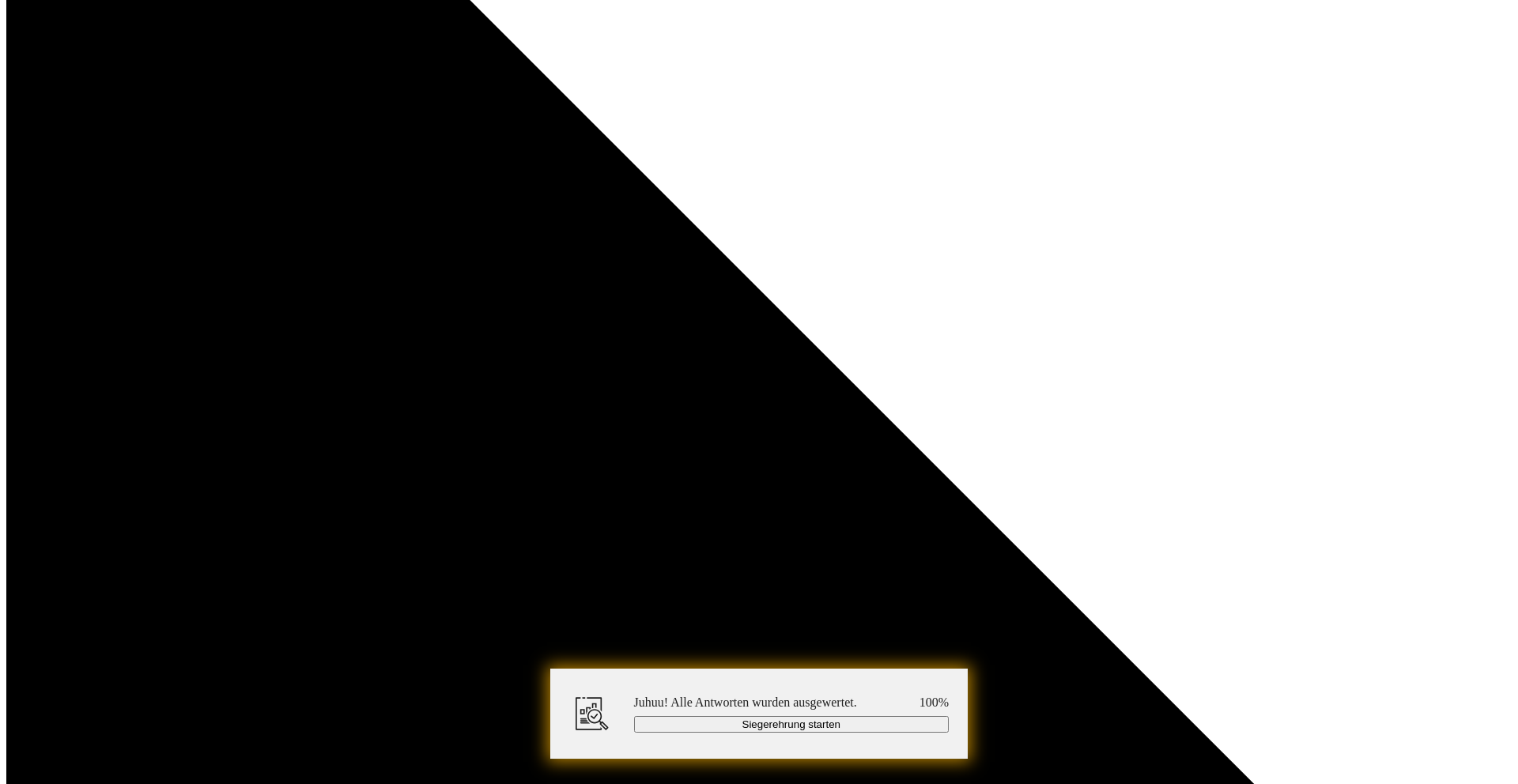 click at bounding box center (790, 12258) 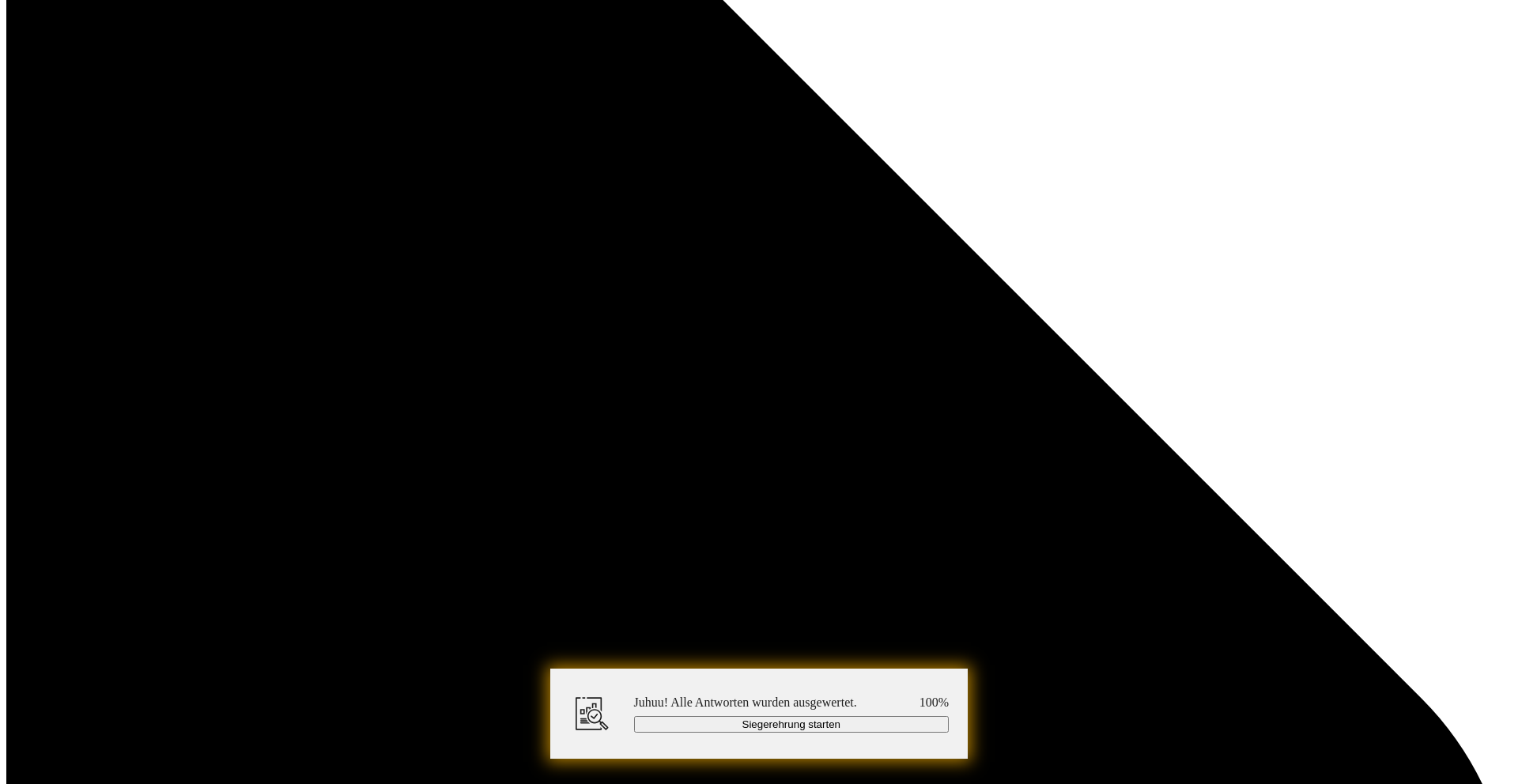 scroll, scrollTop: 1014, scrollLeft: 0, axis: vertical 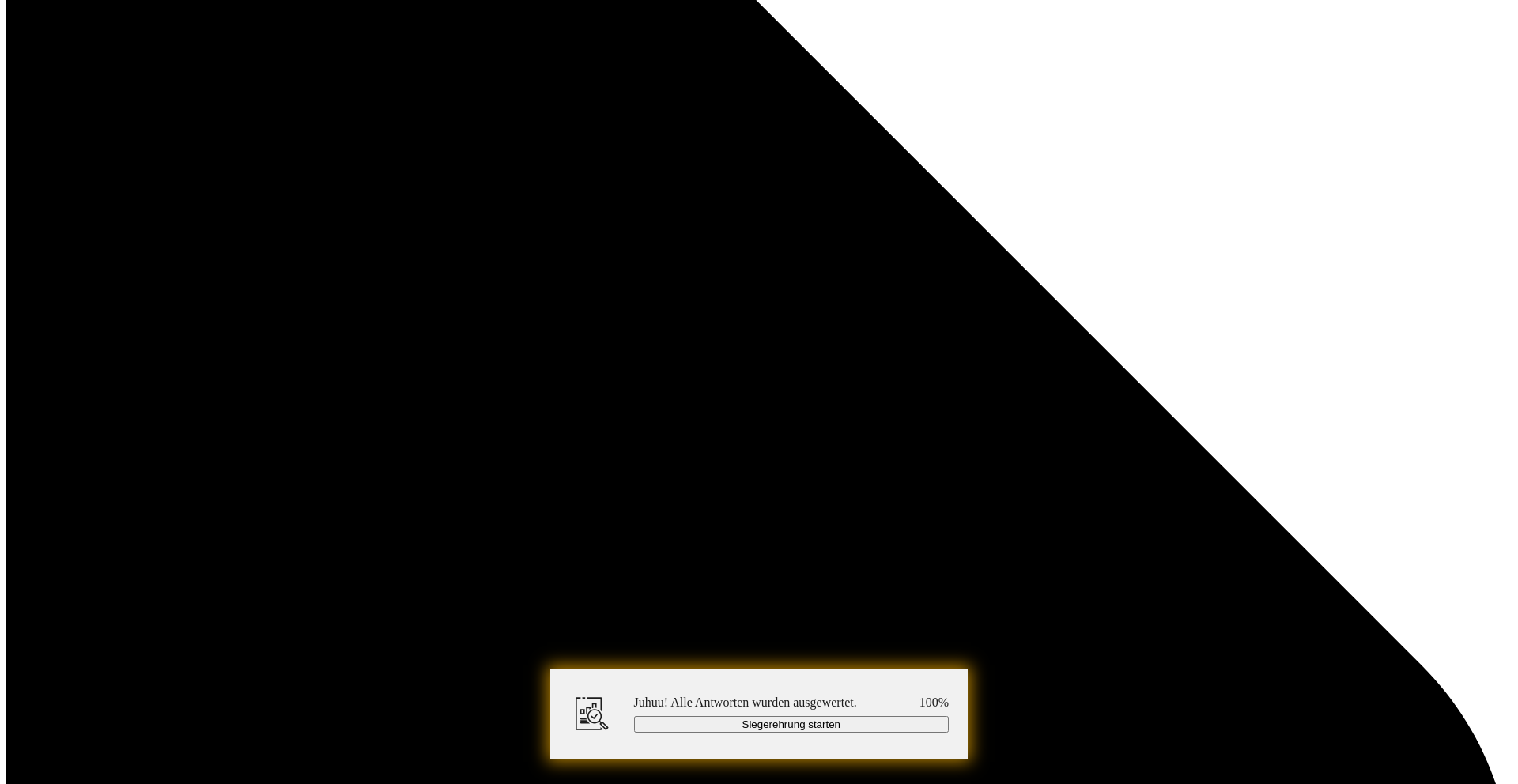 click at bounding box center [790, 11972] 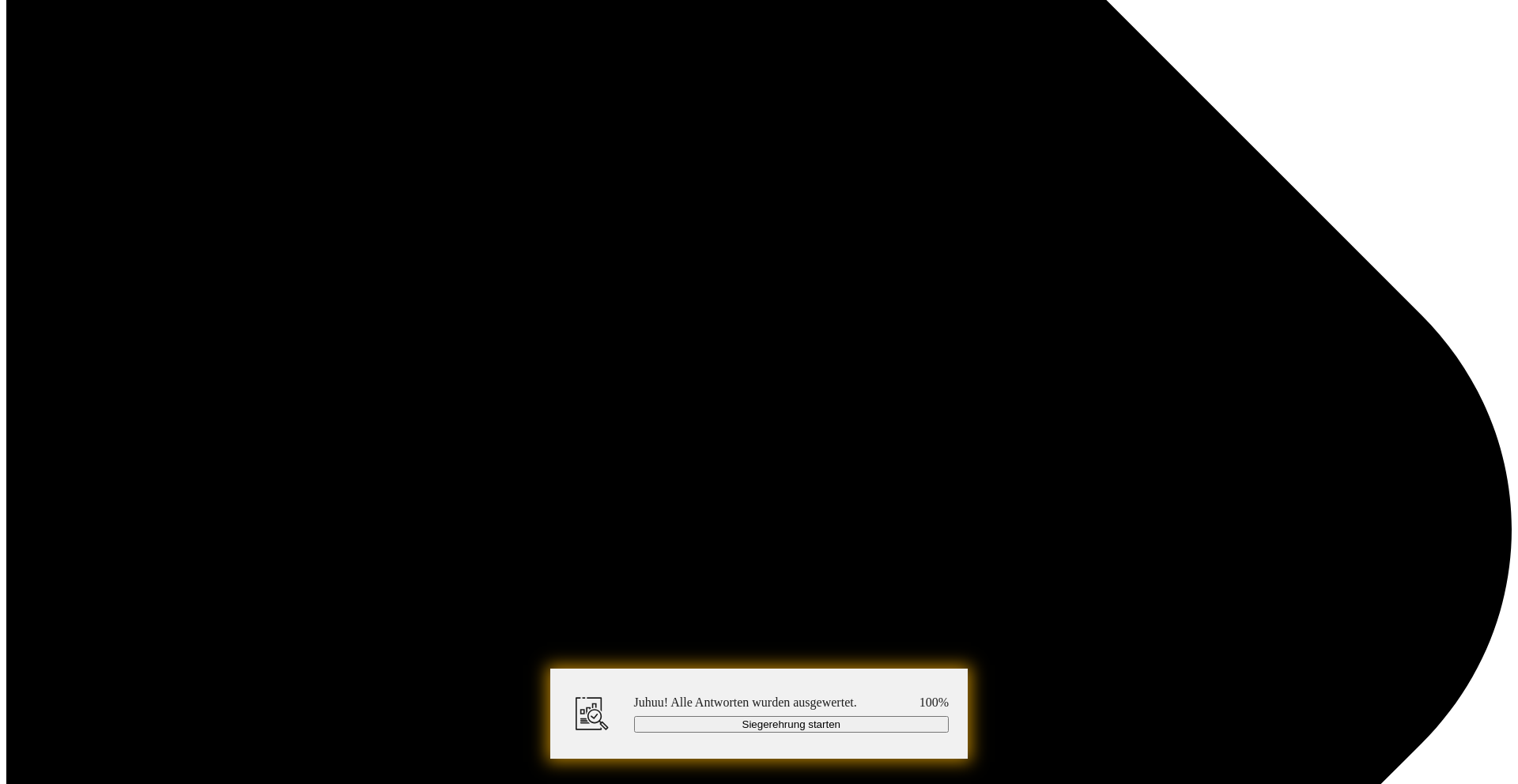 scroll, scrollTop: 1370, scrollLeft: 0, axis: vertical 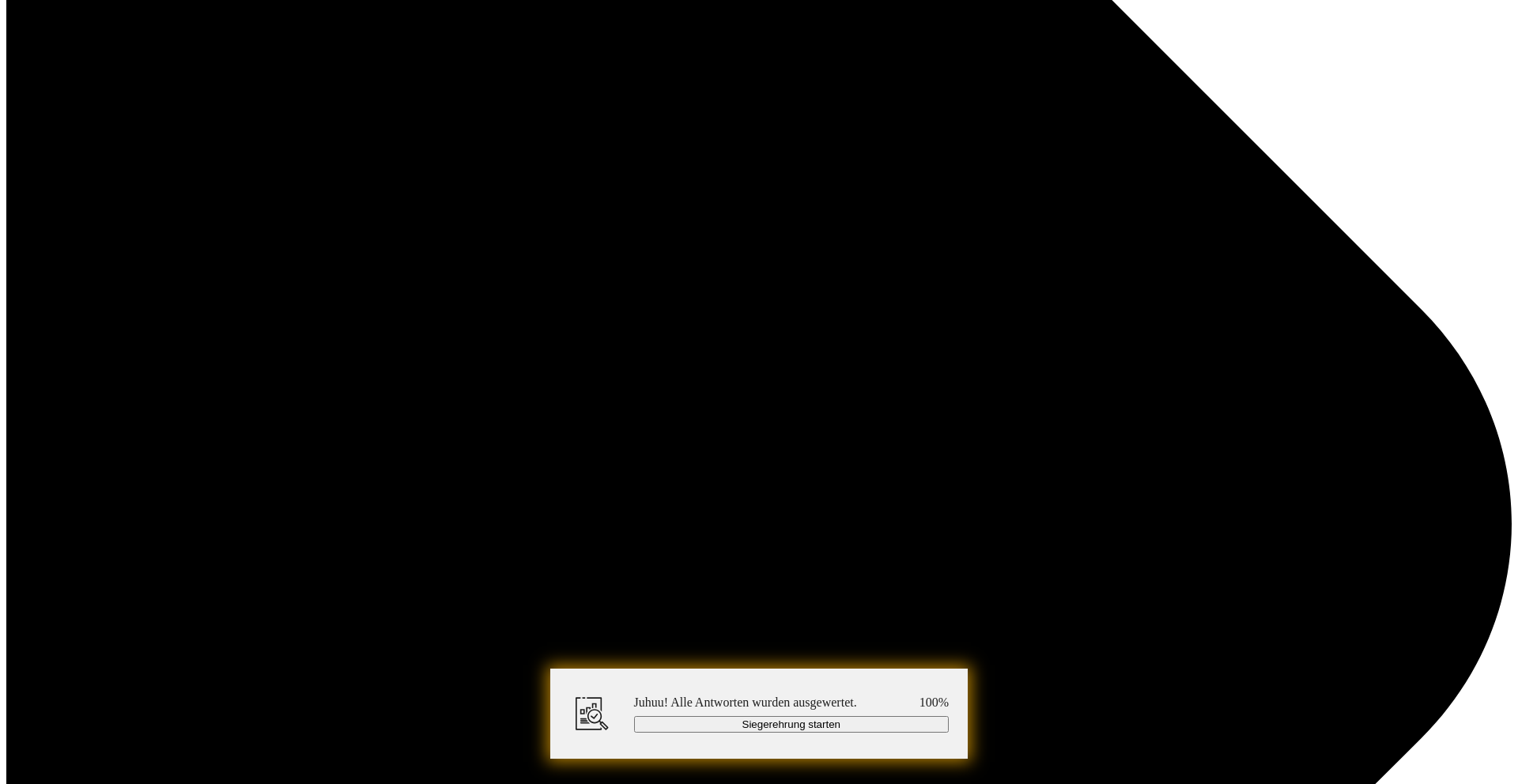 click at bounding box center [790, 11616] 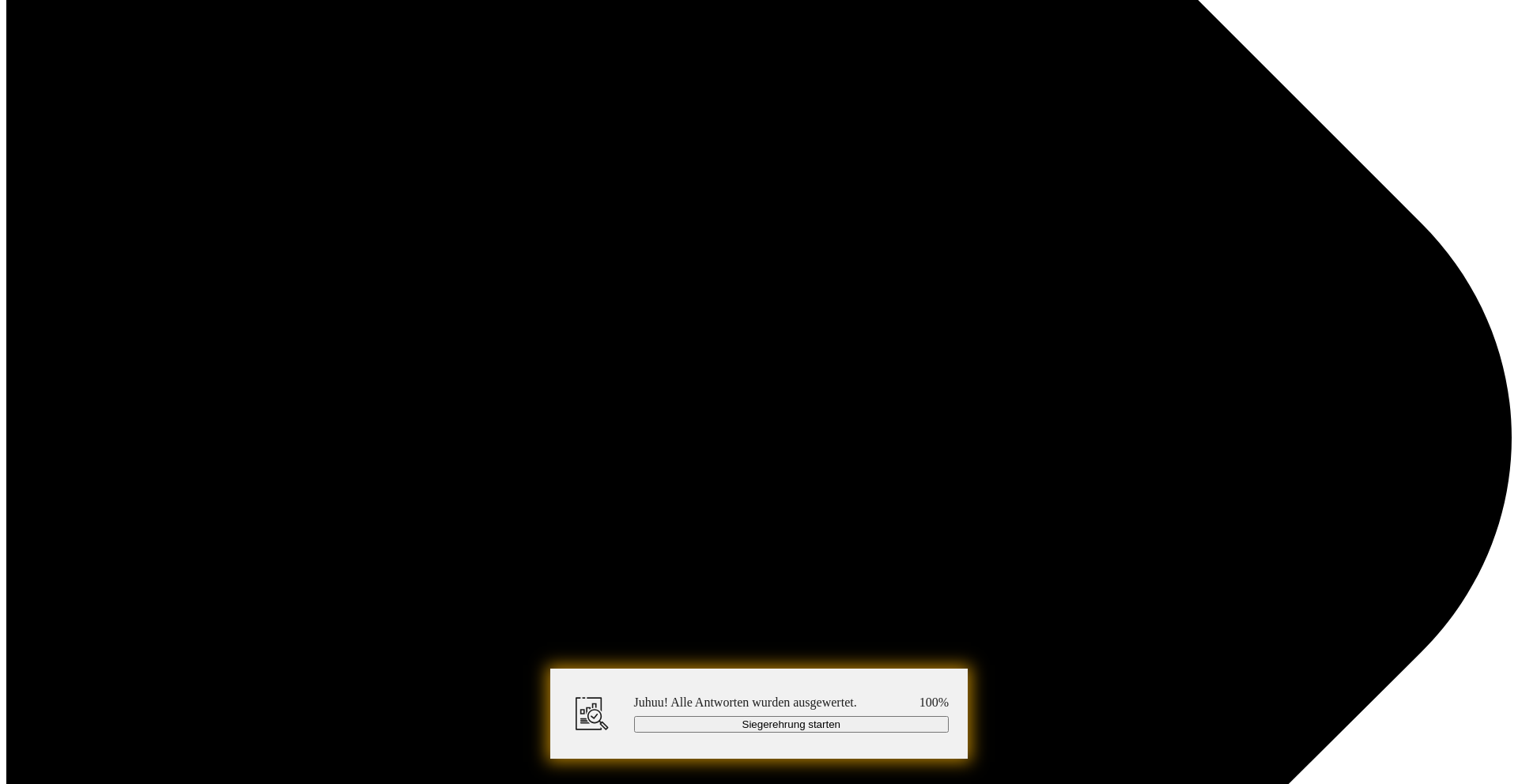 scroll, scrollTop: 1465, scrollLeft: 0, axis: vertical 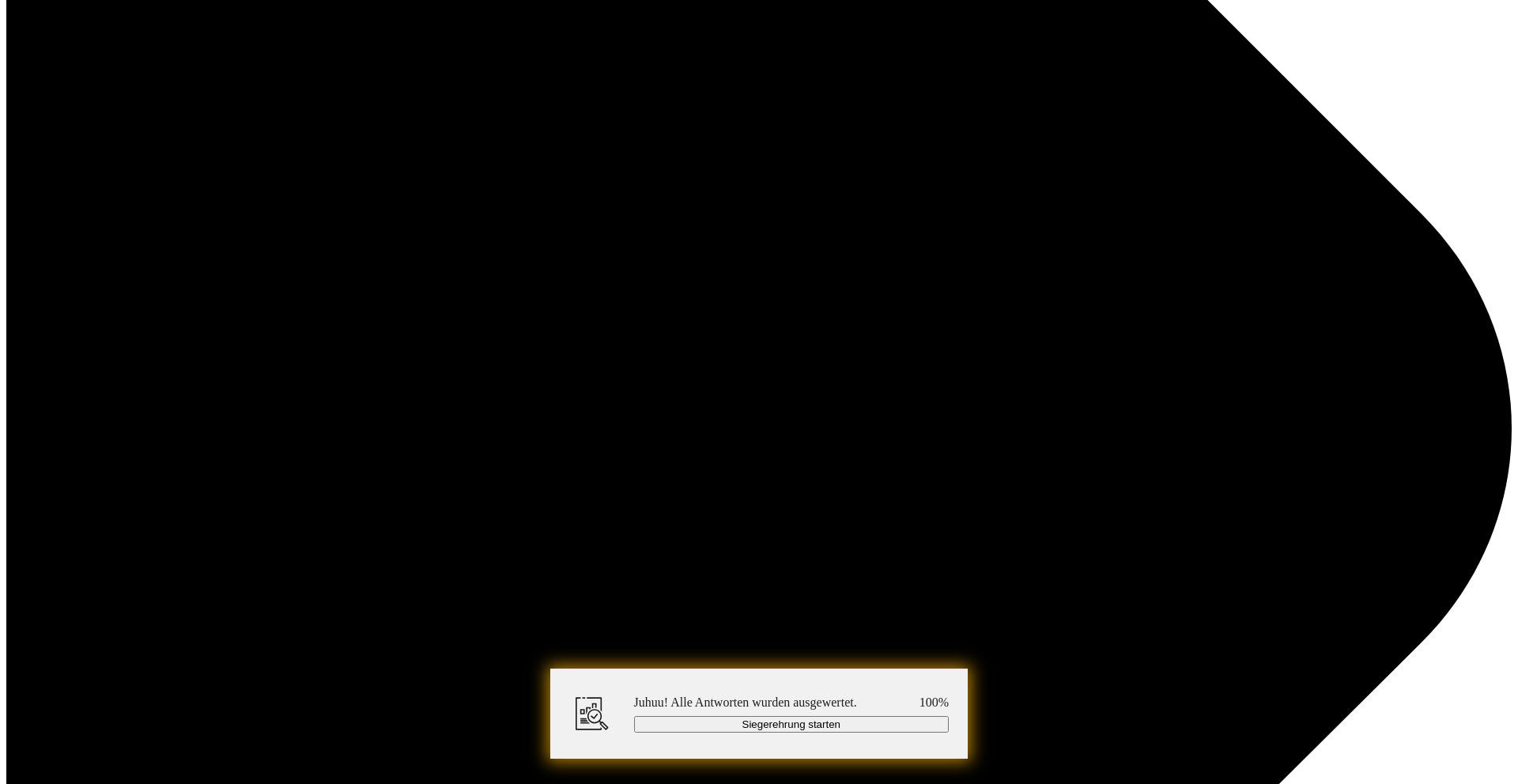 drag, startPoint x: 639, startPoint y: 301, endPoint x: 661, endPoint y: 301, distance: 22 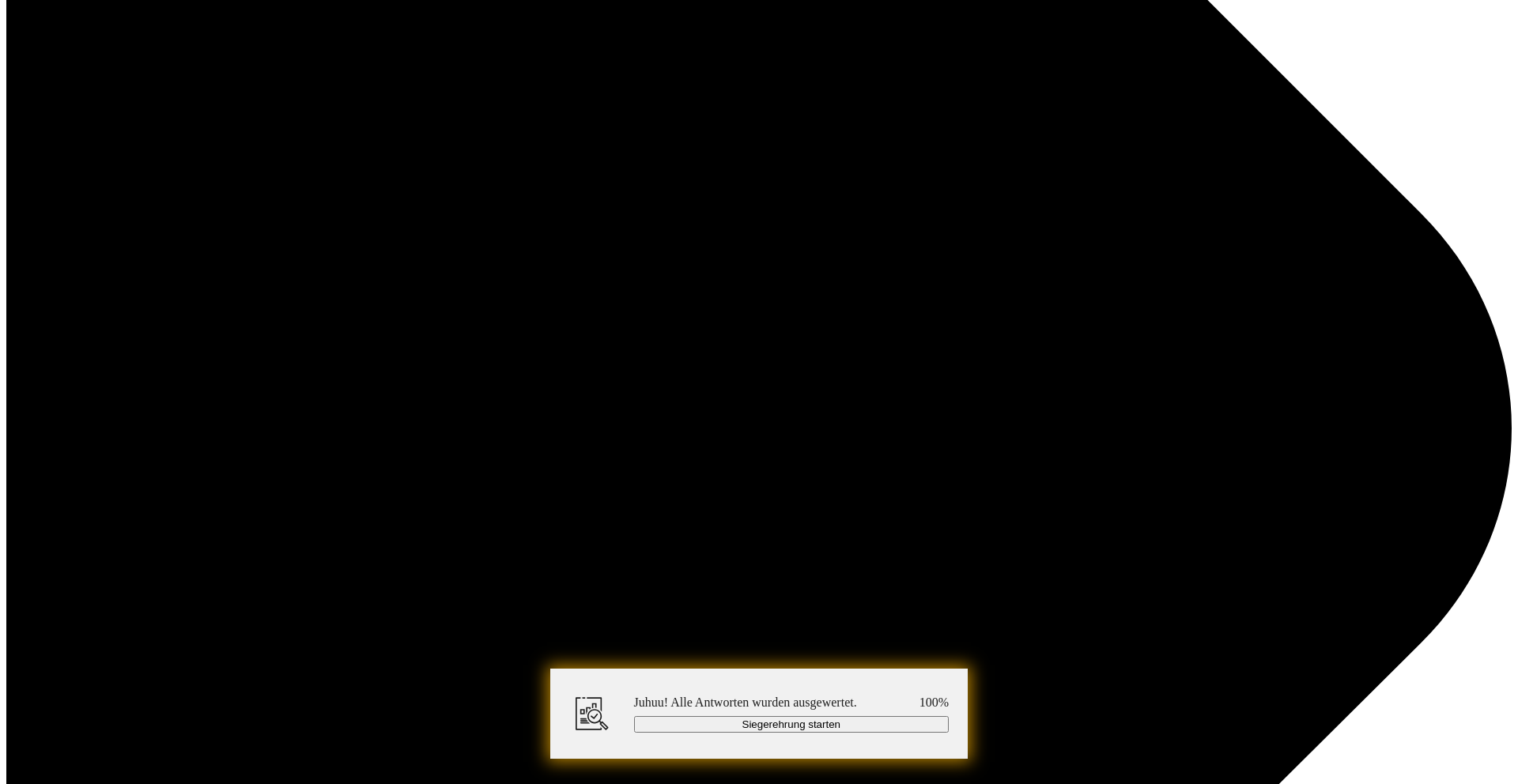 click on "Qualitätssicherung ist kein Teil des Qualitätsmanagements. Es ist ein eingenes Management System !" at bounding box center [759, 12012] 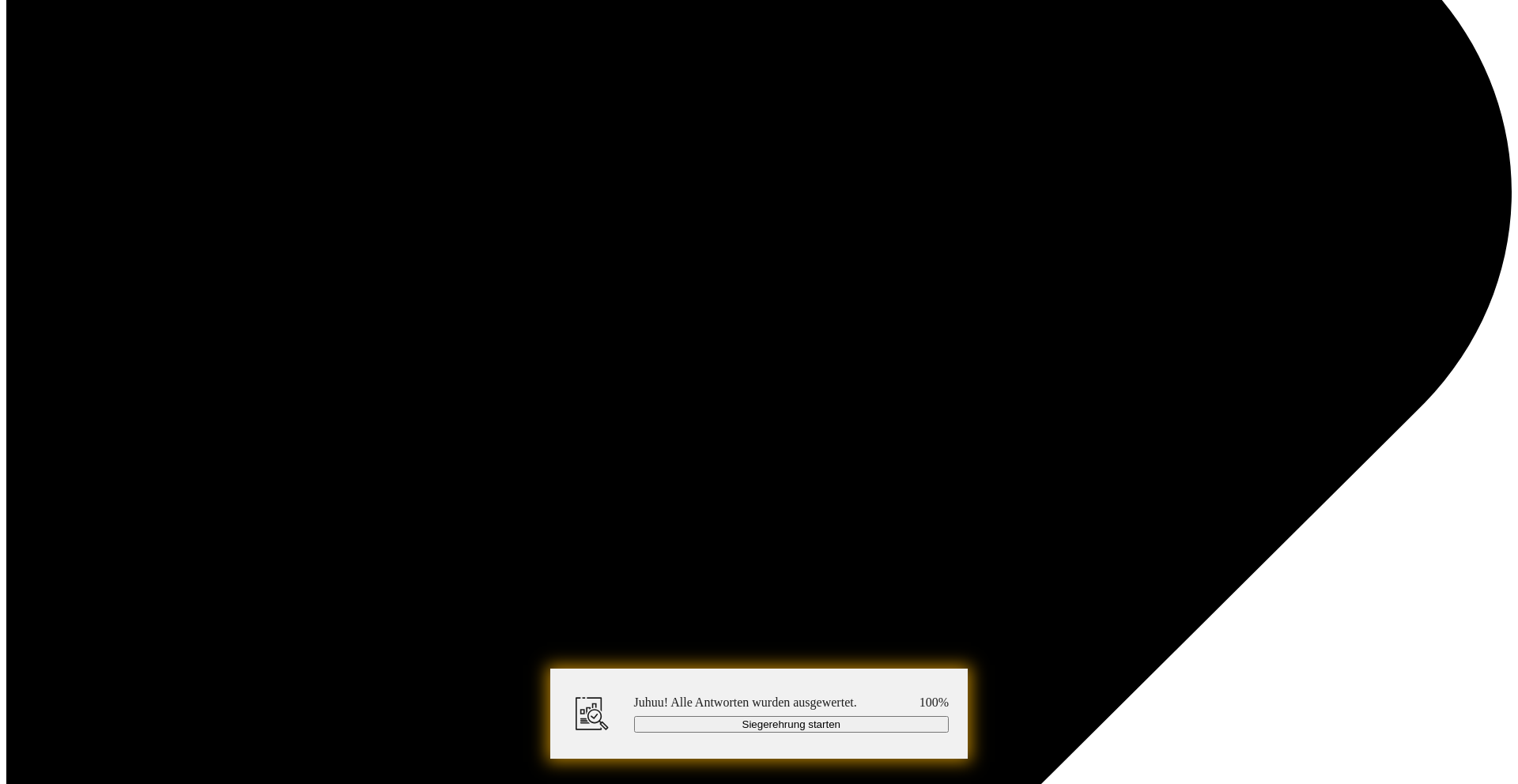 scroll, scrollTop: 1755, scrollLeft: 0, axis: vertical 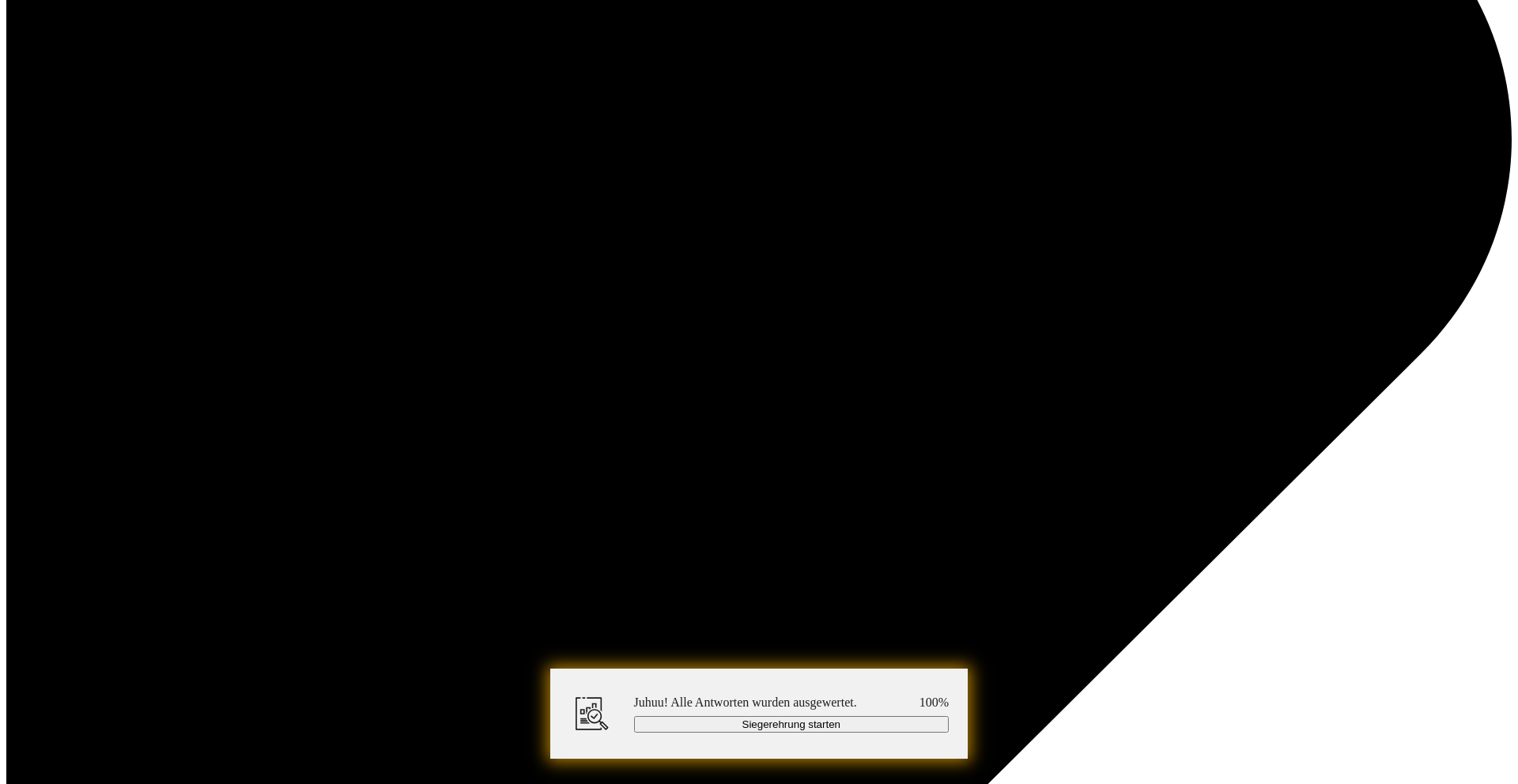 click at bounding box center (790, 11231) 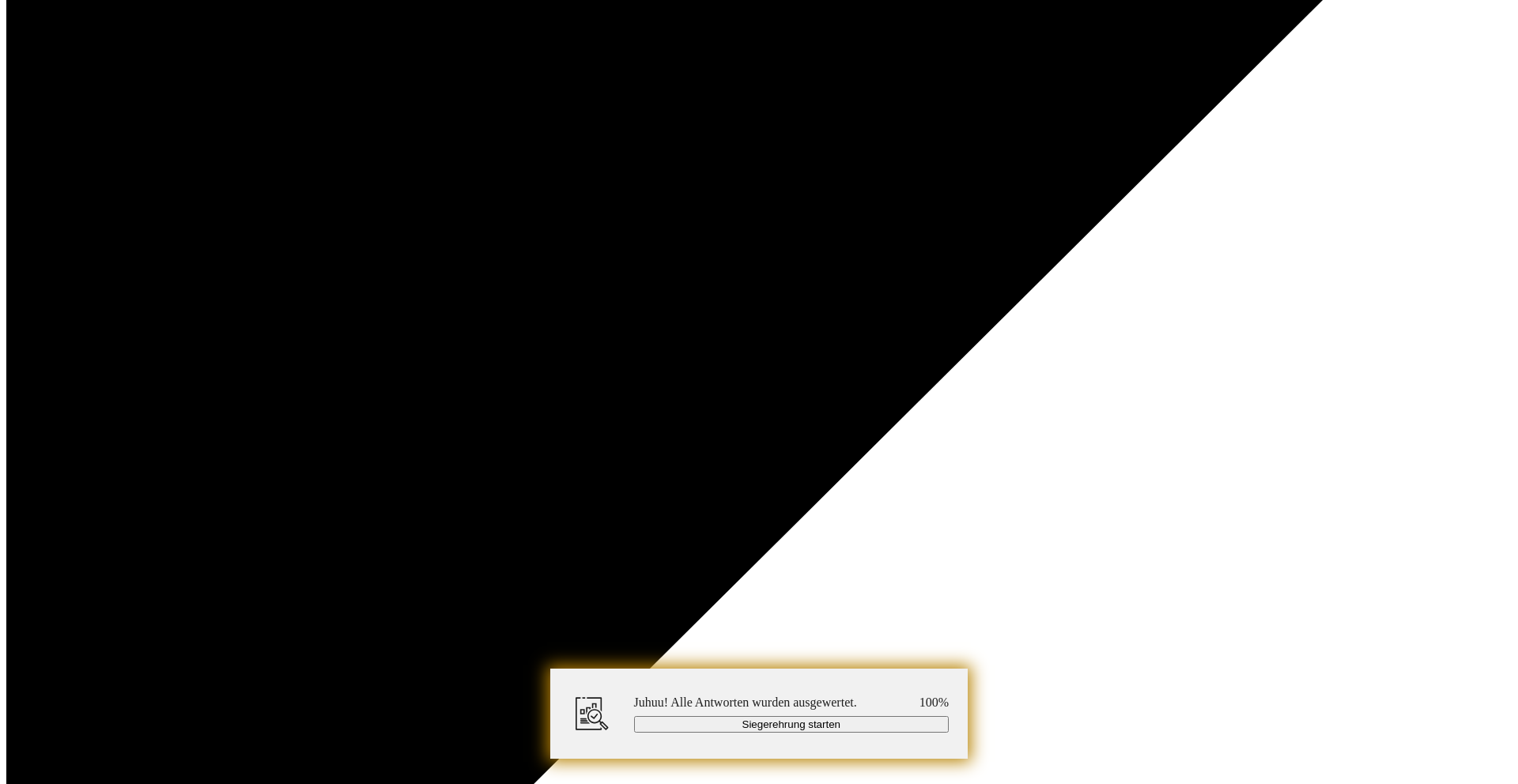 scroll, scrollTop: 2227, scrollLeft: 0, axis: vertical 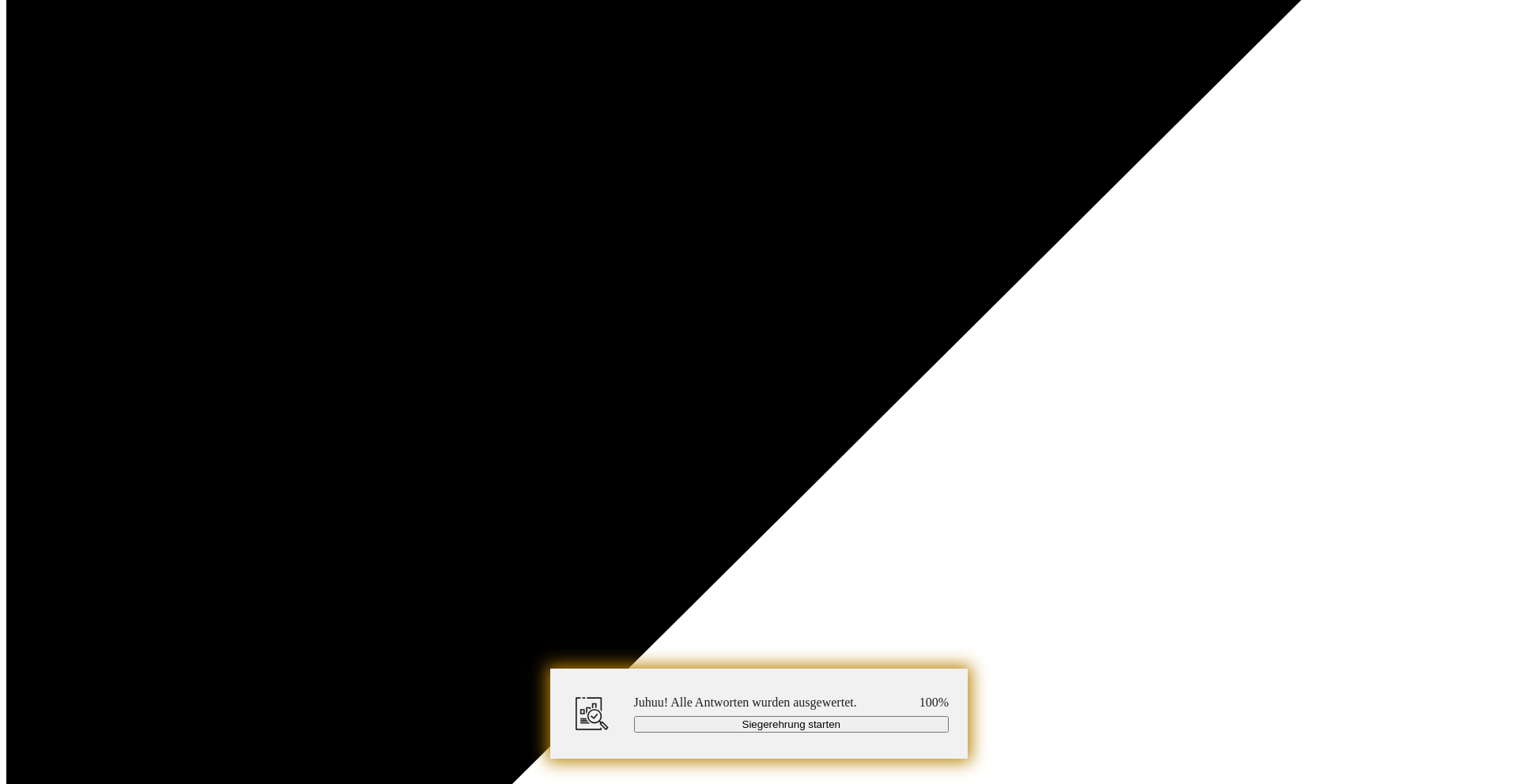 click at bounding box center [790, 10759] 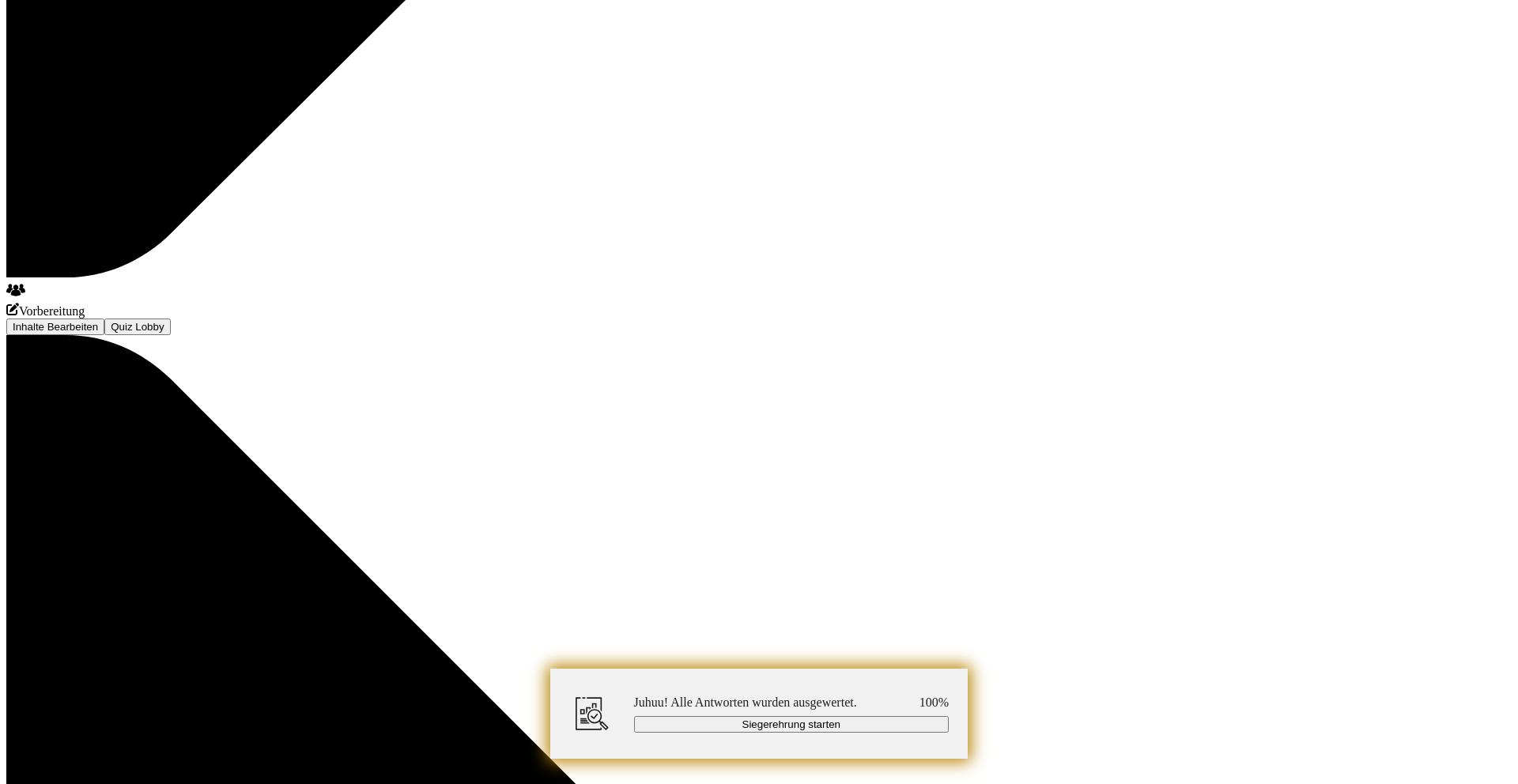 scroll, scrollTop: 3124, scrollLeft: 0, axis: vertical 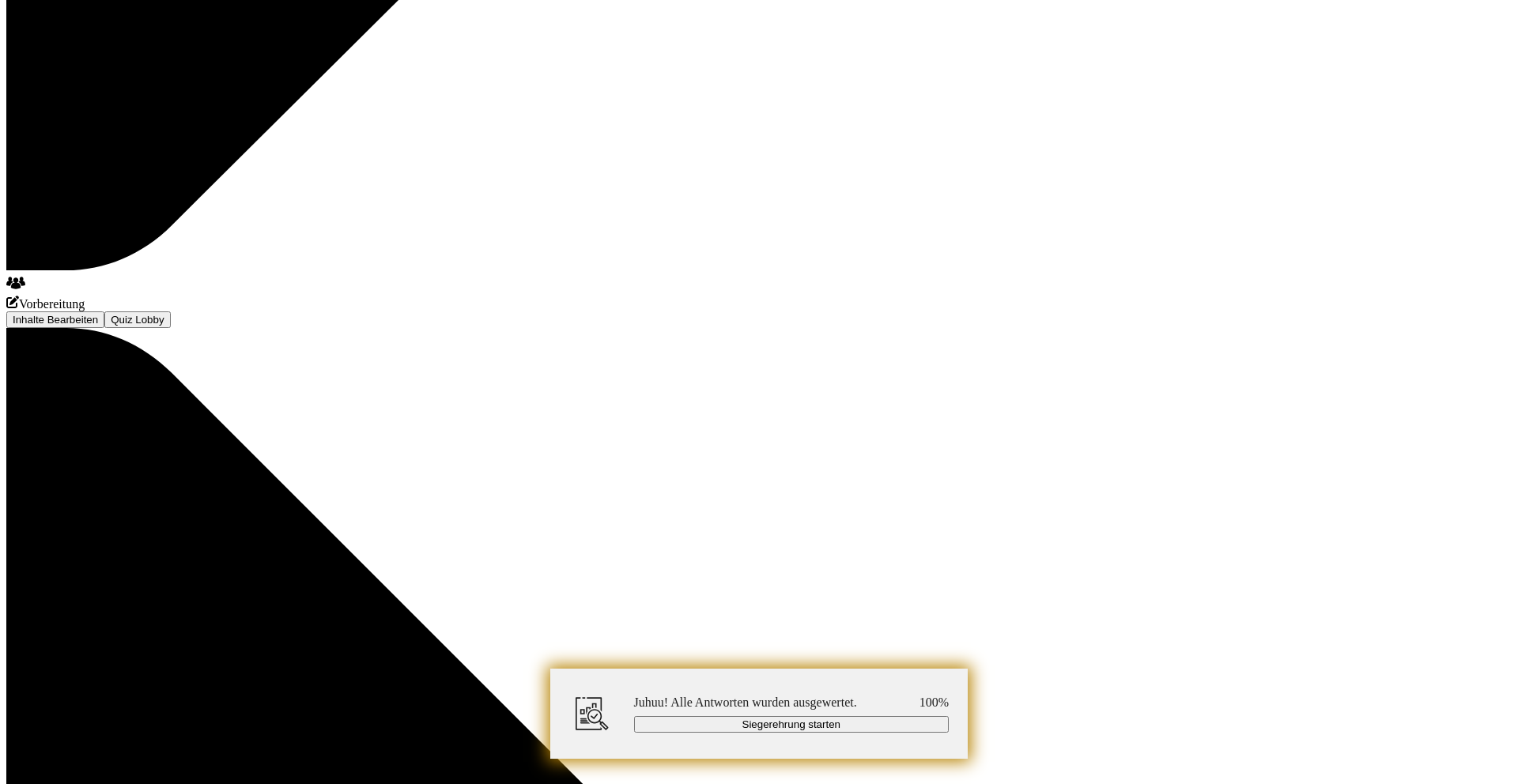 click at bounding box center [790, 9862] 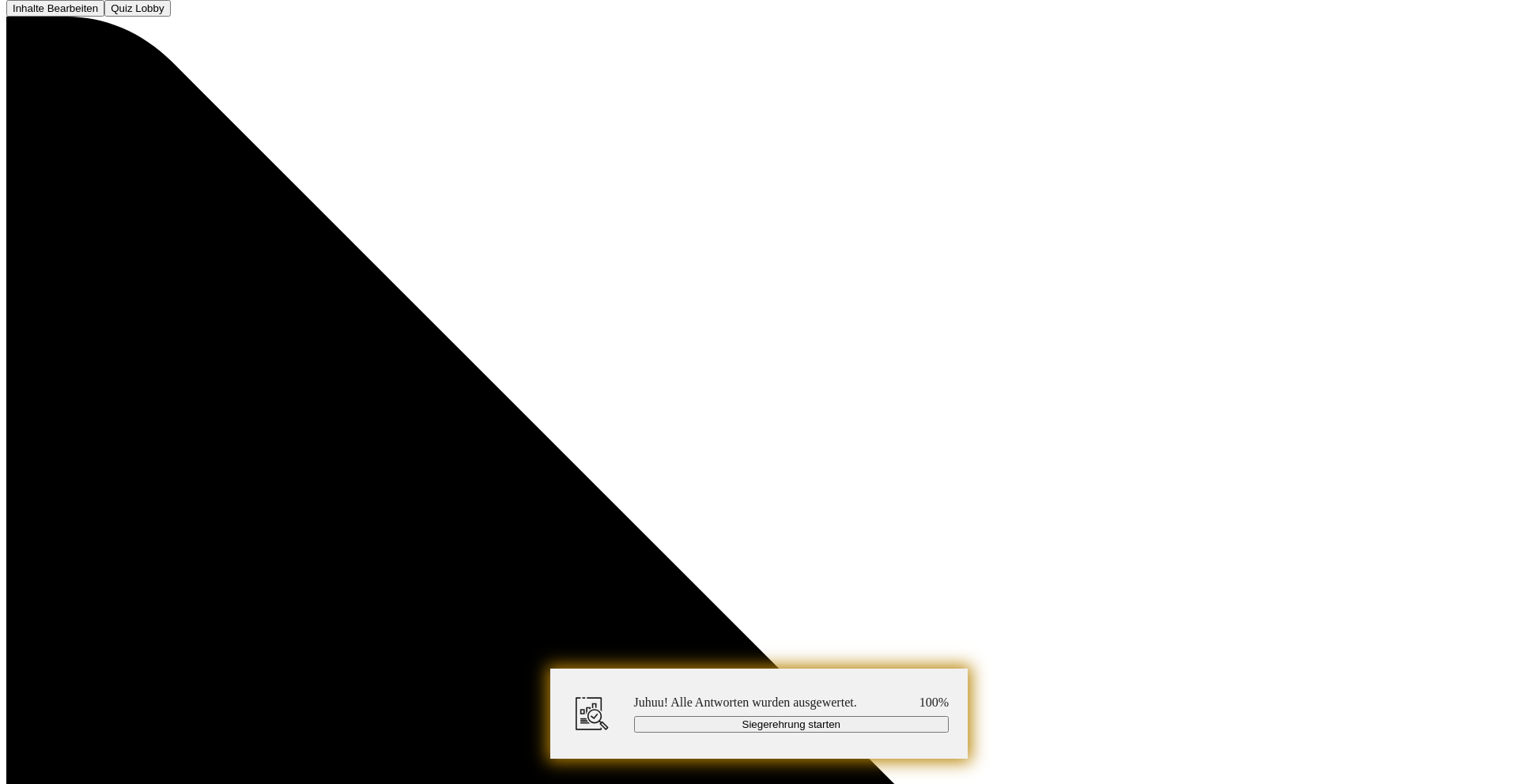 scroll, scrollTop: 3439, scrollLeft: 0, axis: vertical 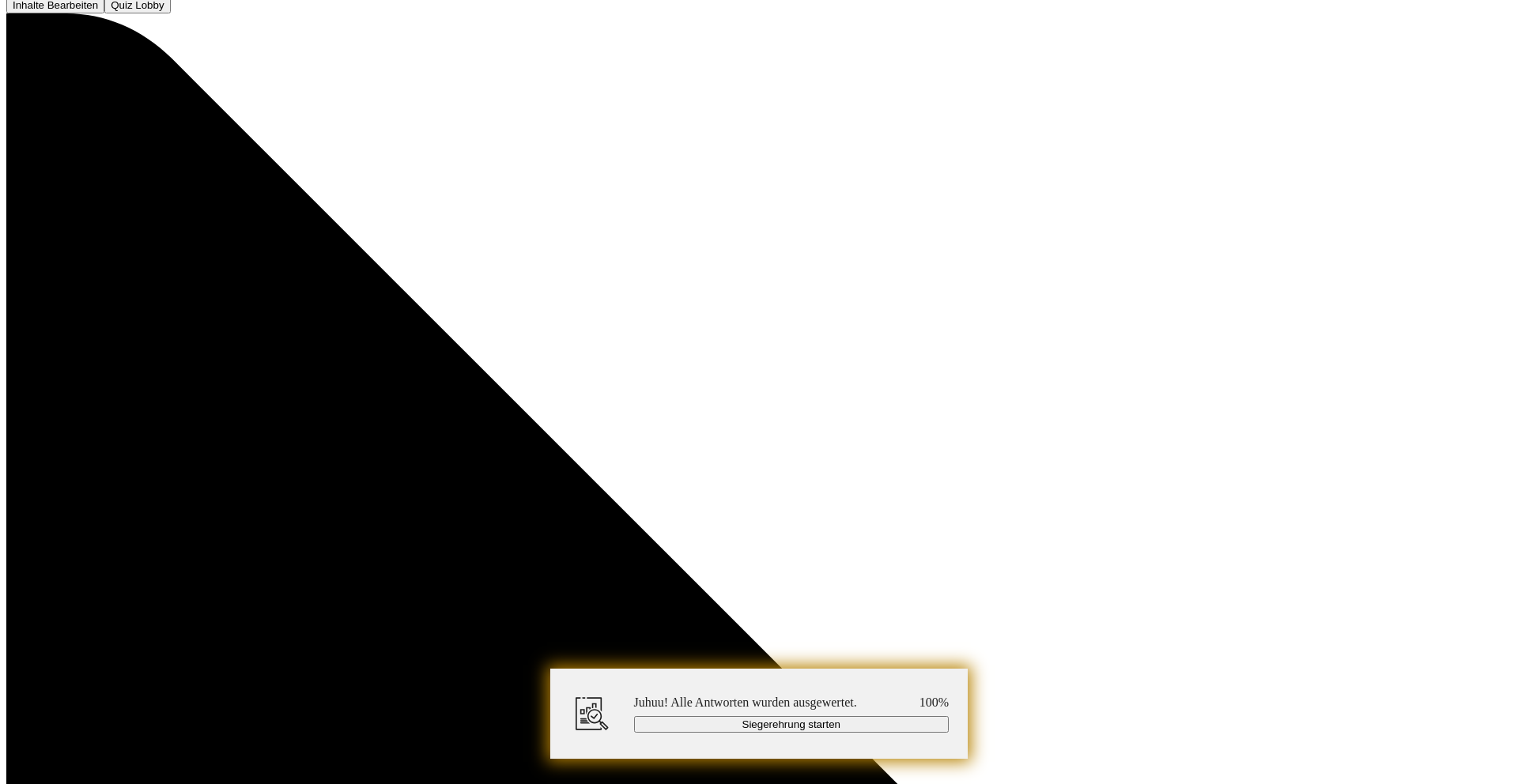 click at bounding box center (790, 9547) 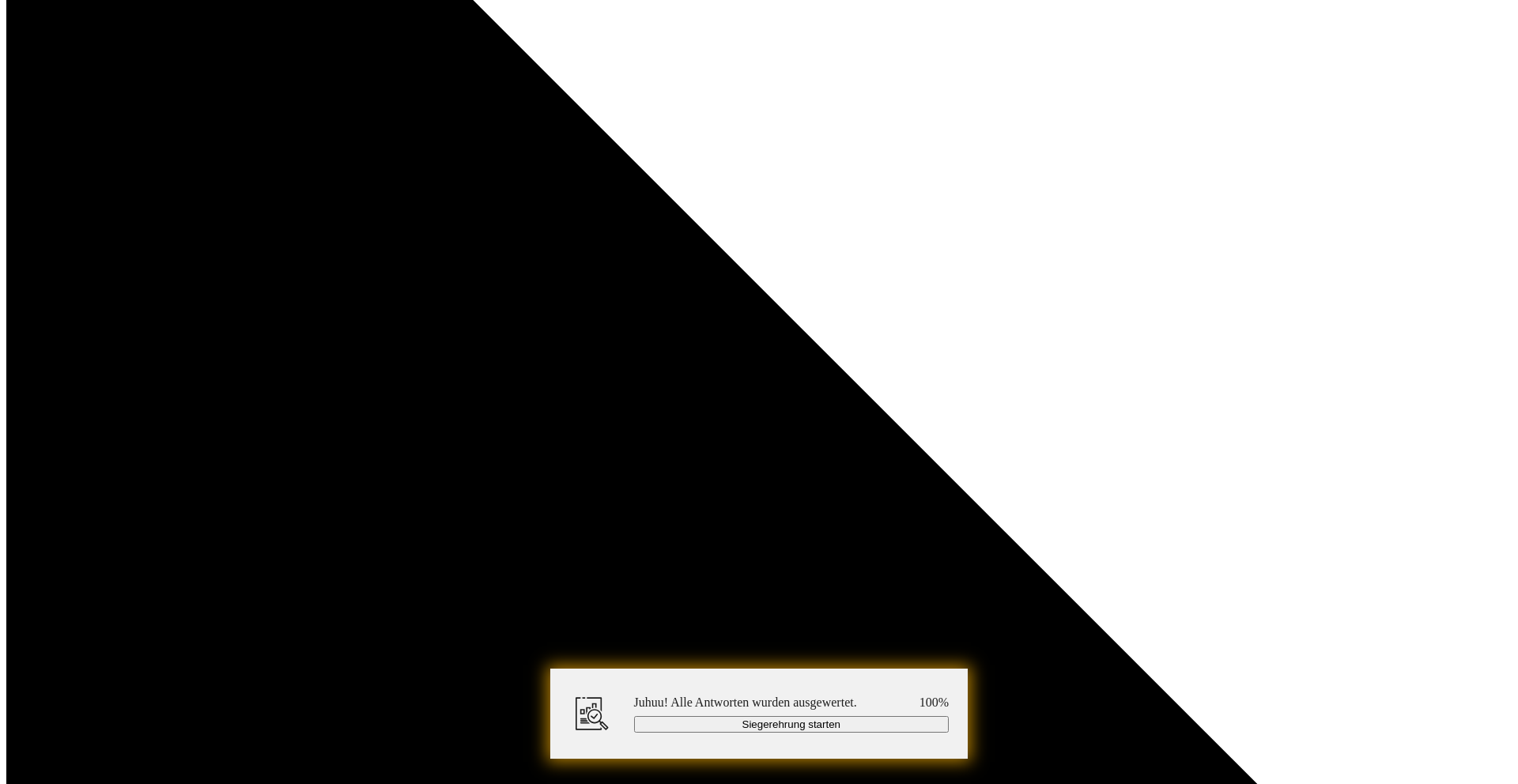 scroll, scrollTop: 3990, scrollLeft: 0, axis: vertical 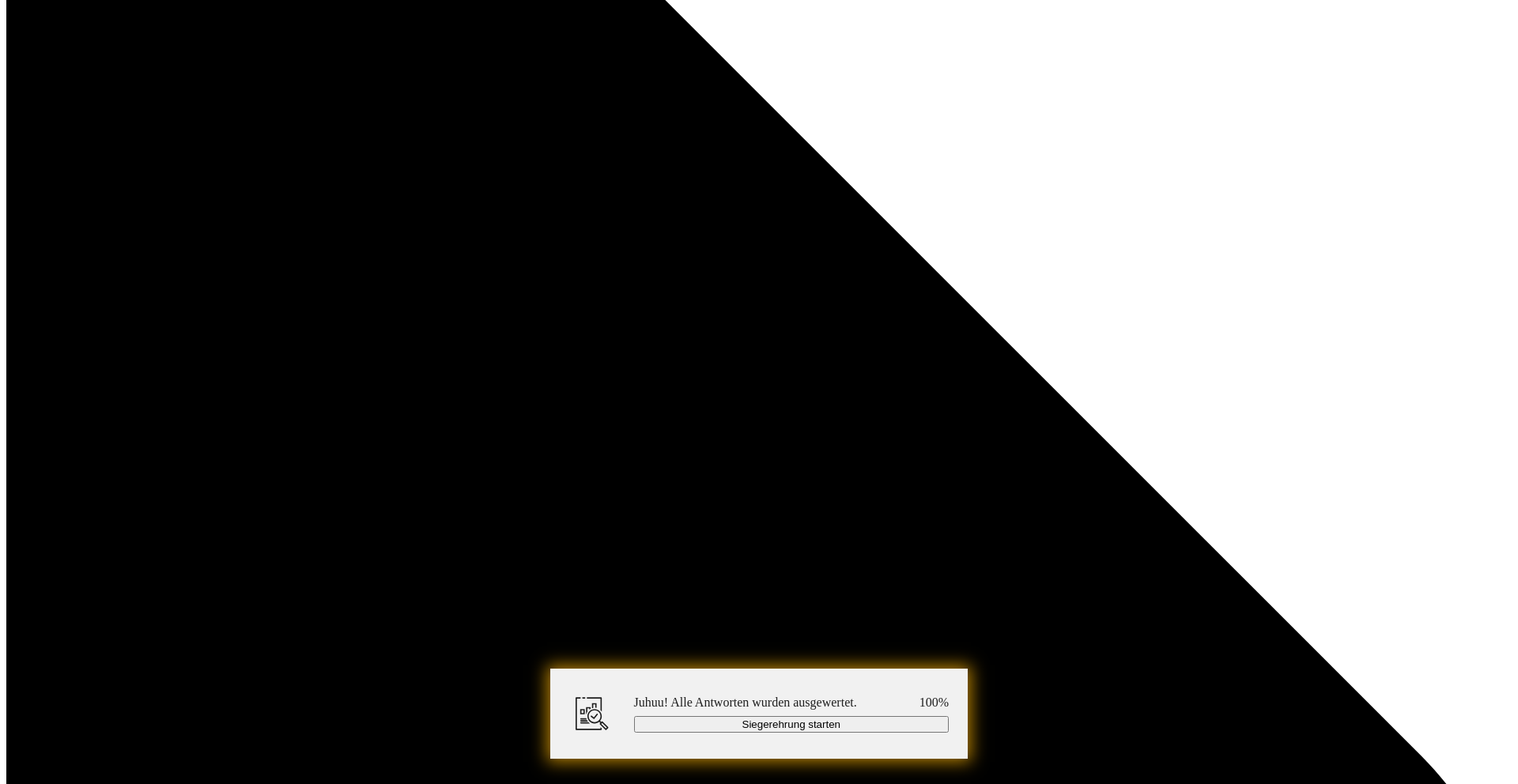 click at bounding box center [790, 8995] 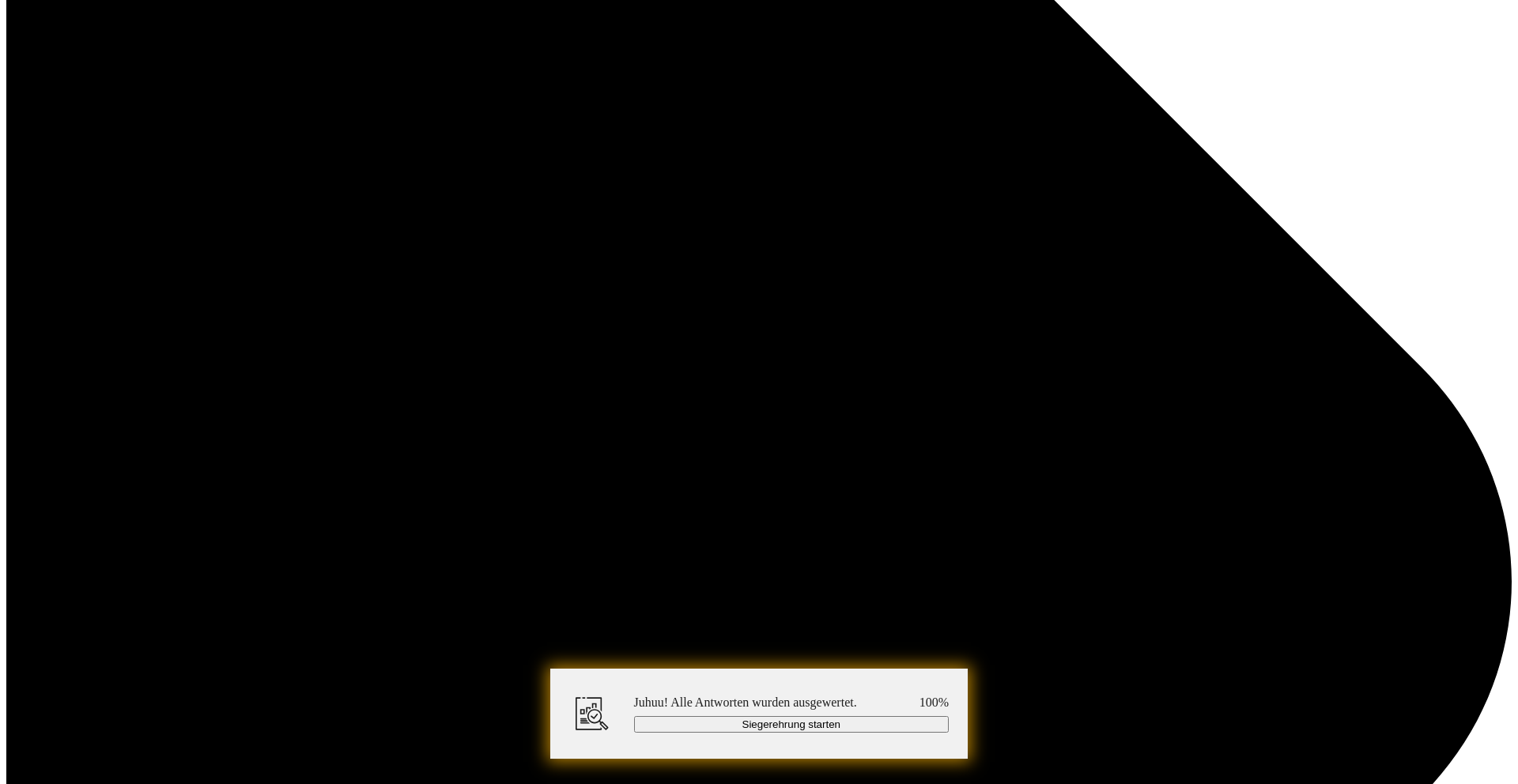 scroll, scrollTop: 4400, scrollLeft: 0, axis: vertical 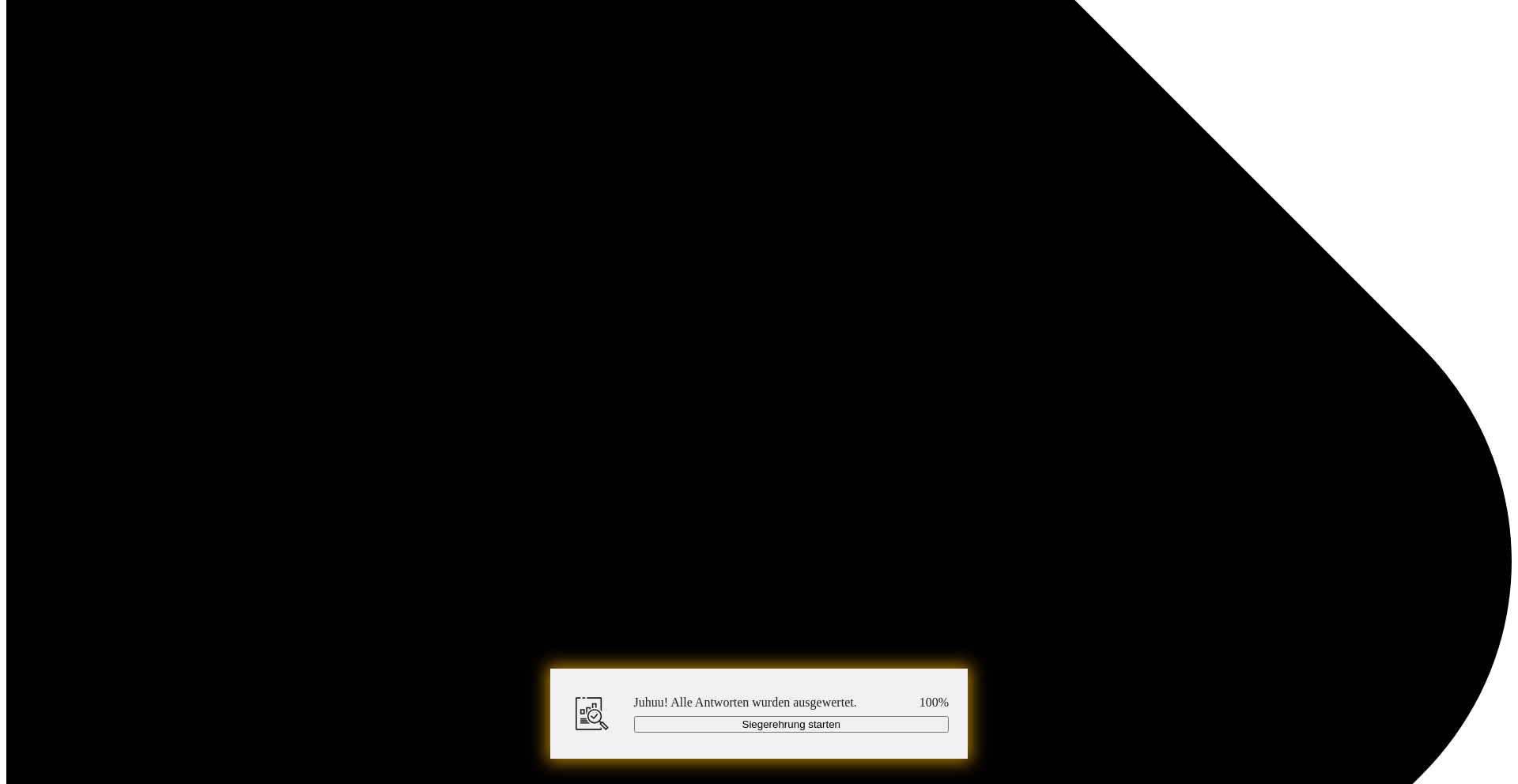 click at bounding box center [790, 8586] 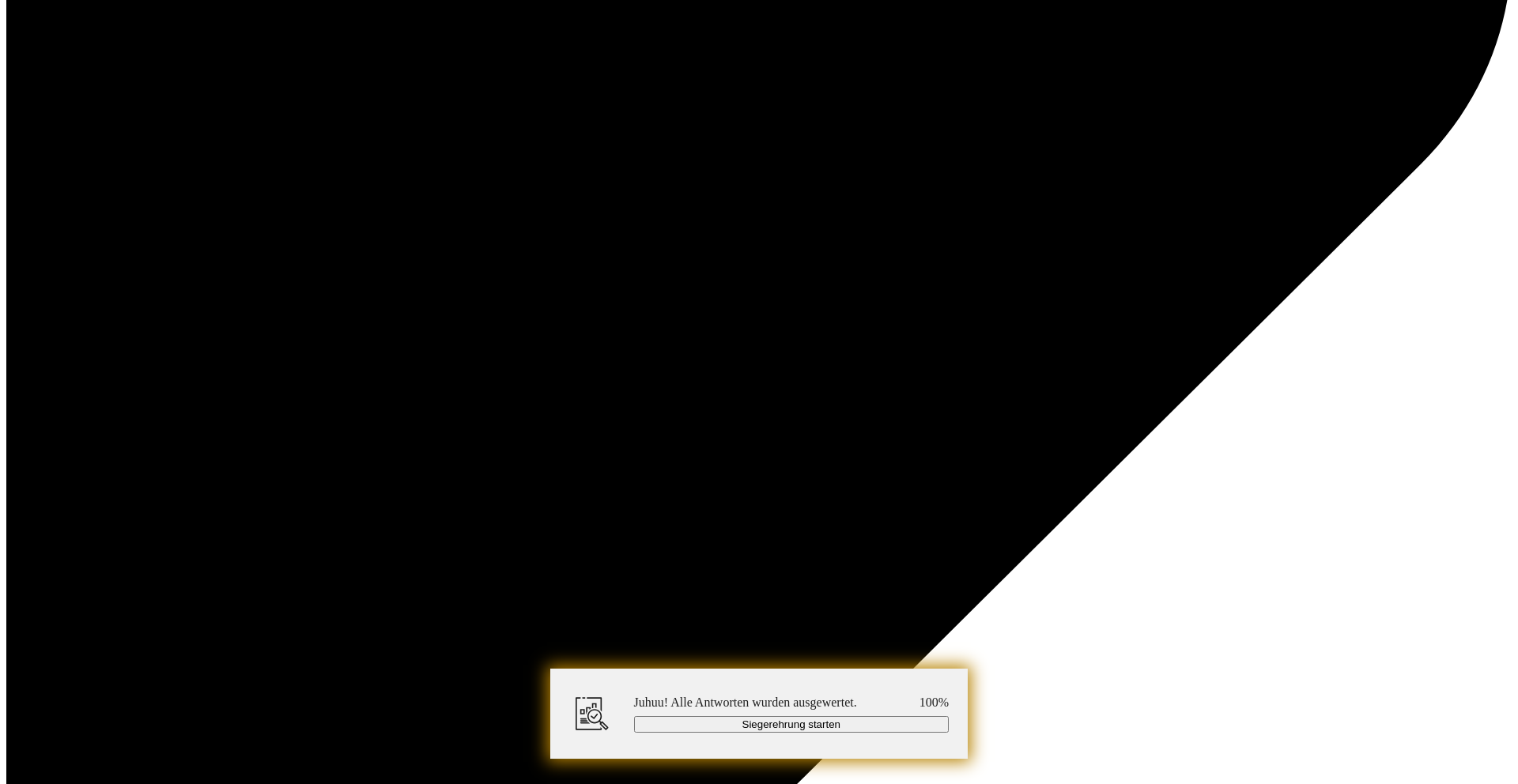 scroll, scrollTop: 5034, scrollLeft: 0, axis: vertical 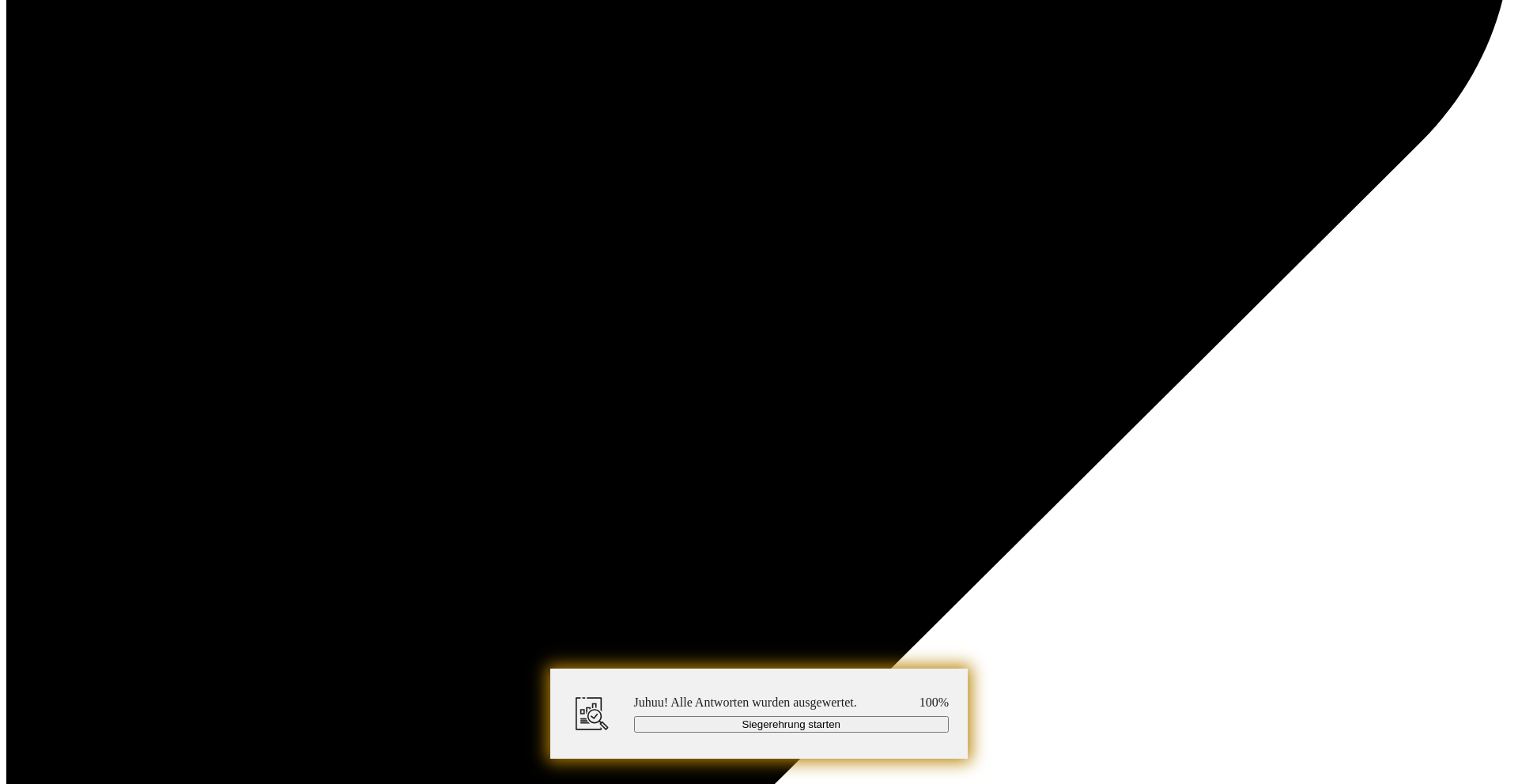 click at bounding box center [790, 7952] 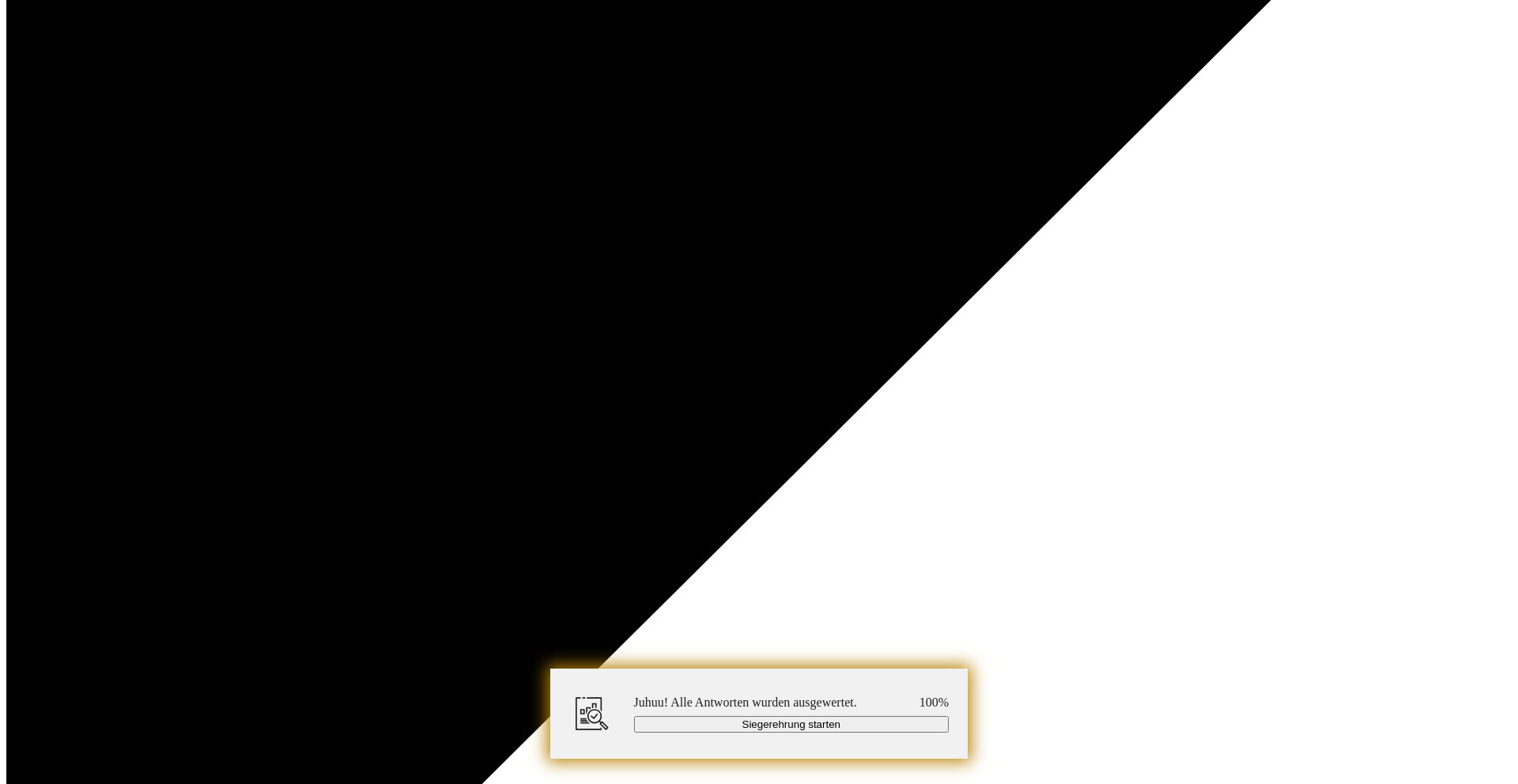 scroll, scrollTop: 5441, scrollLeft: 0, axis: vertical 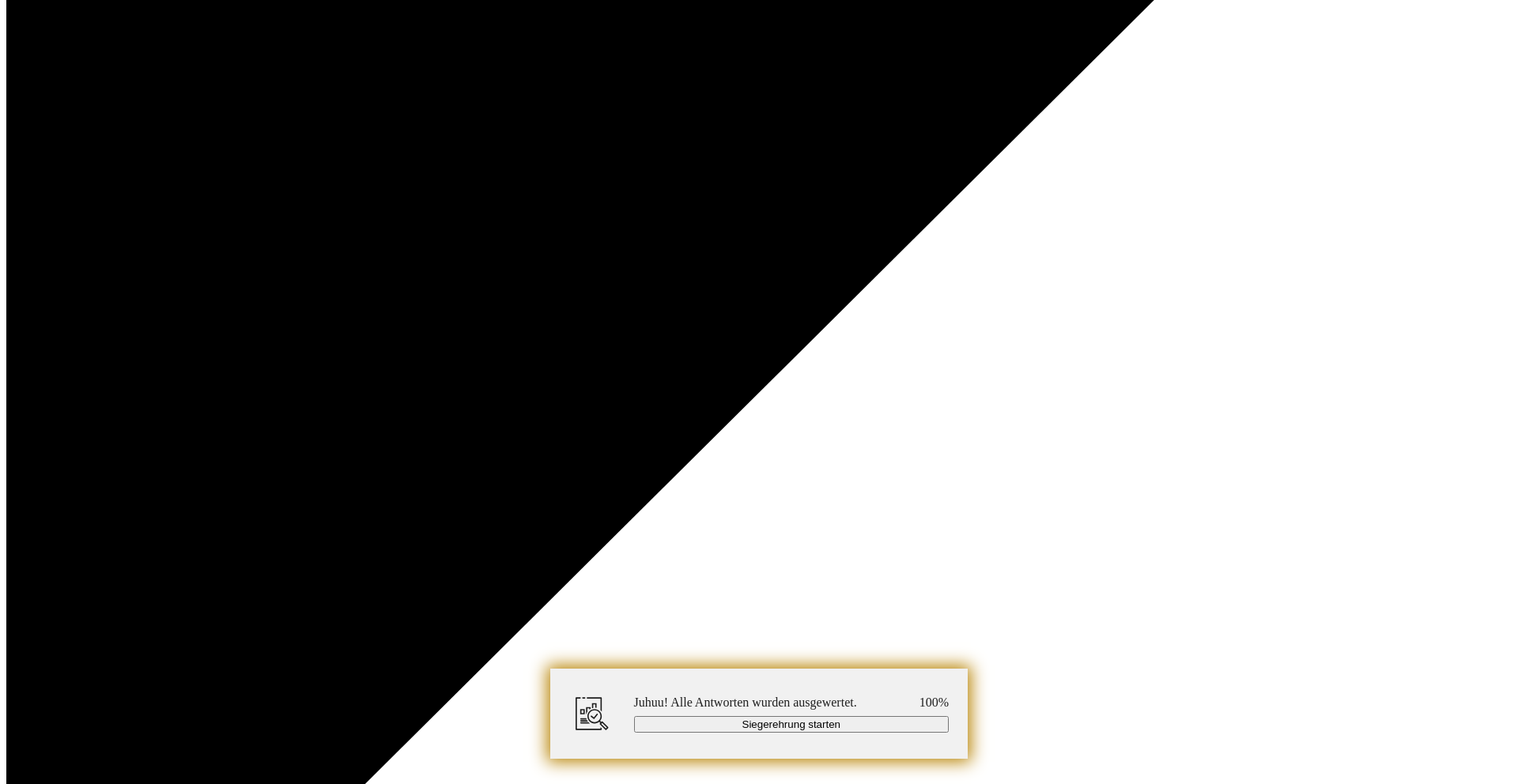 click at bounding box center (790, 7545) 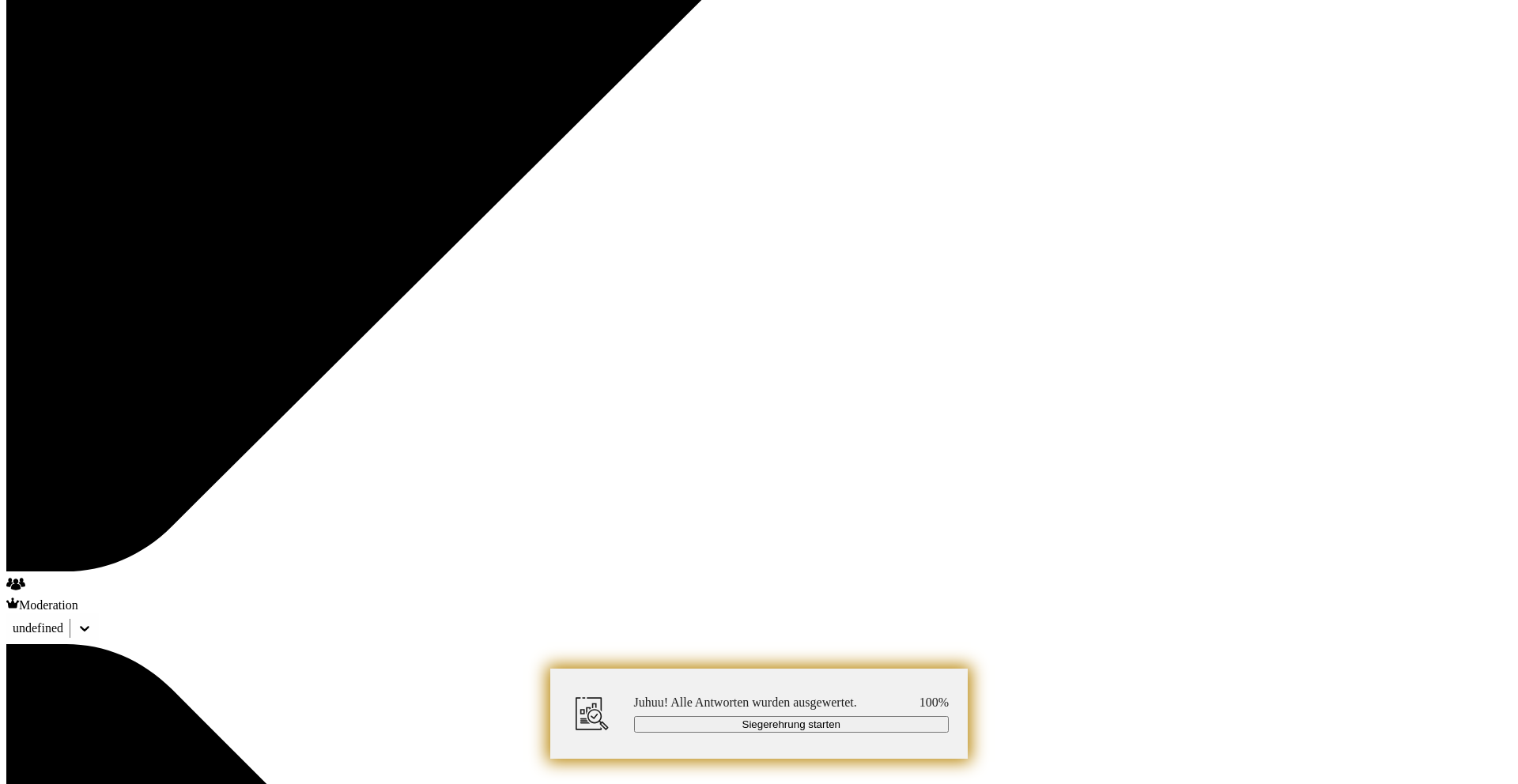scroll, scrollTop: 5903, scrollLeft: 0, axis: vertical 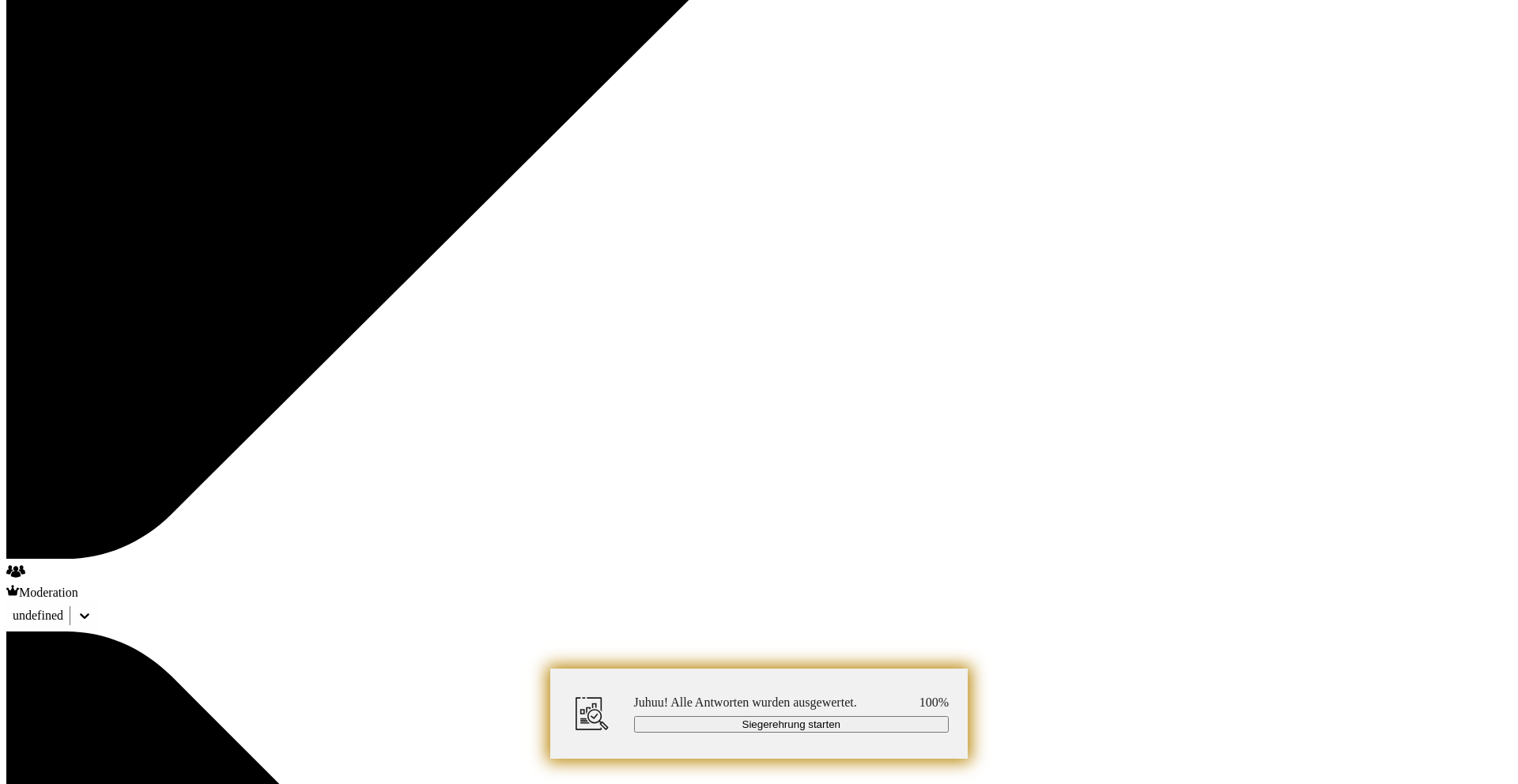 click at bounding box center [790, 7083] 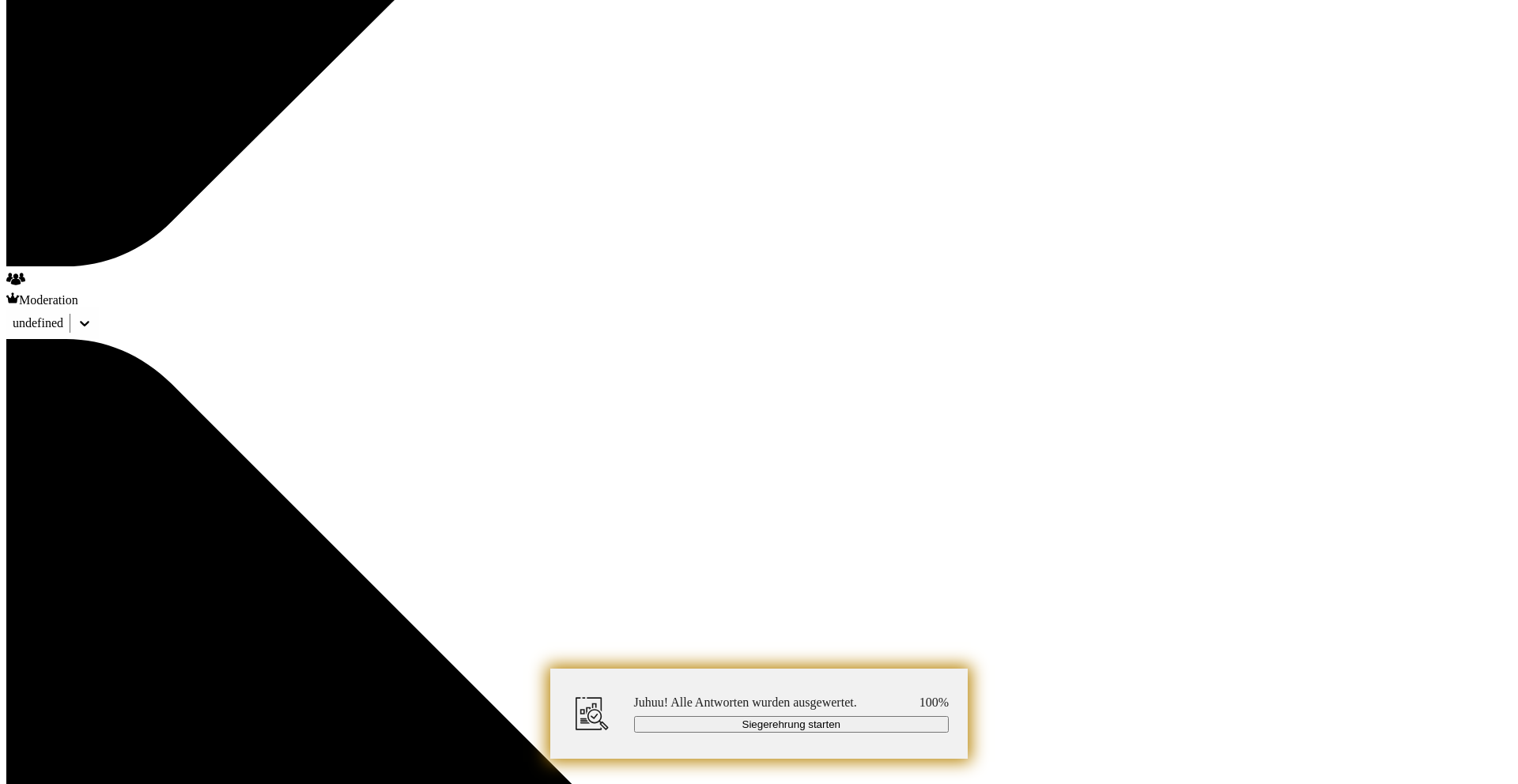 scroll, scrollTop: 6239, scrollLeft: 0, axis: vertical 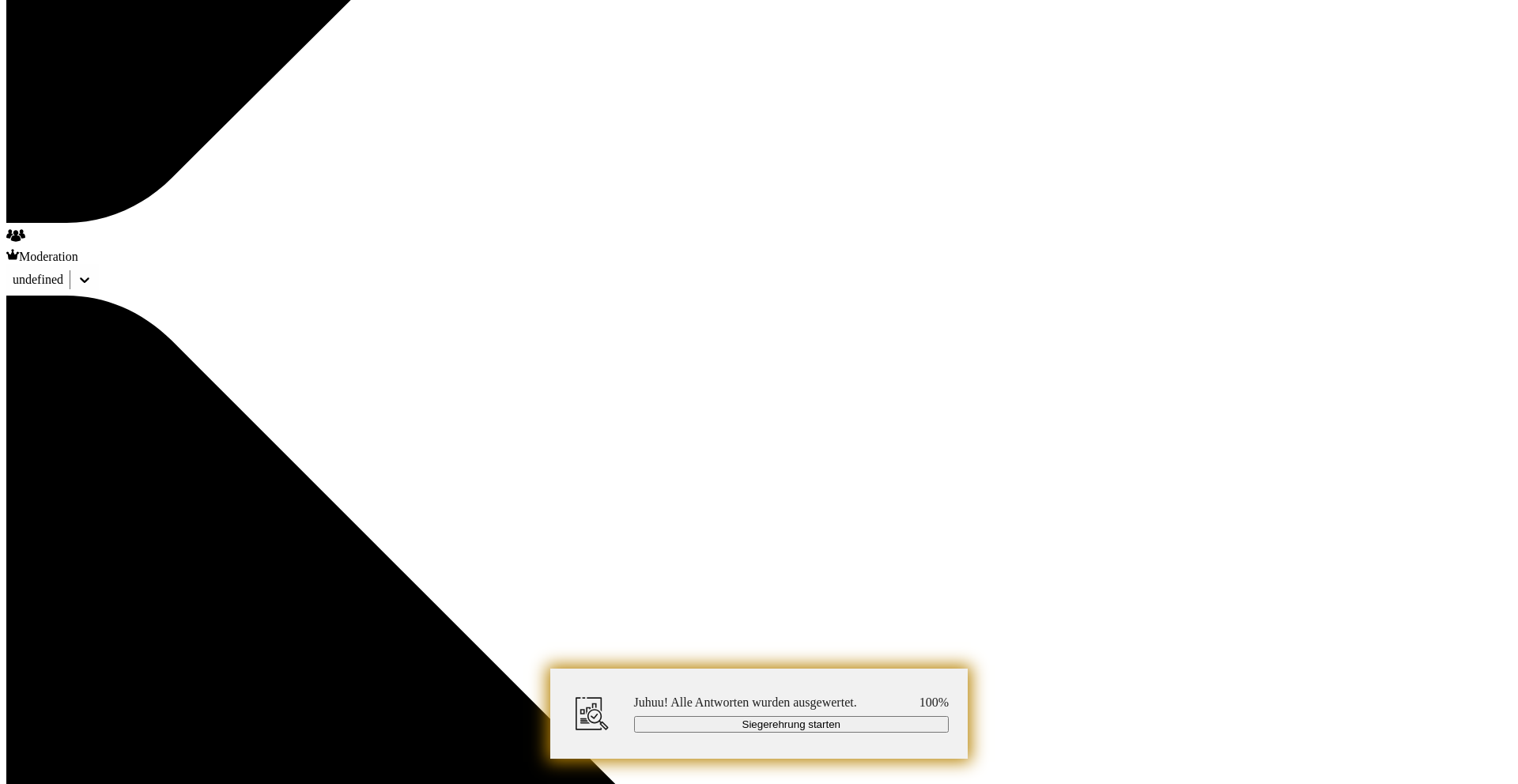 click at bounding box center [790, 6747] 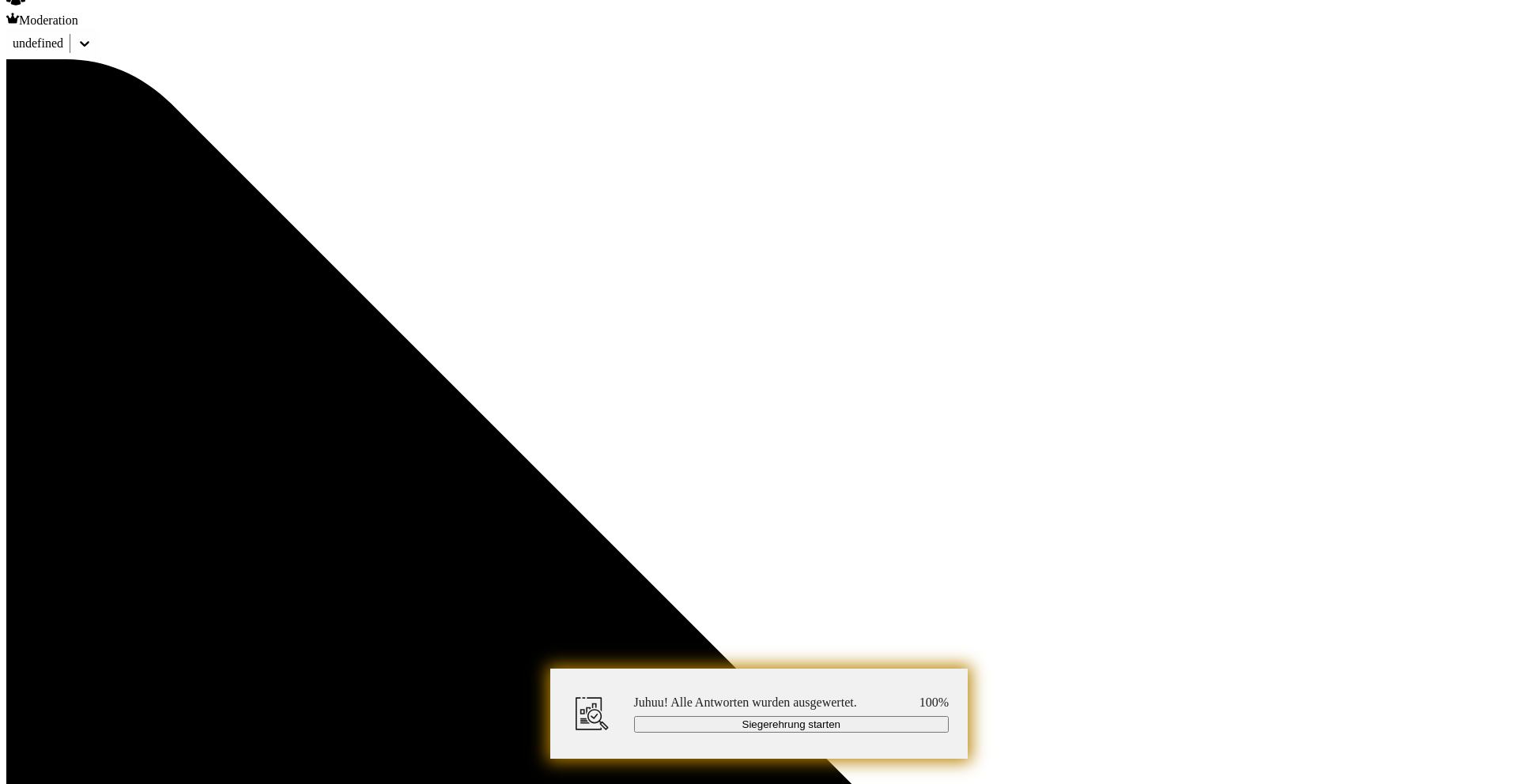 scroll, scrollTop: 6676, scrollLeft: 0, axis: vertical 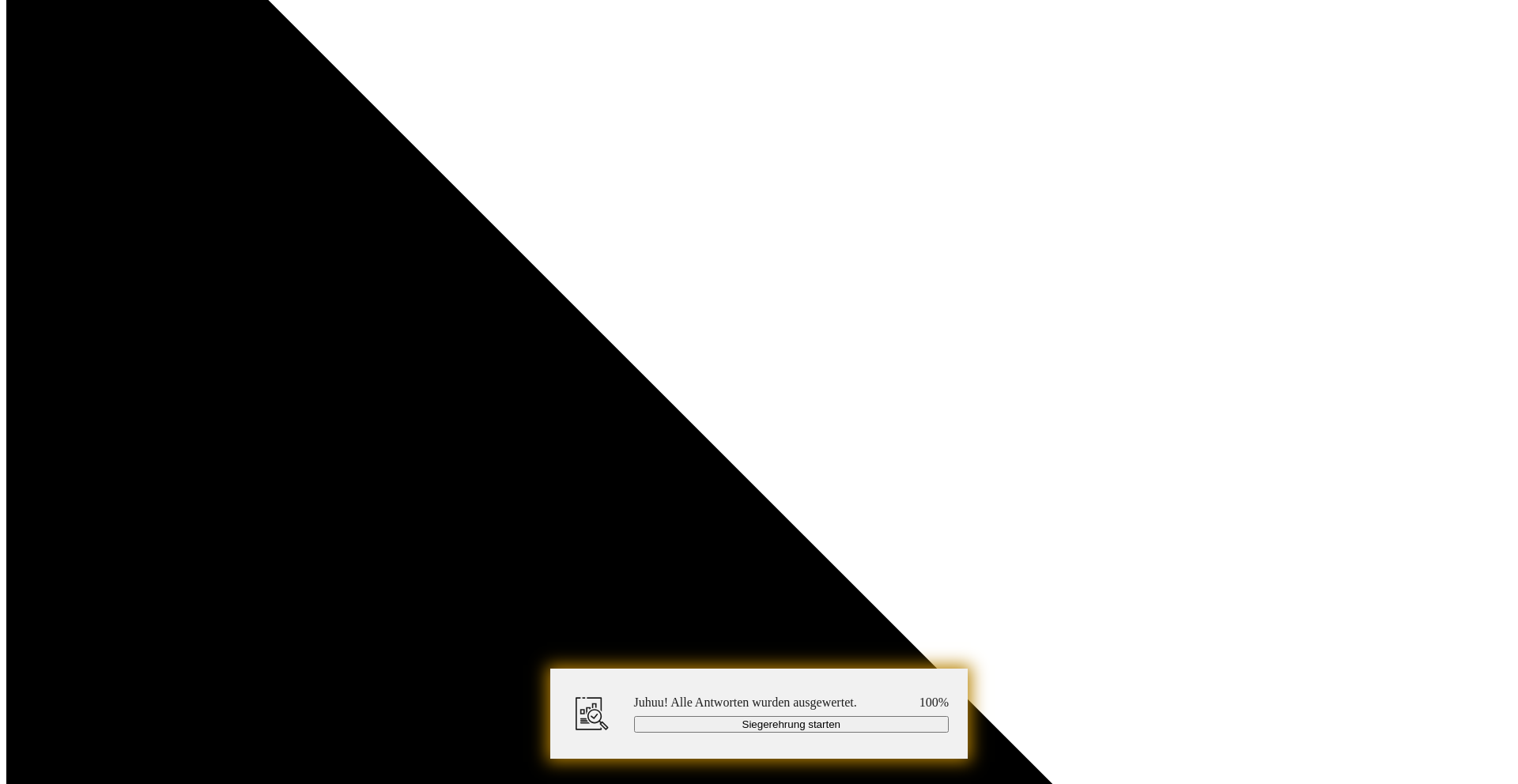click at bounding box center (790, 6311) 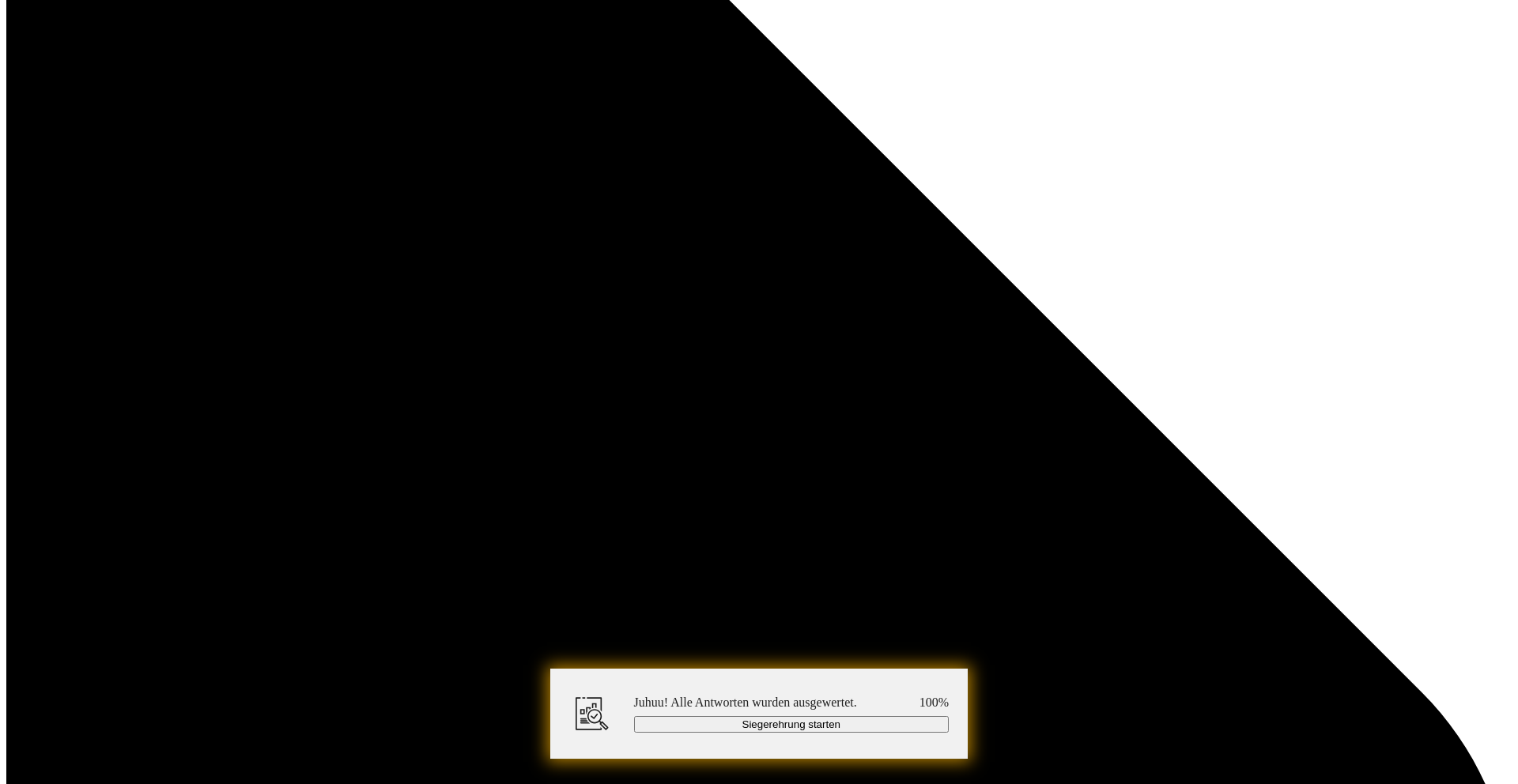 scroll, scrollTop: 7141, scrollLeft: 0, axis: vertical 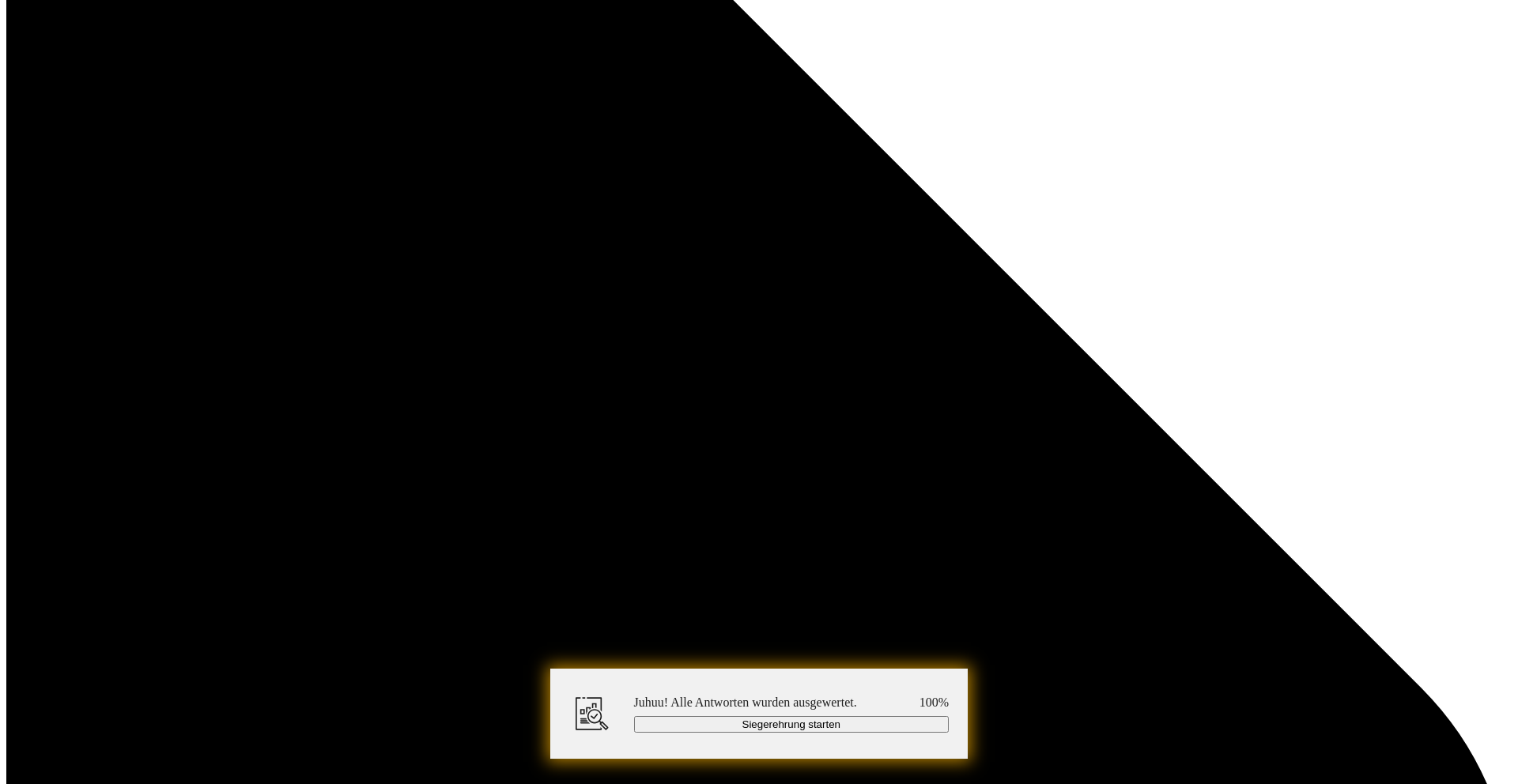 click at bounding box center [790, 5845] 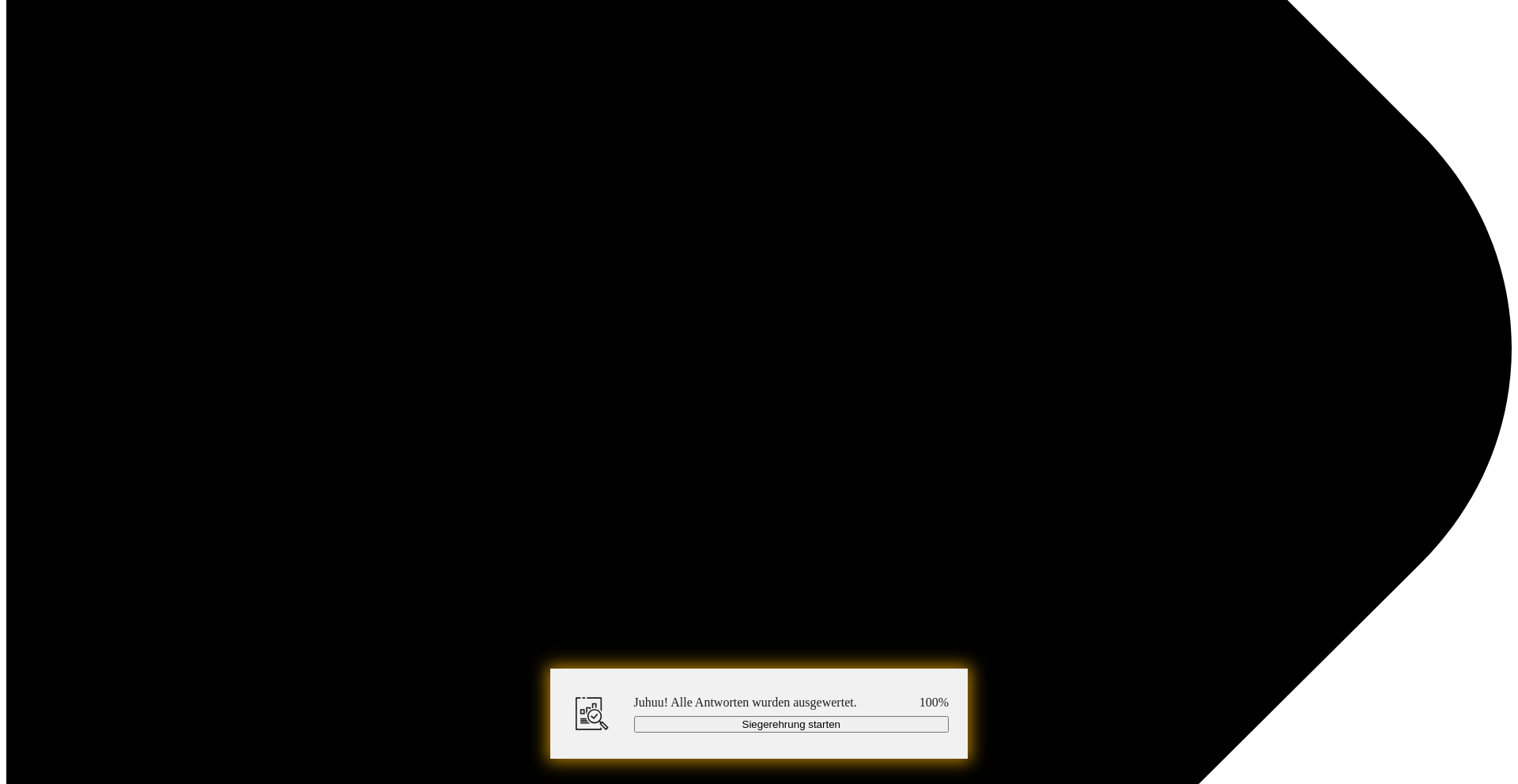 scroll, scrollTop: 7661, scrollLeft: 0, axis: vertical 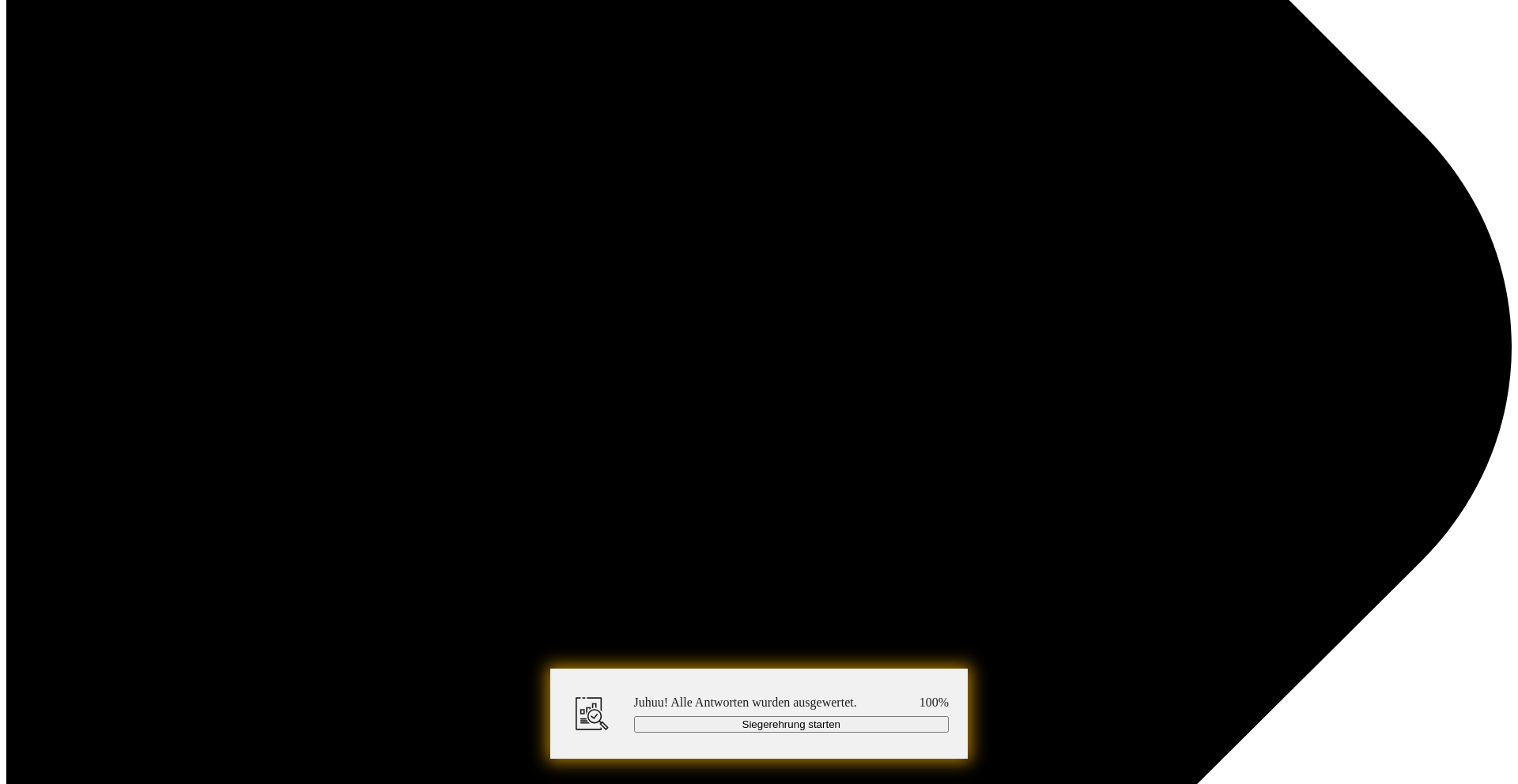 click at bounding box center [790, 5290] 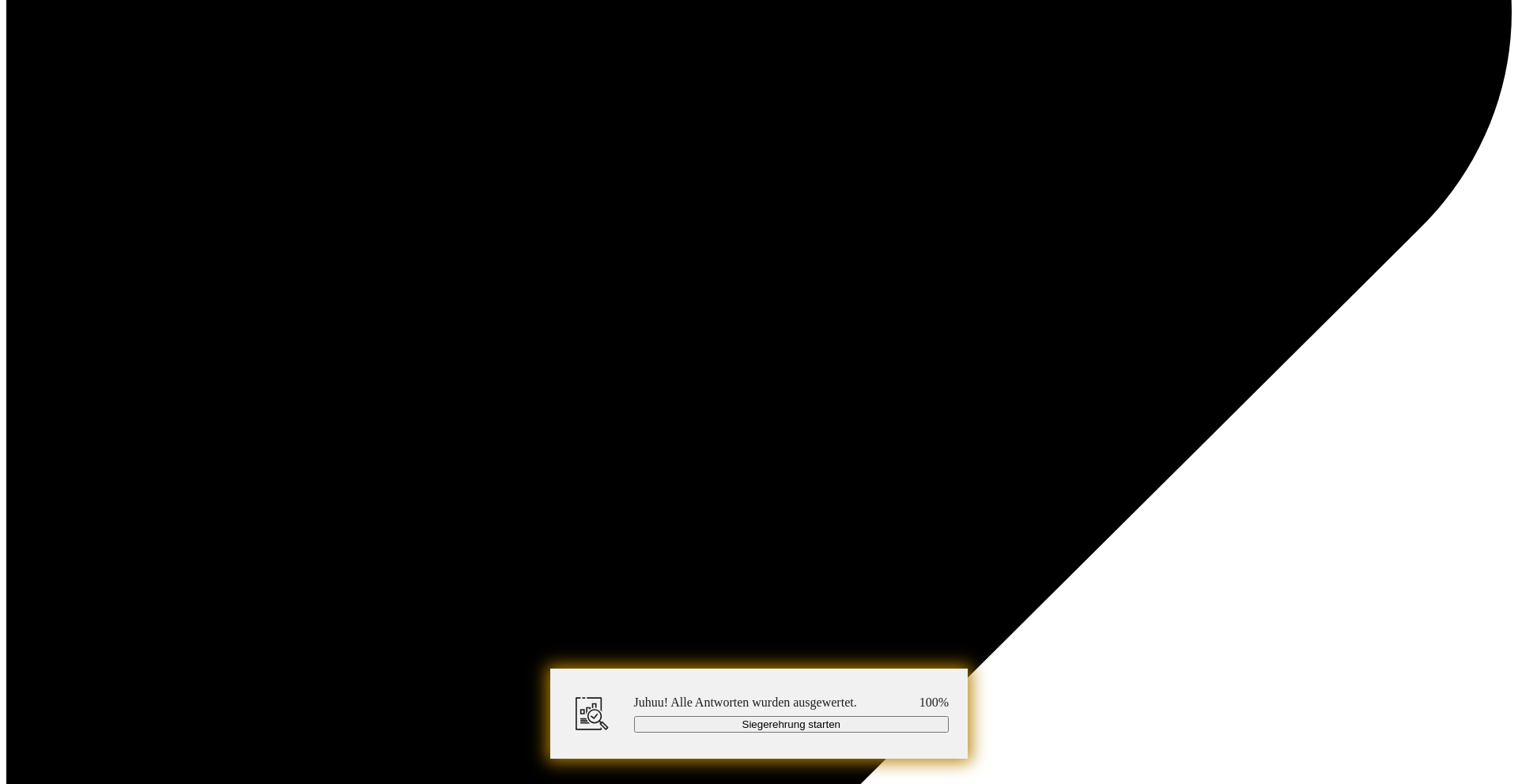 scroll, scrollTop: 8034, scrollLeft: 0, axis: vertical 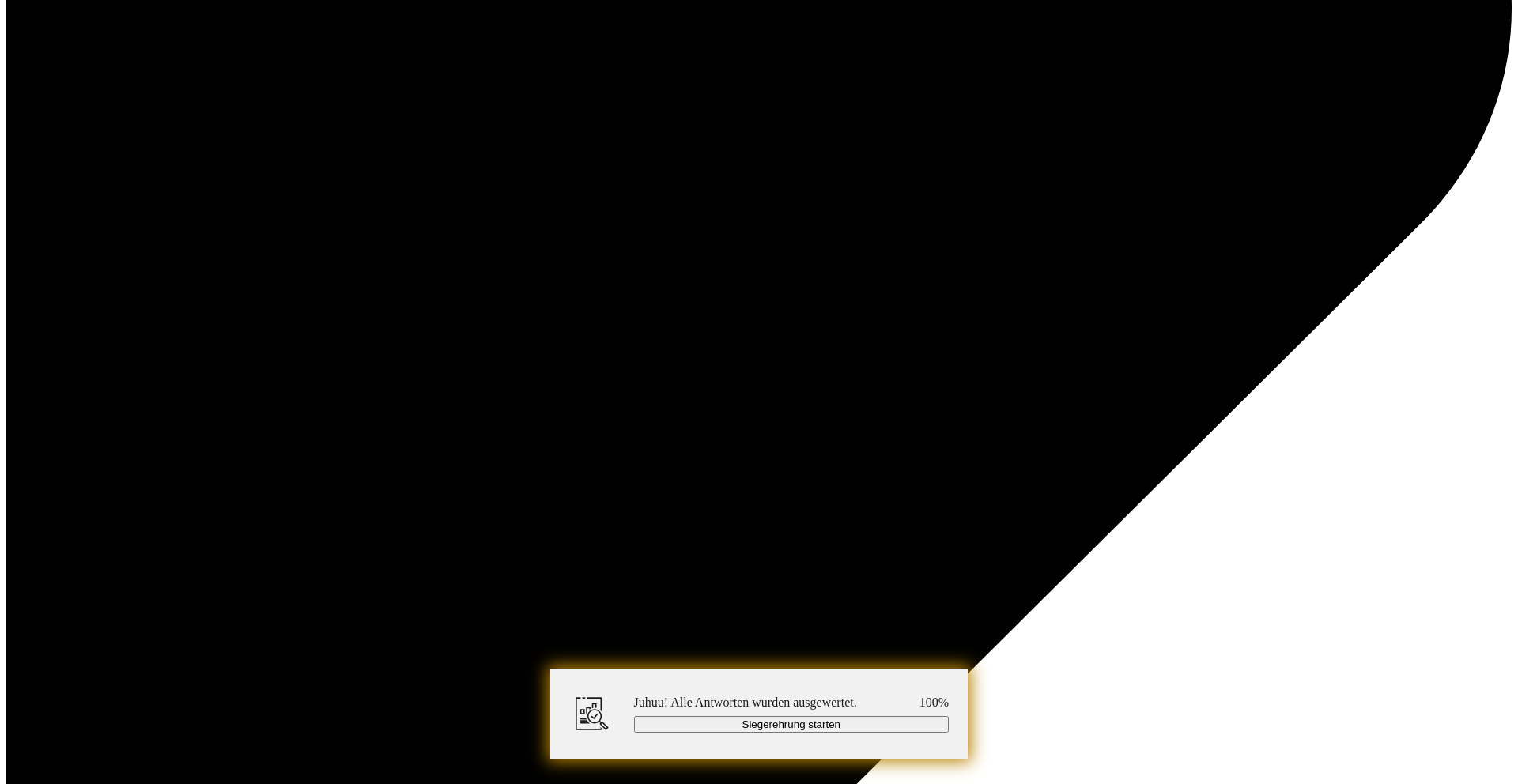 click at bounding box center (790, 4951) 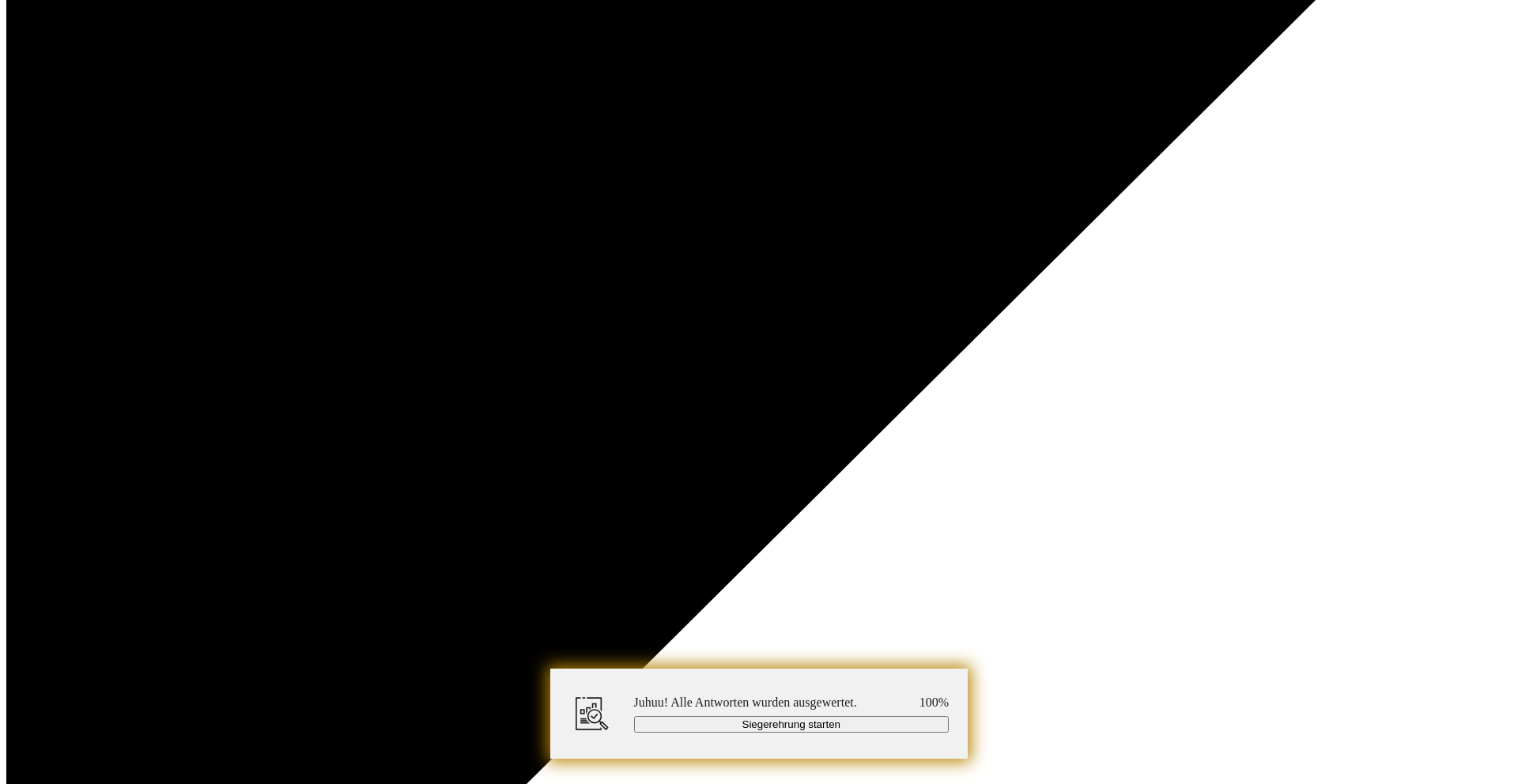 scroll, scrollTop: 8362, scrollLeft: 0, axis: vertical 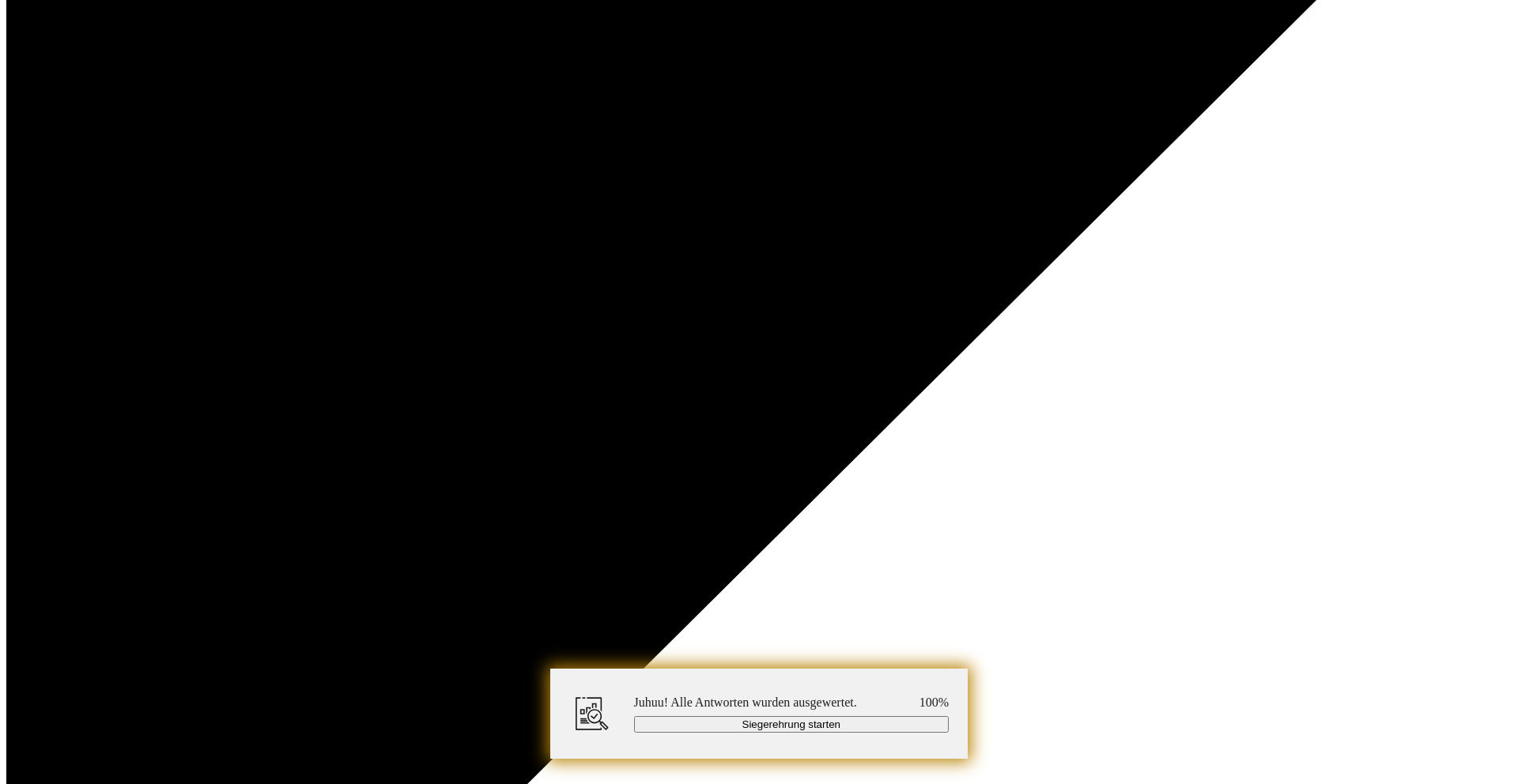 click at bounding box center [423, 4824] 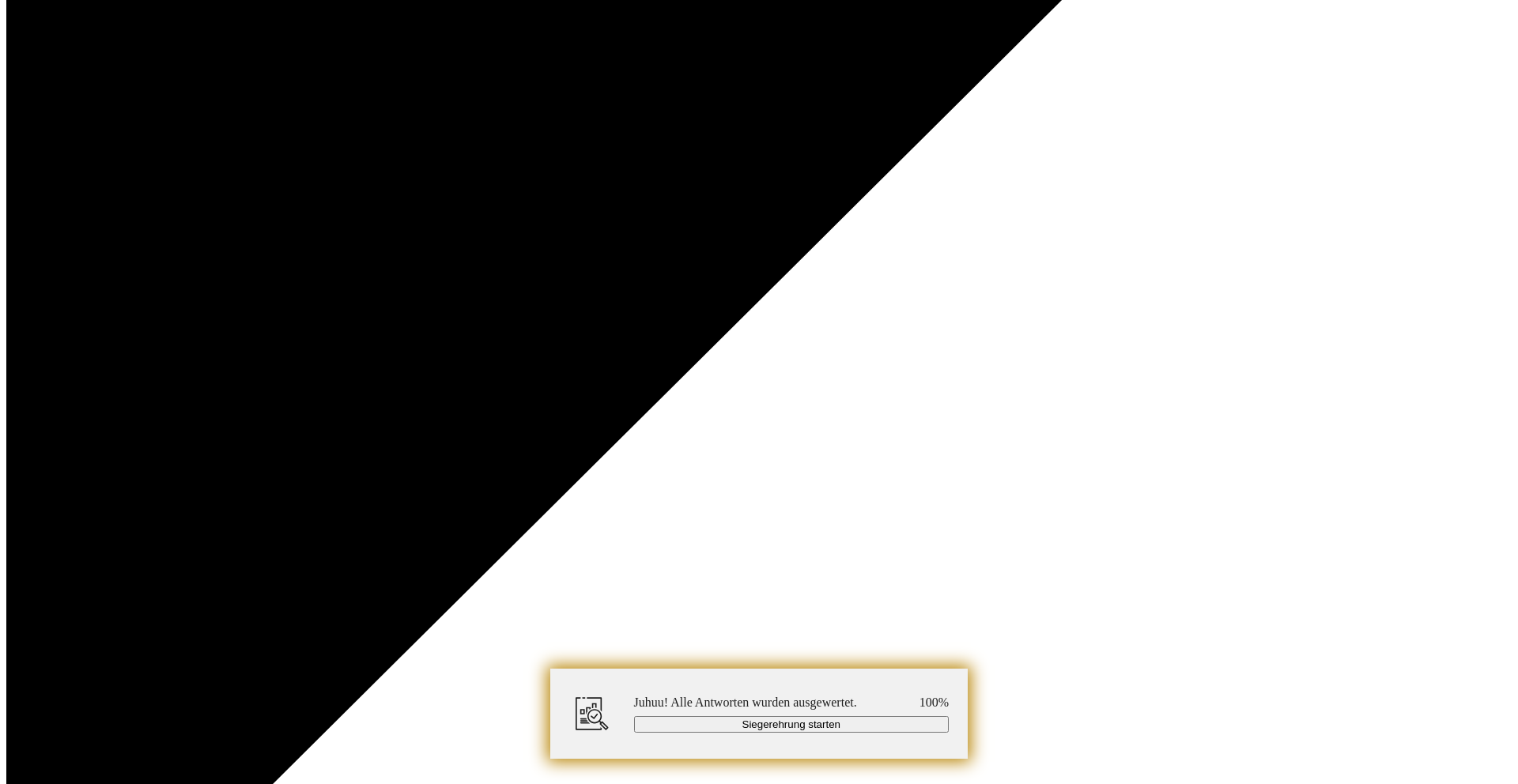 scroll, scrollTop: 8648, scrollLeft: 0, axis: vertical 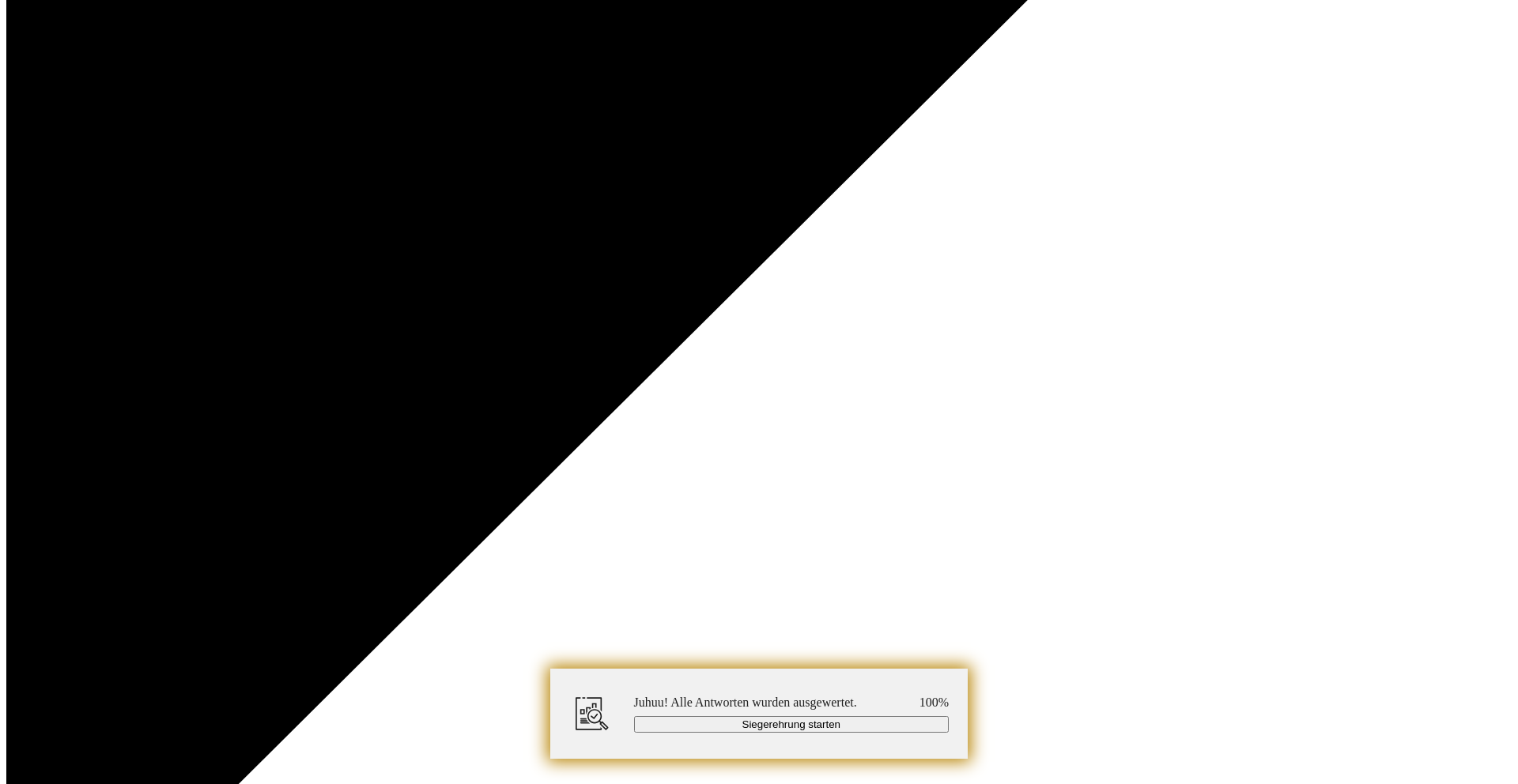 click at bounding box center (790, 4337) 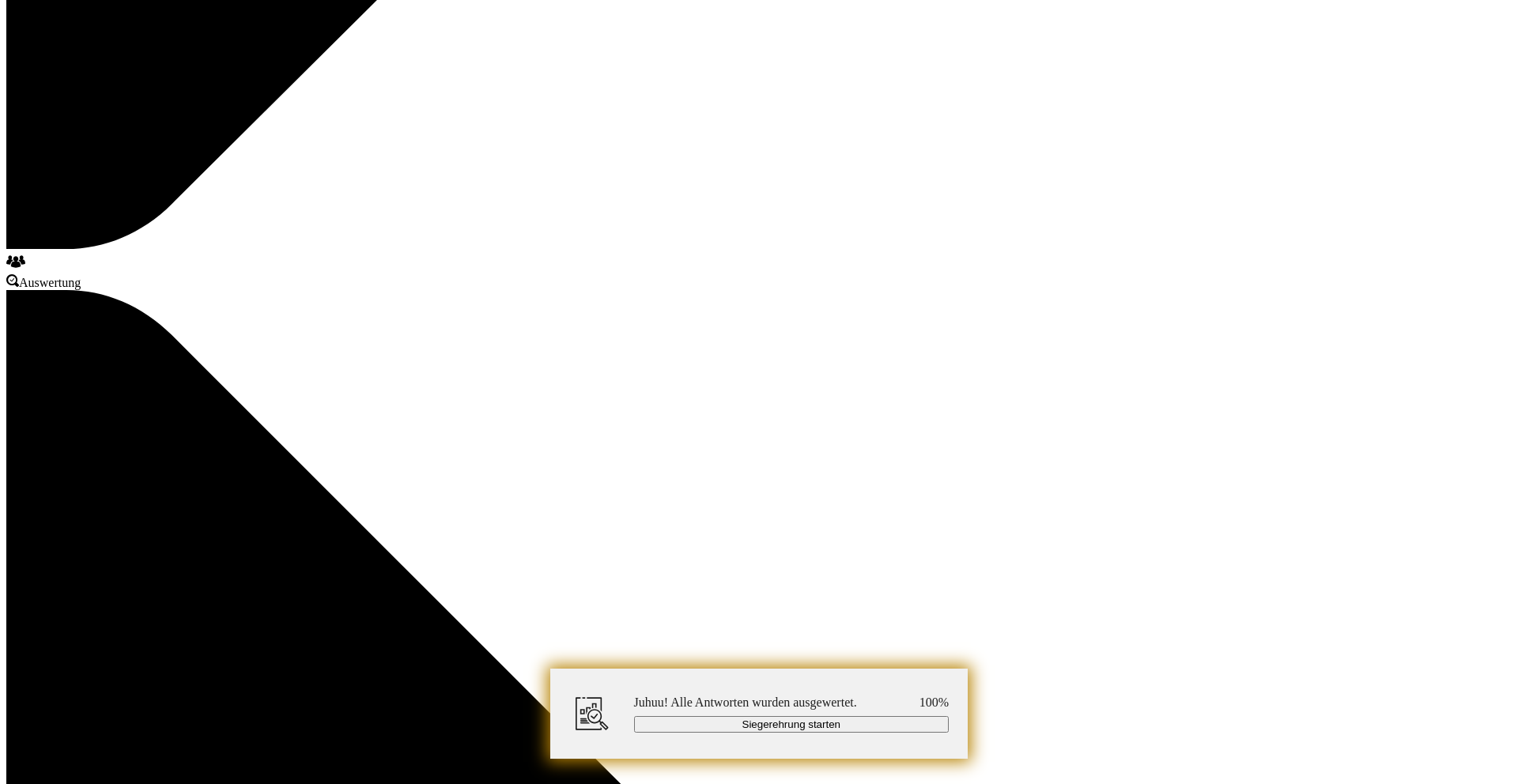 scroll, scrollTop: 9297, scrollLeft: 0, axis: vertical 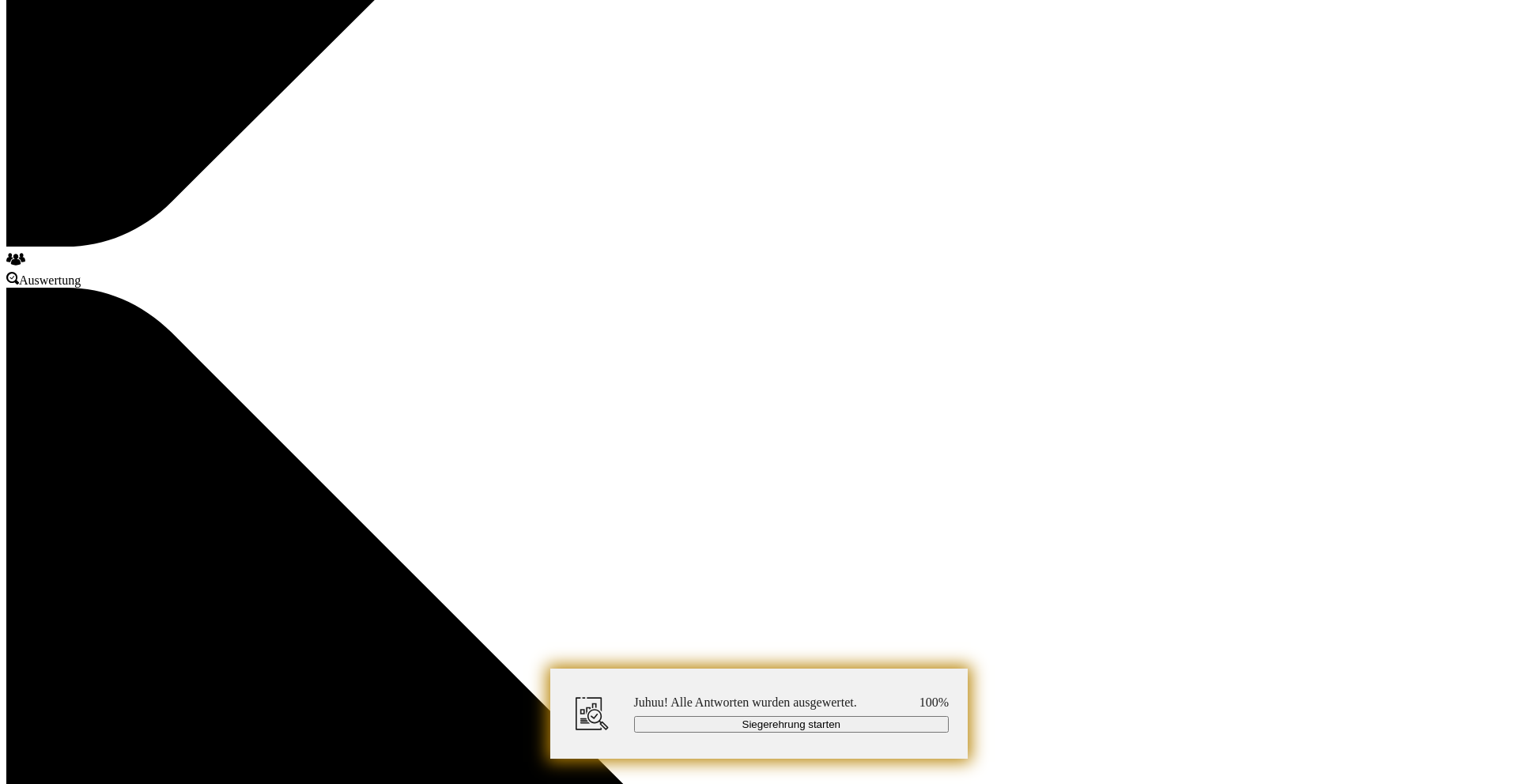 click at bounding box center [790, 3688] 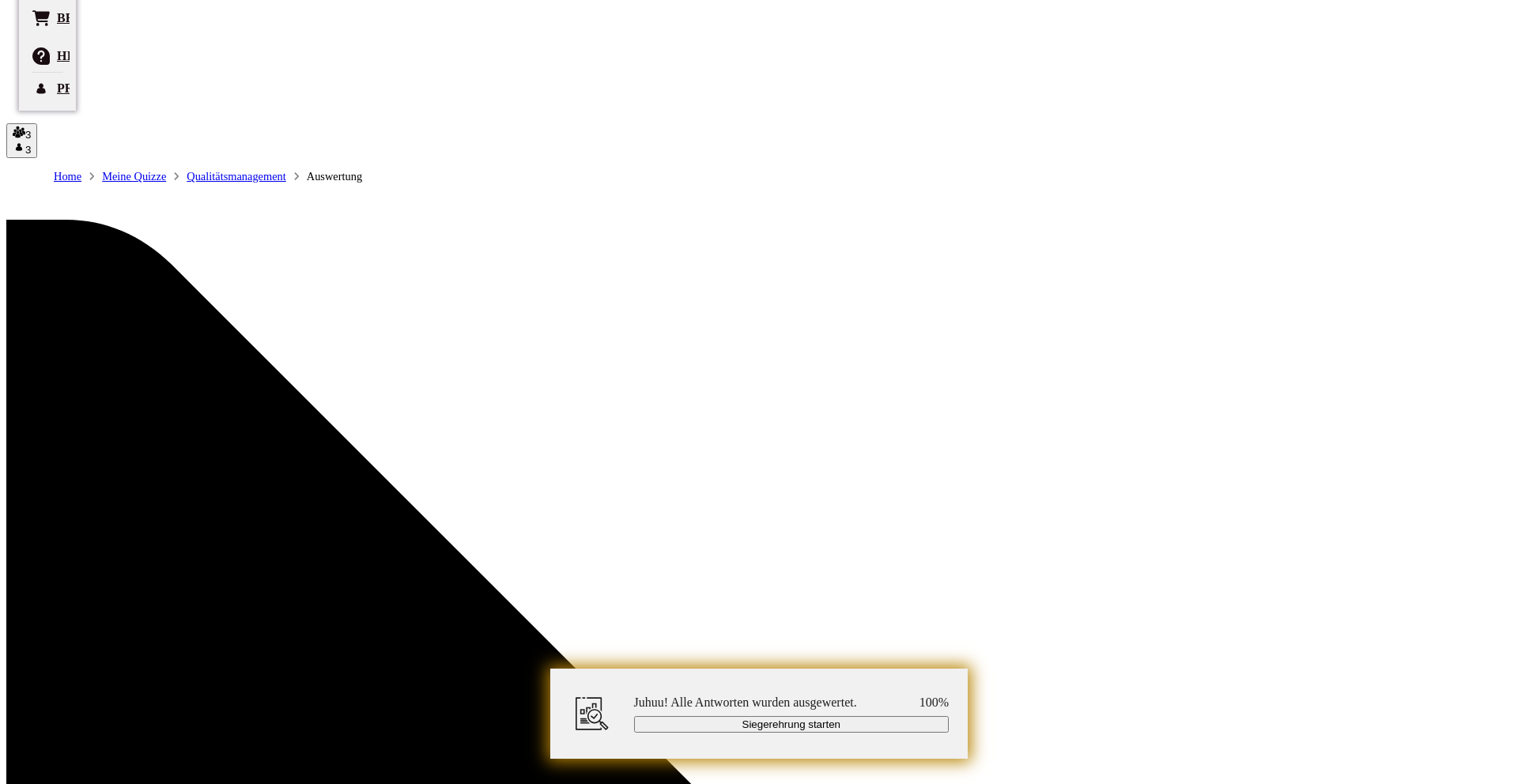 scroll, scrollTop: 0, scrollLeft: 0, axis: both 